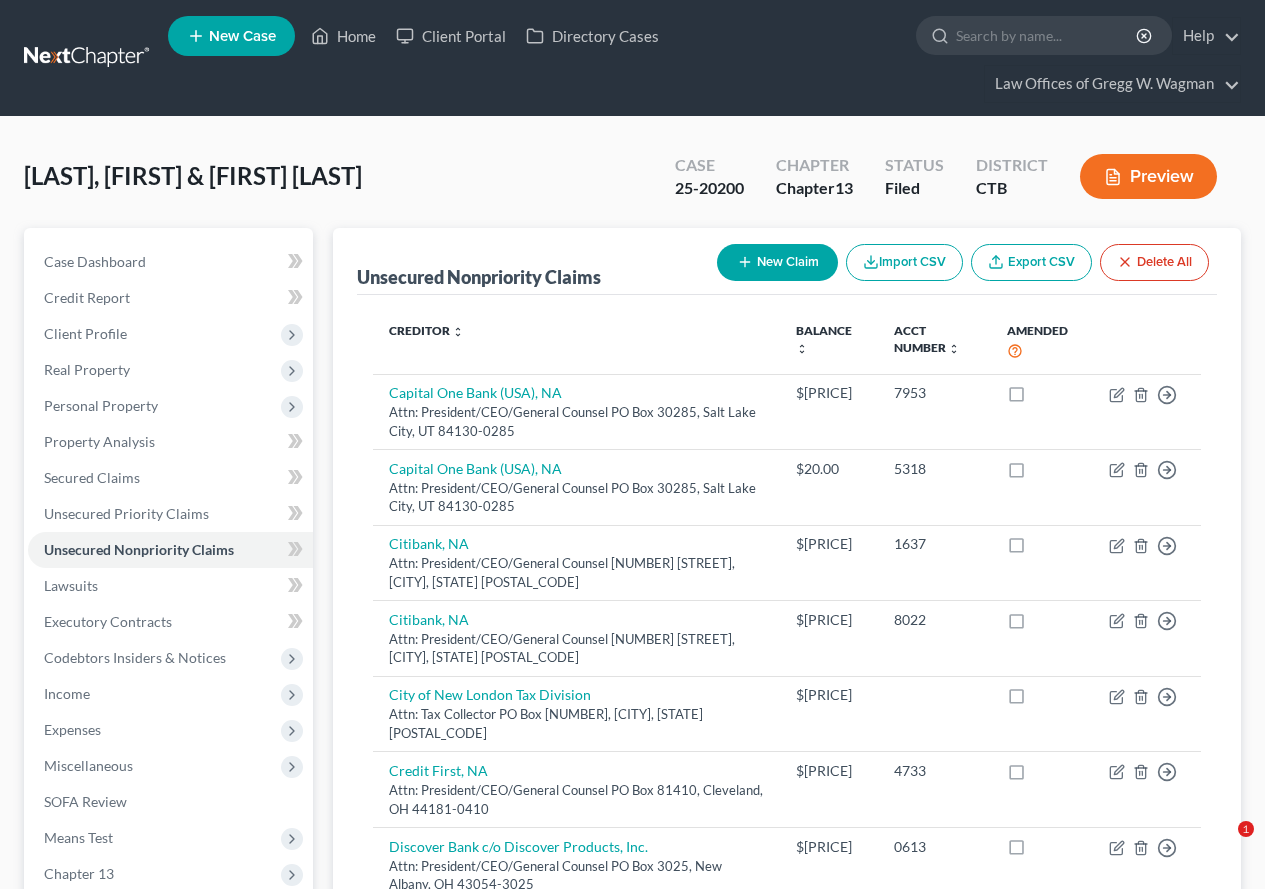 scroll, scrollTop: 299, scrollLeft: 0, axis: vertical 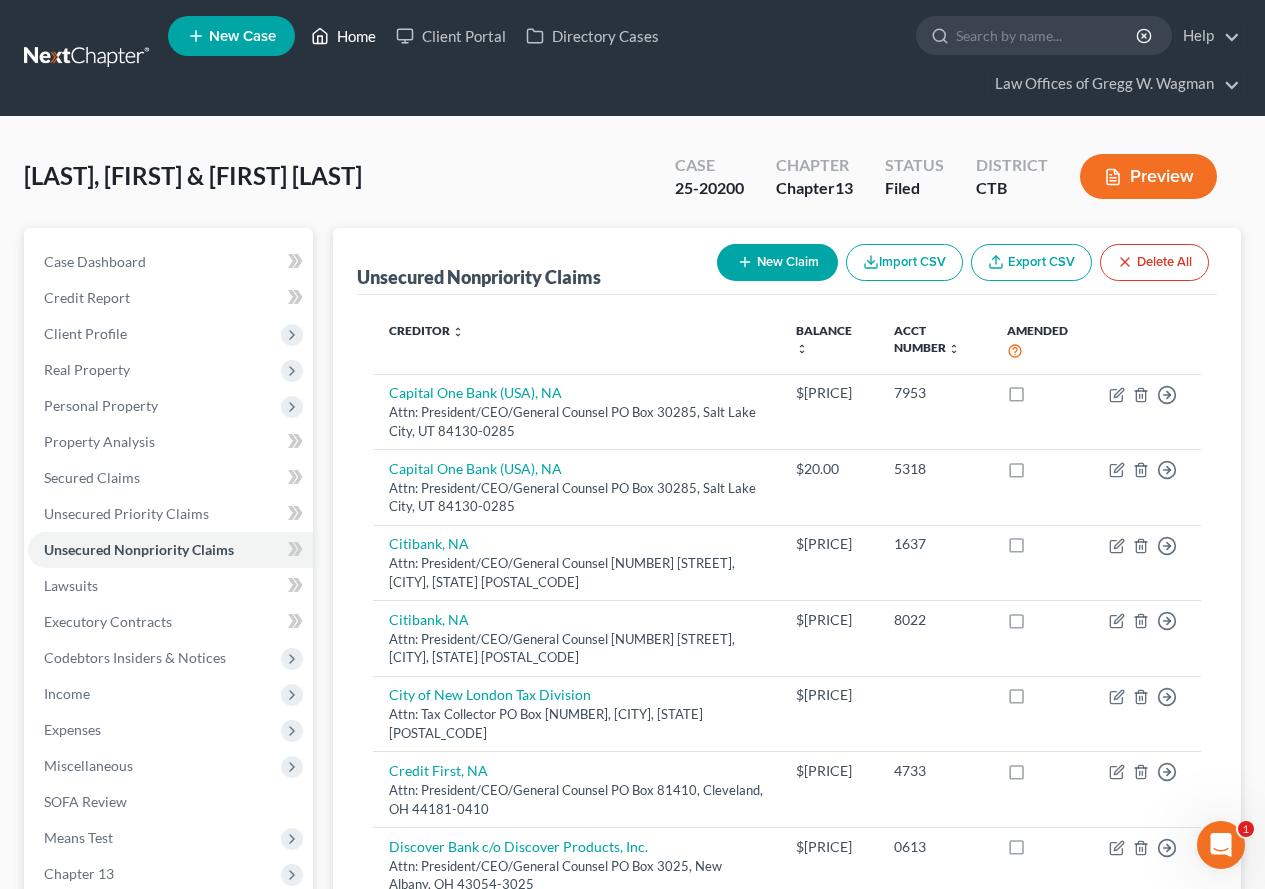 click on "Home" at bounding box center [343, 36] 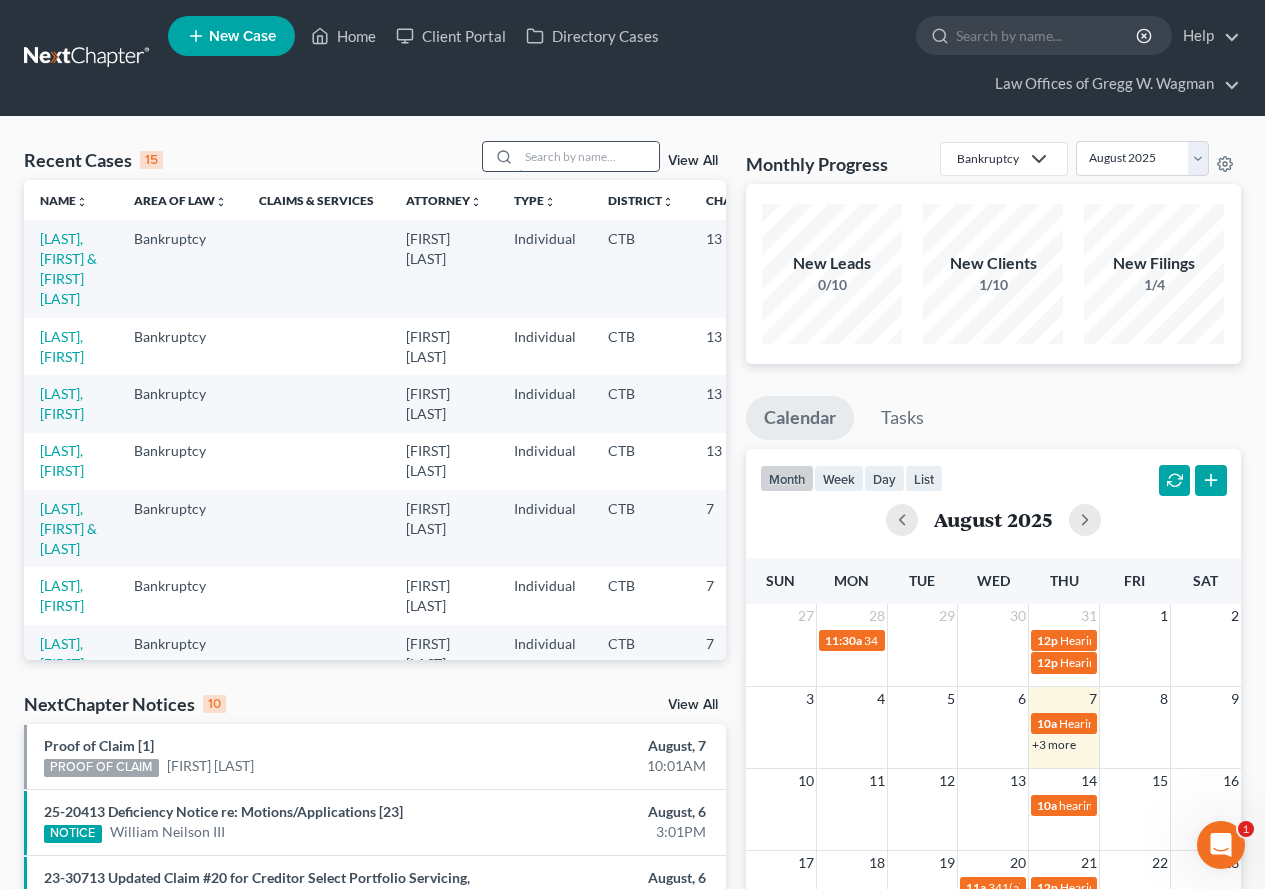 click at bounding box center [589, 156] 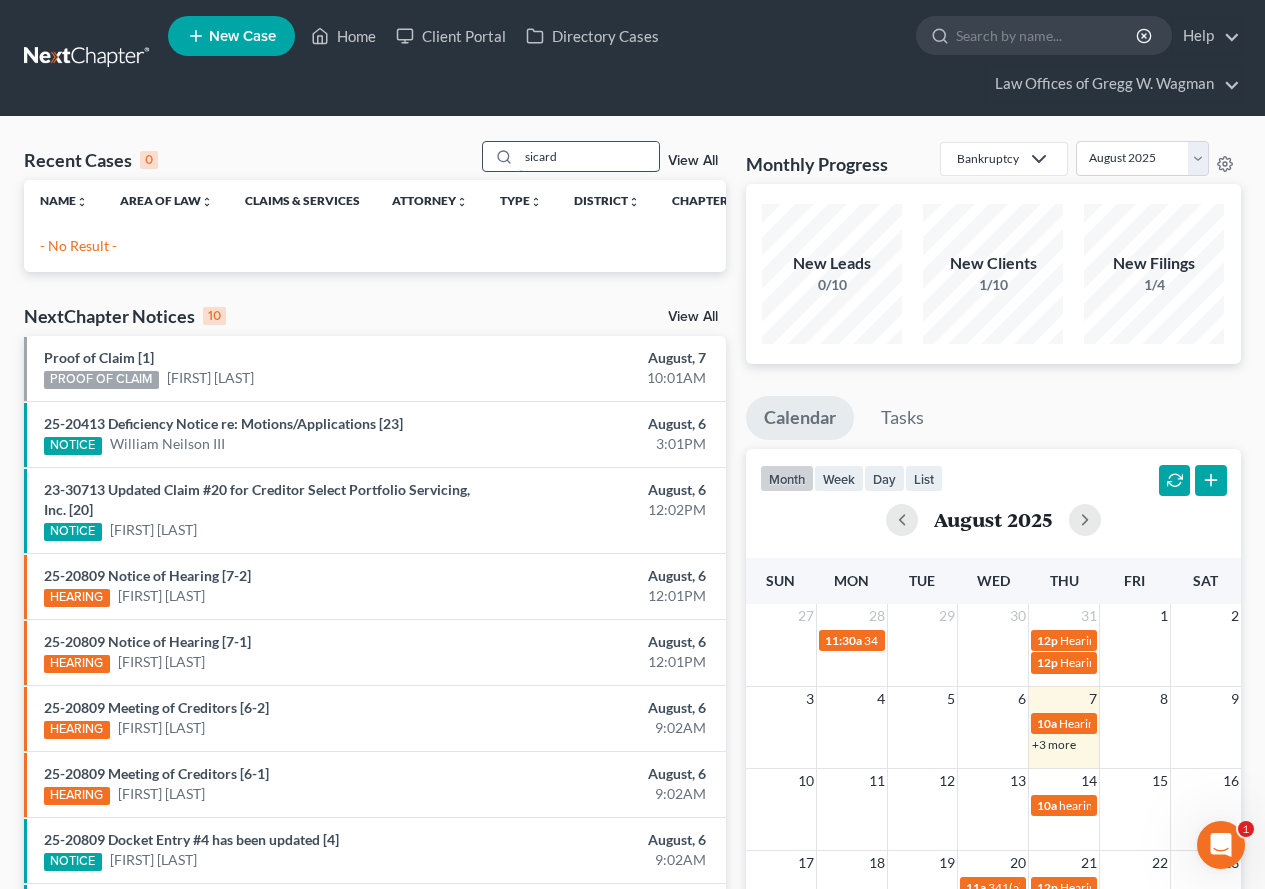 type on "sicard" 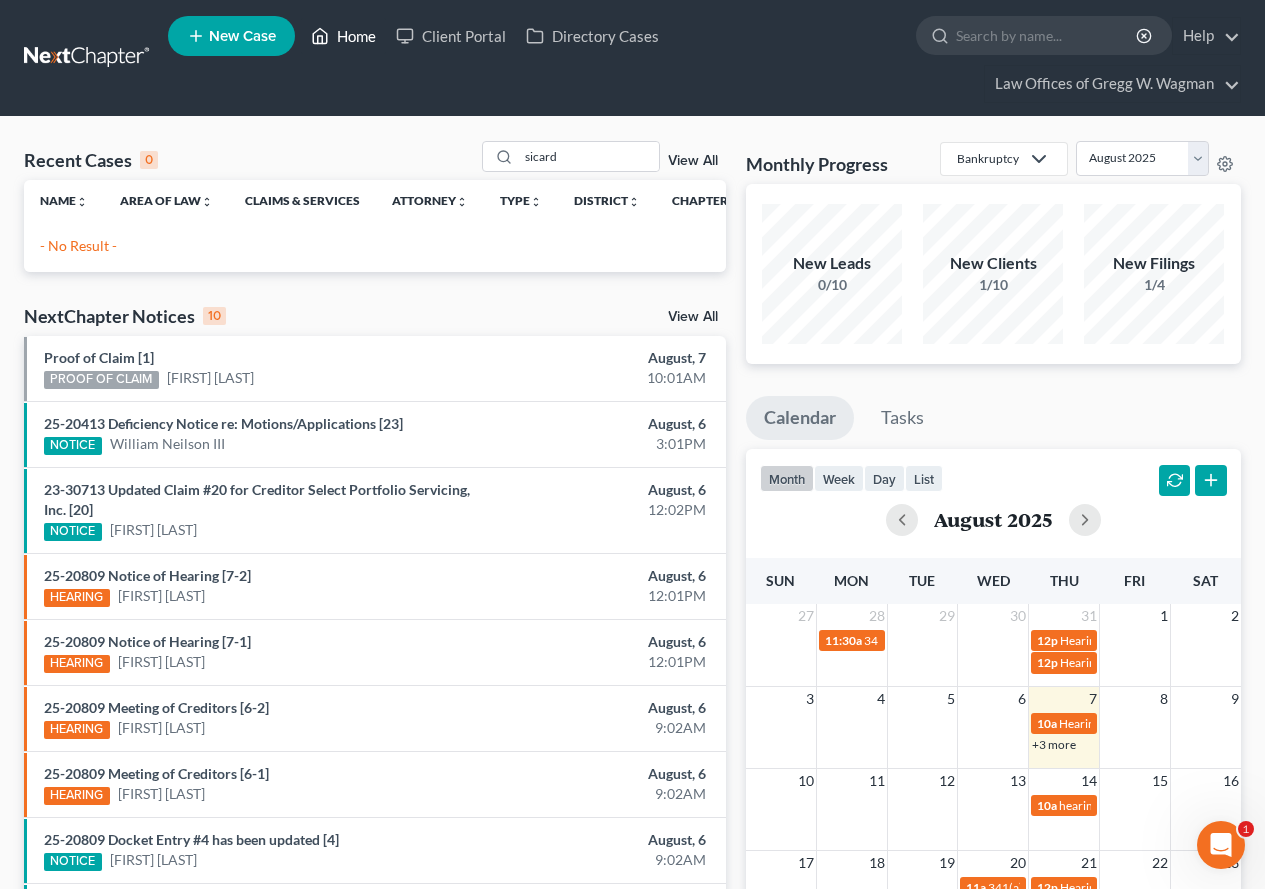 click on "Home" at bounding box center [343, 36] 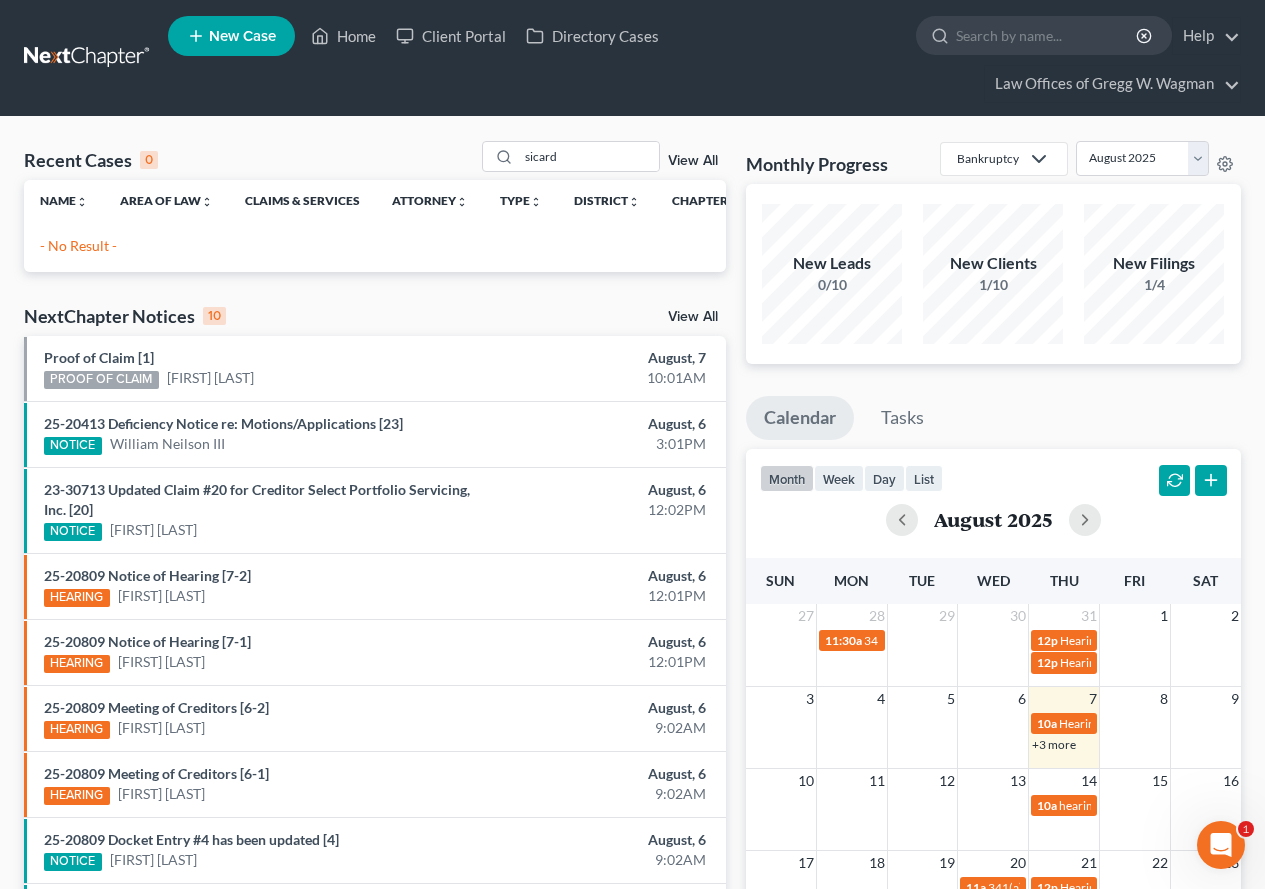 click on "New Case" at bounding box center (231, 36) 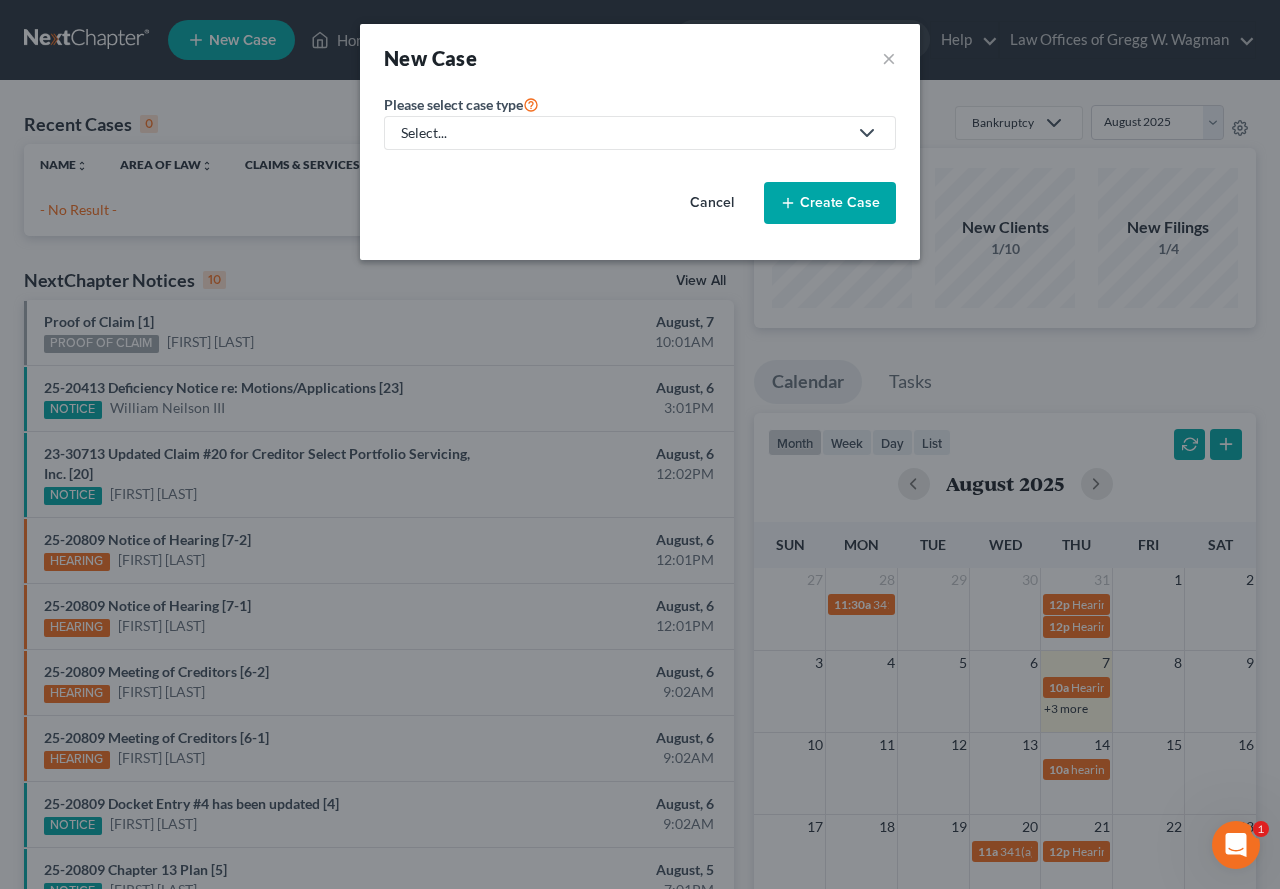 click 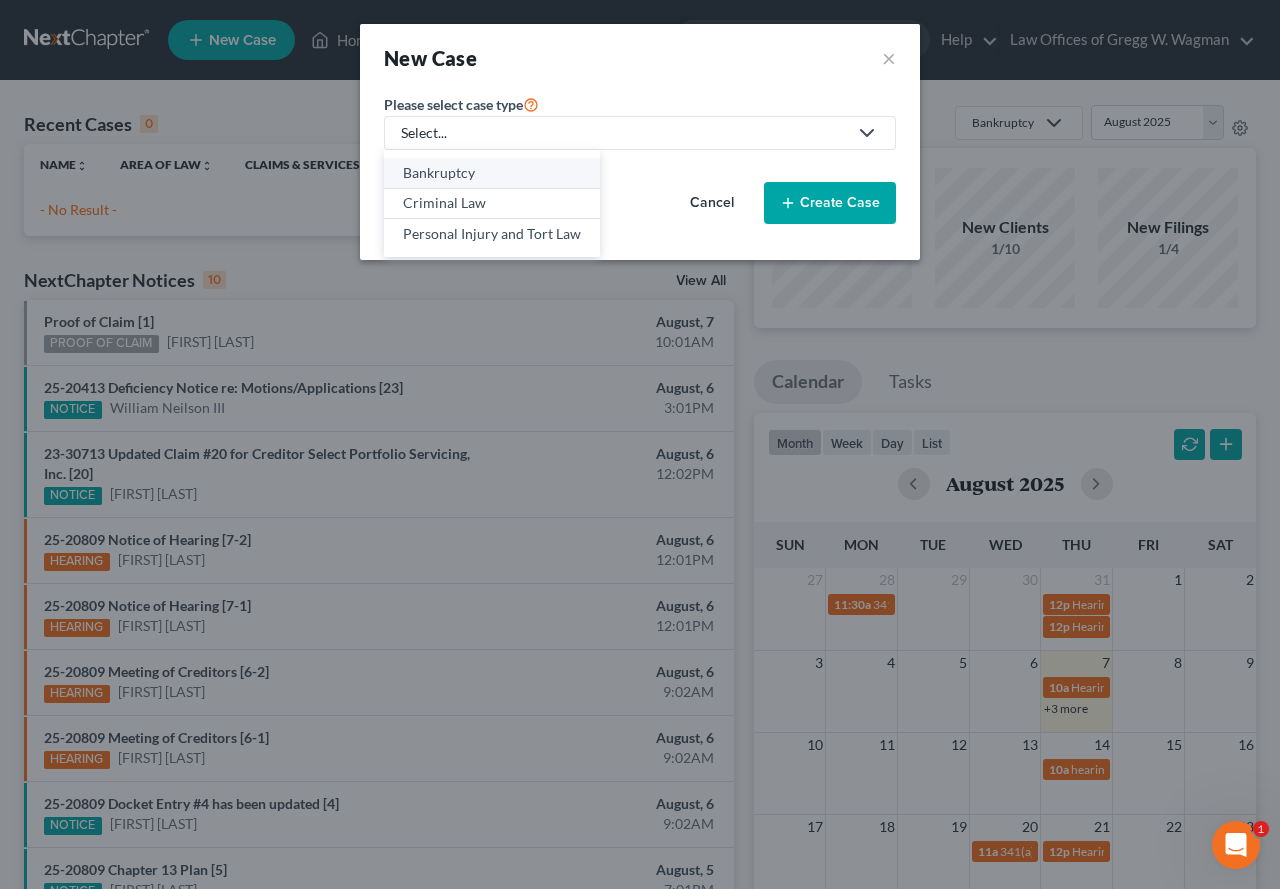 click on "Bankruptcy" at bounding box center [492, 173] 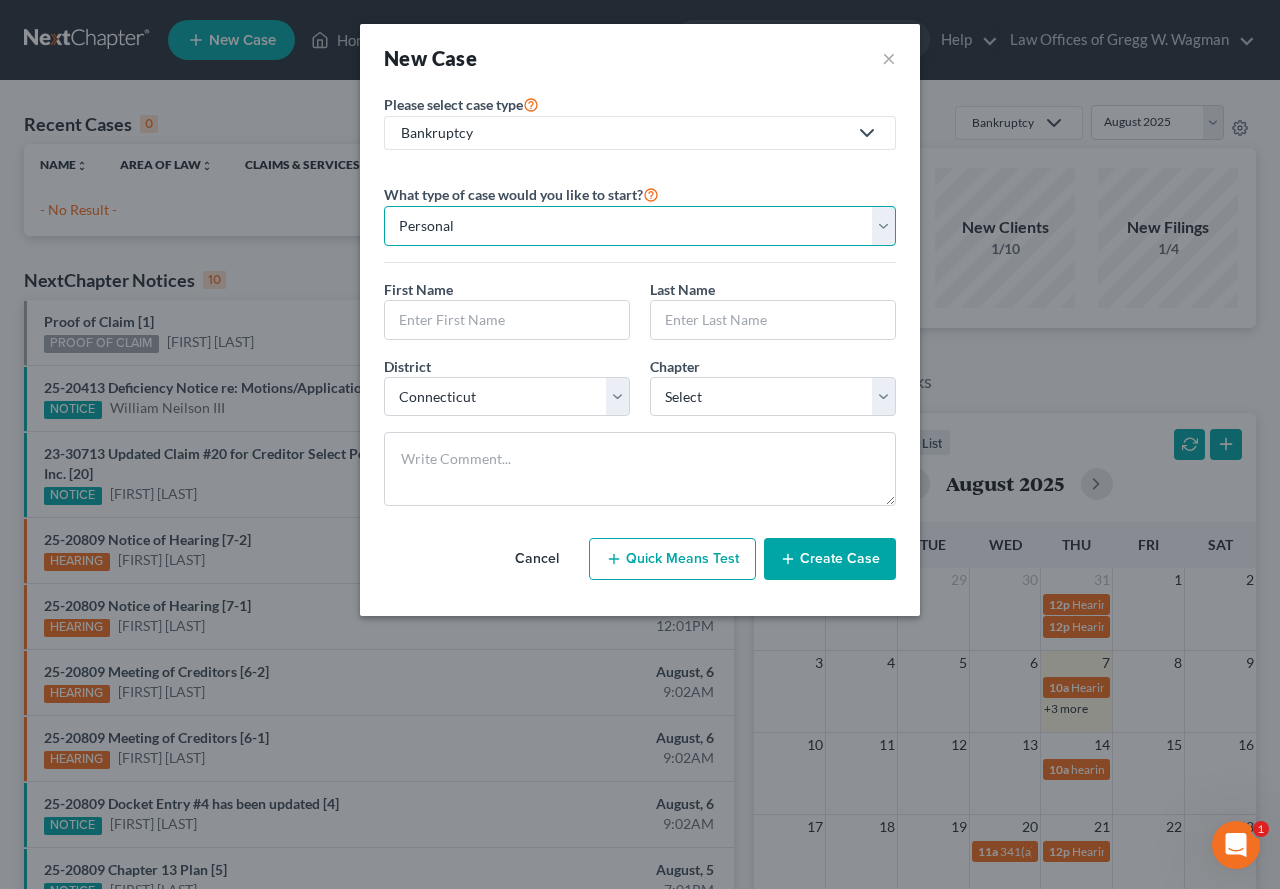 click on "Personal Business" at bounding box center (640, 226) 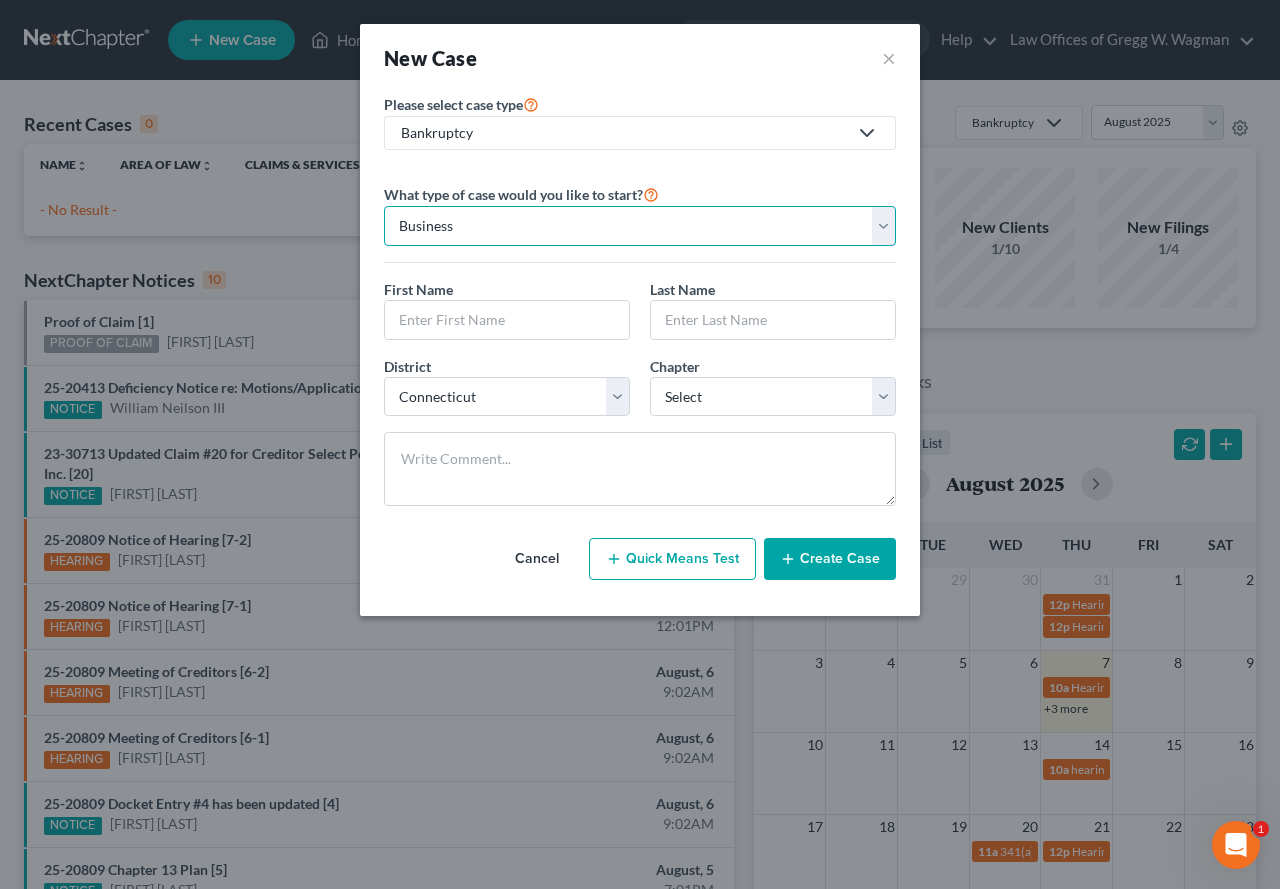 click on "Personal Business" at bounding box center (640, 226) 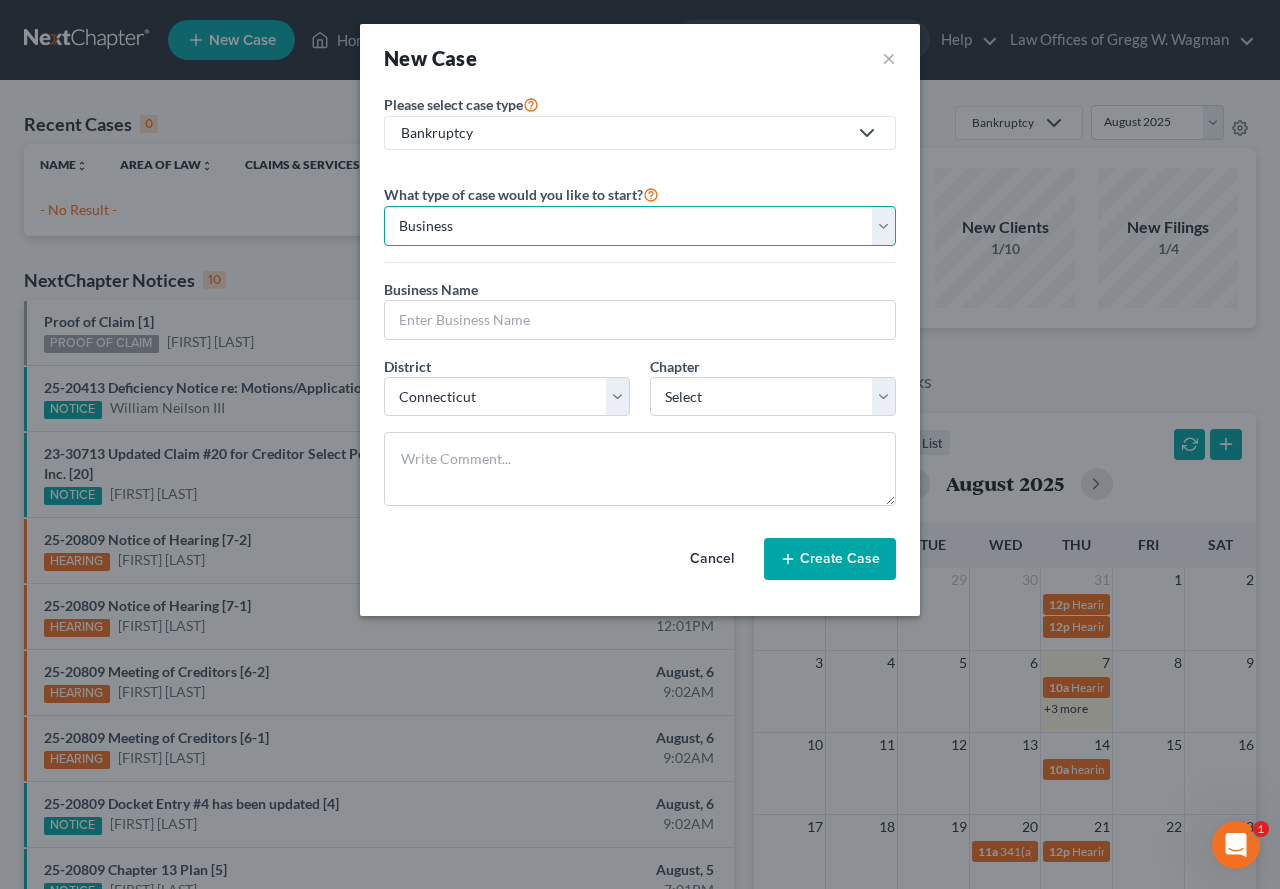click on "Personal Business" at bounding box center [640, 226] 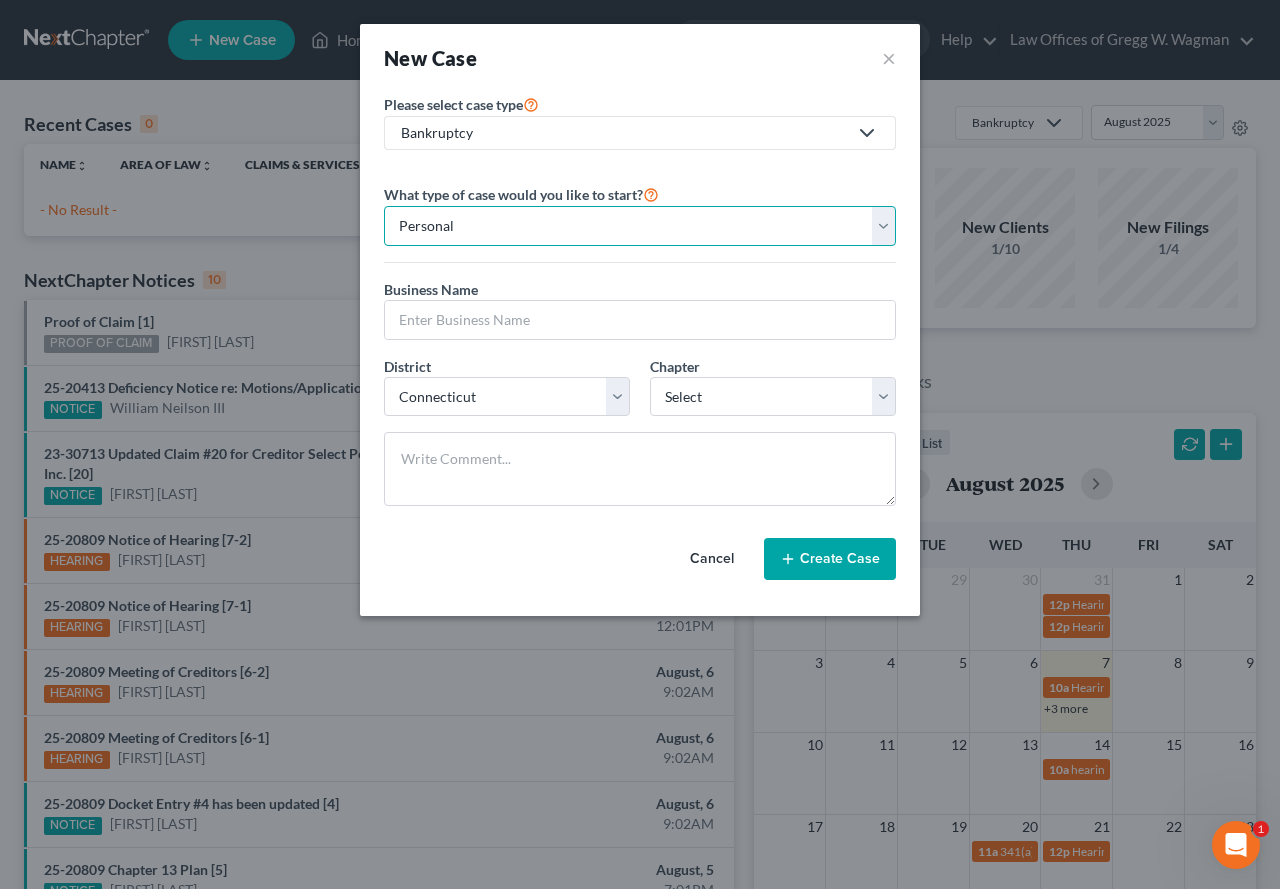 click on "Personal Business" at bounding box center (640, 226) 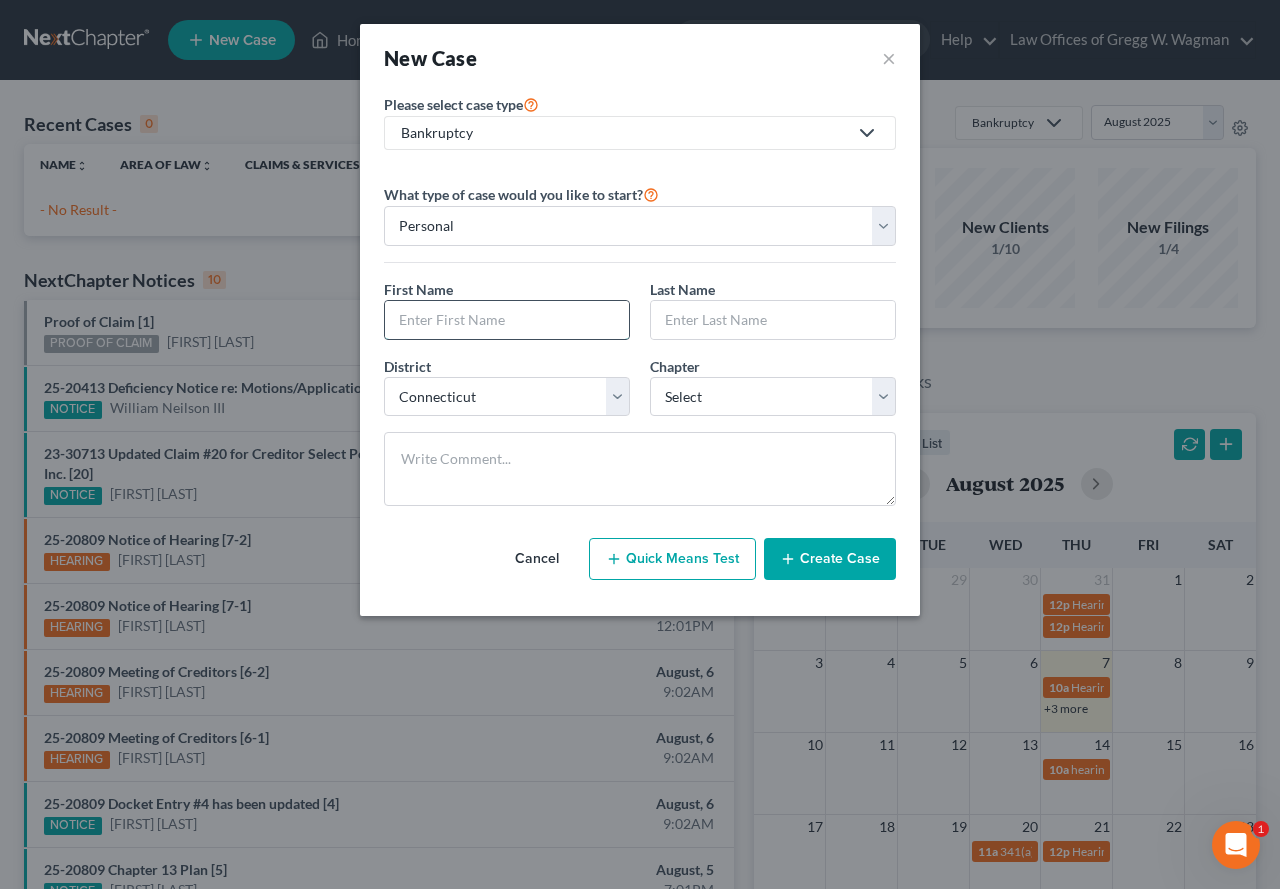 click at bounding box center (507, 320) 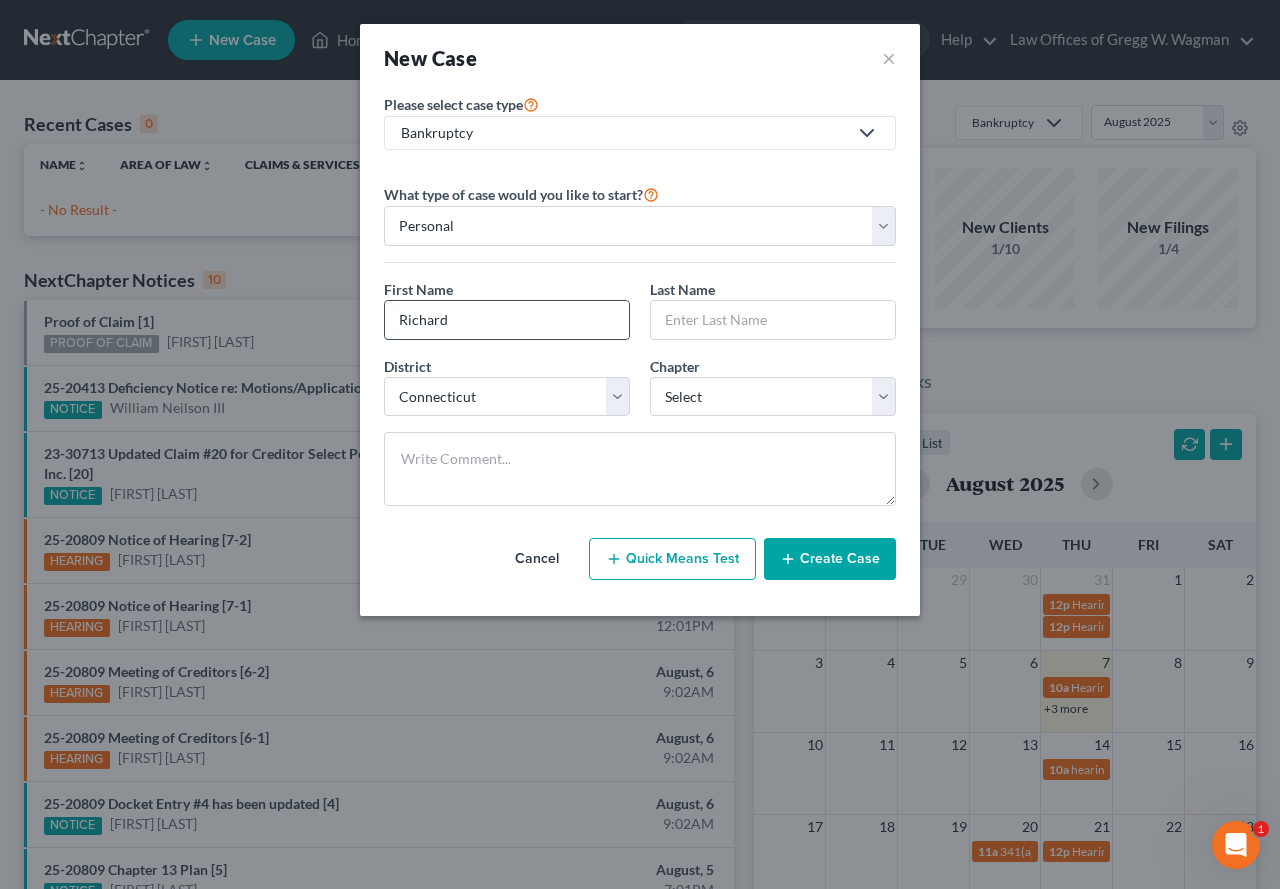 type on "Richard" 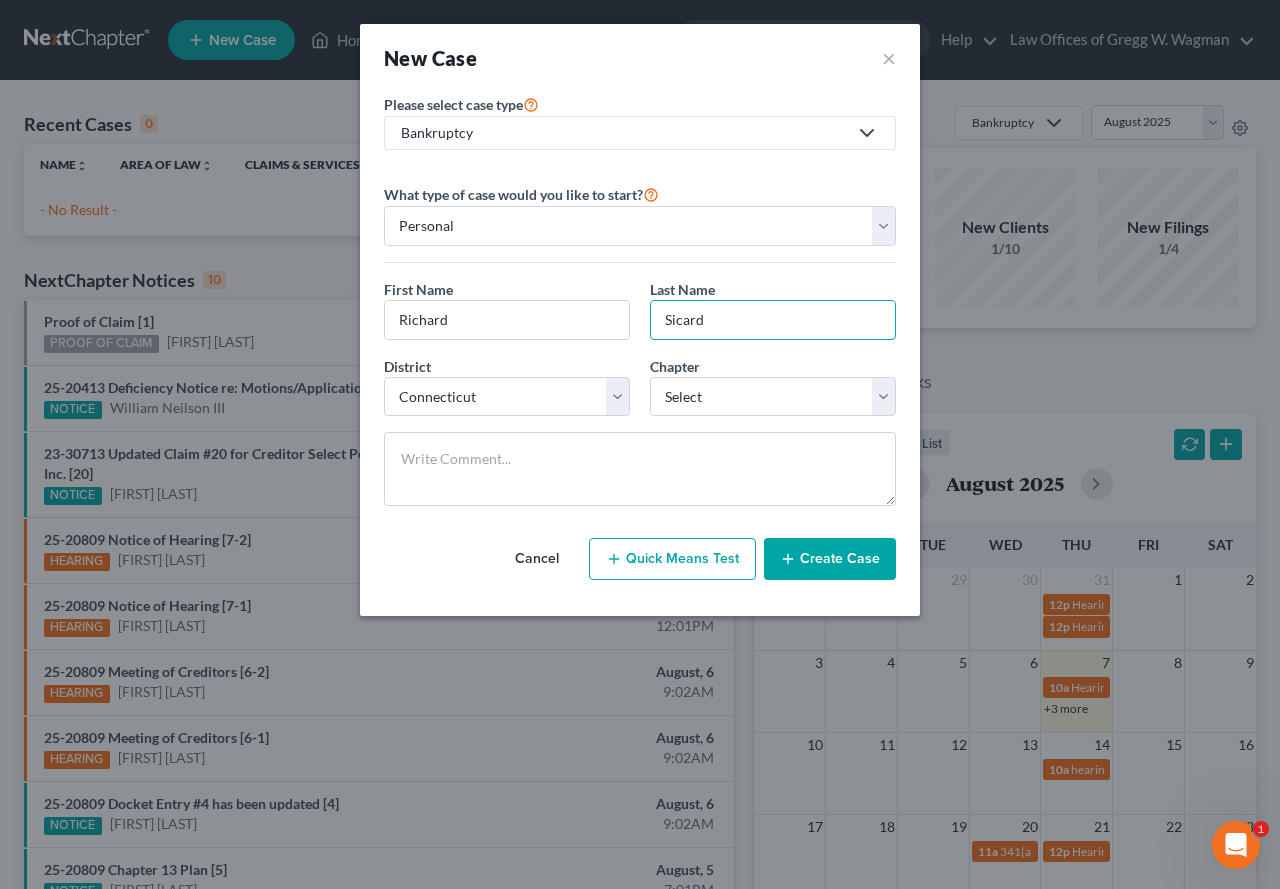 type on "Sicard" 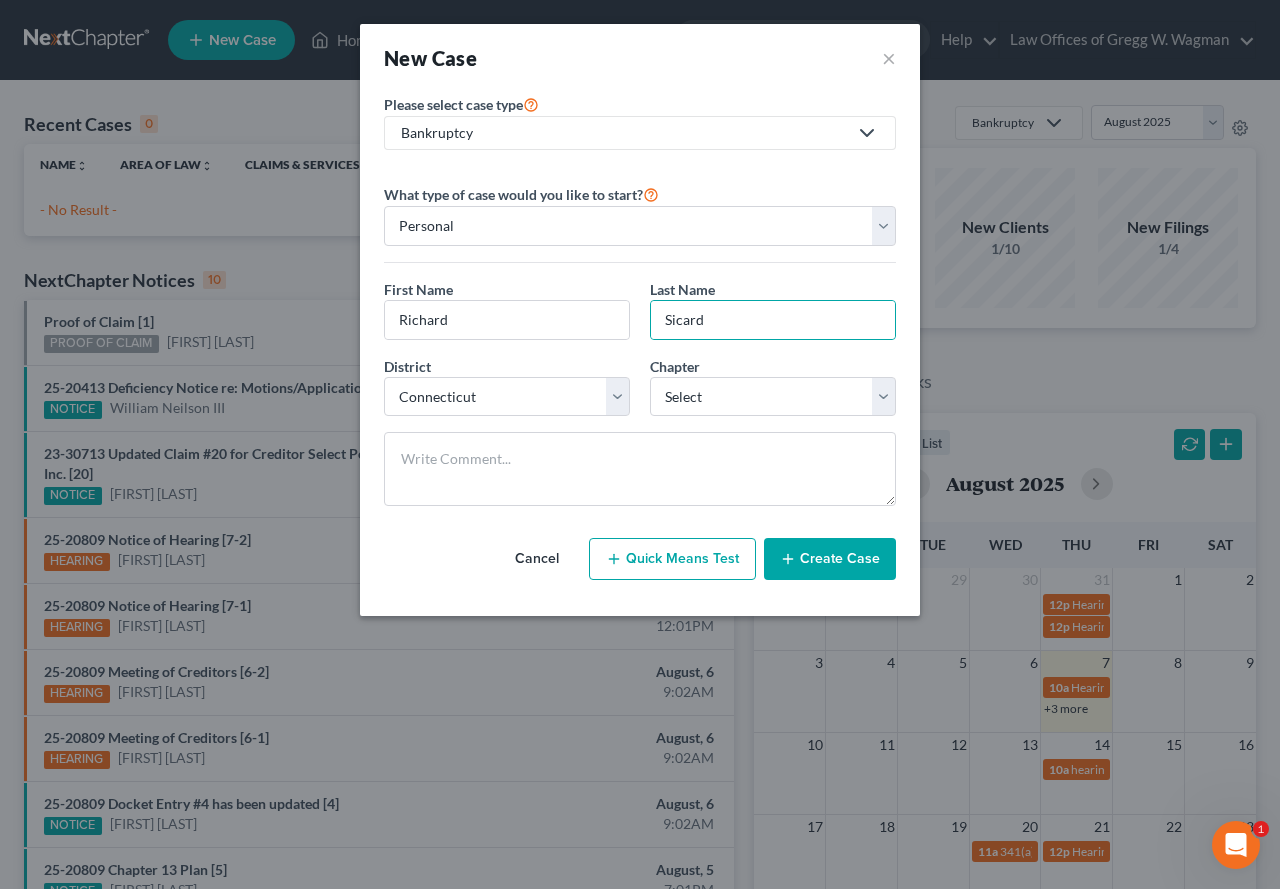 click on "Cancel Quick Means Test Create Case" at bounding box center [640, 559] 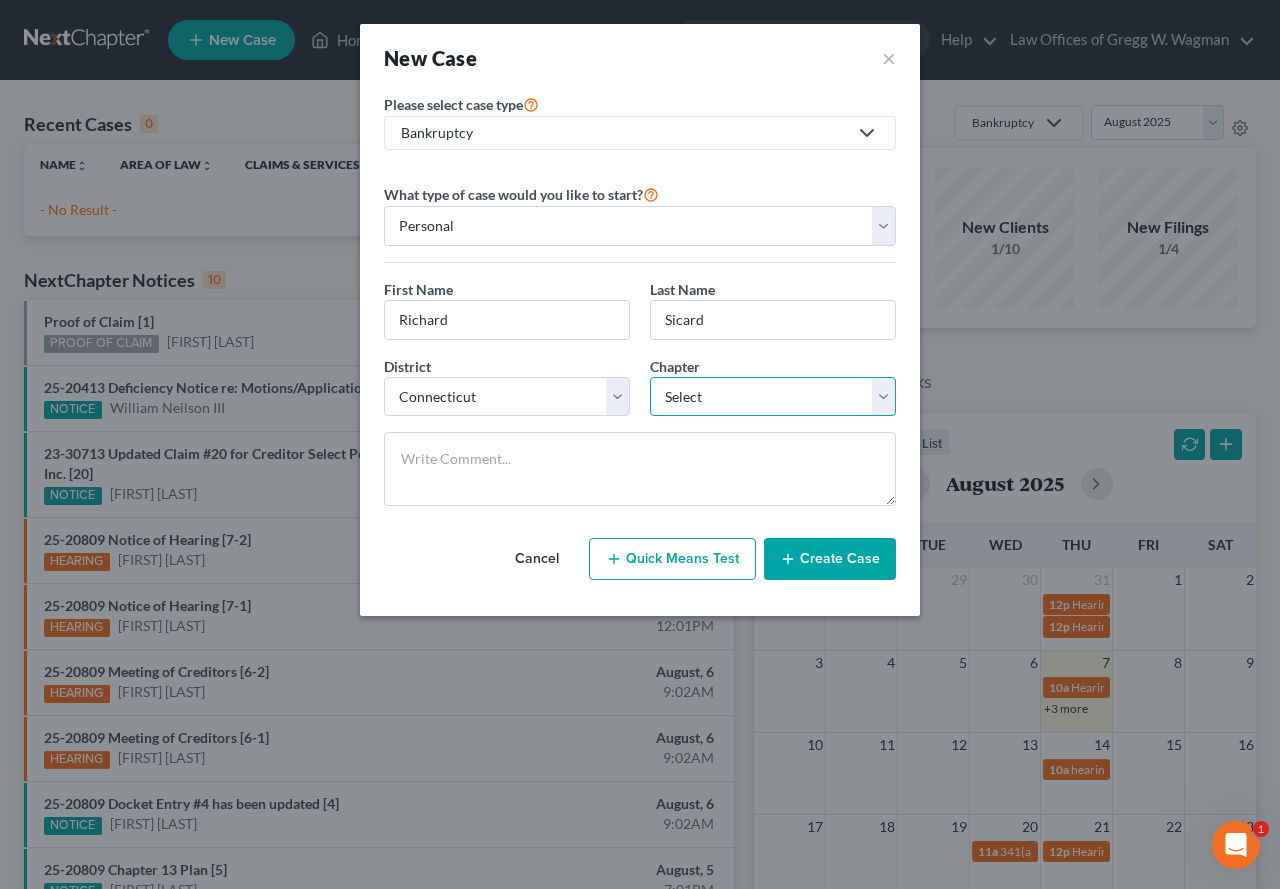 click on "Select 7 11 12 13" at bounding box center (773, 397) 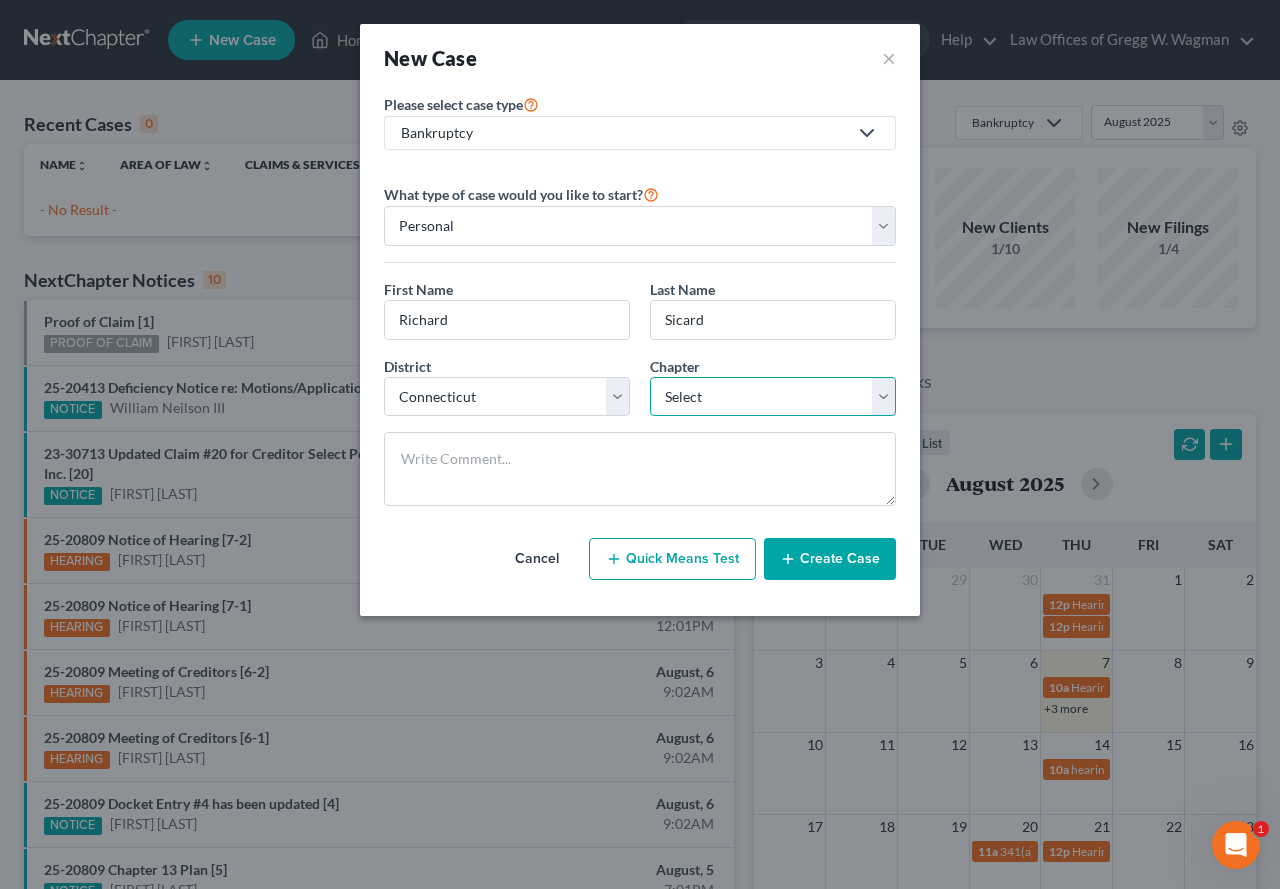 select on "3" 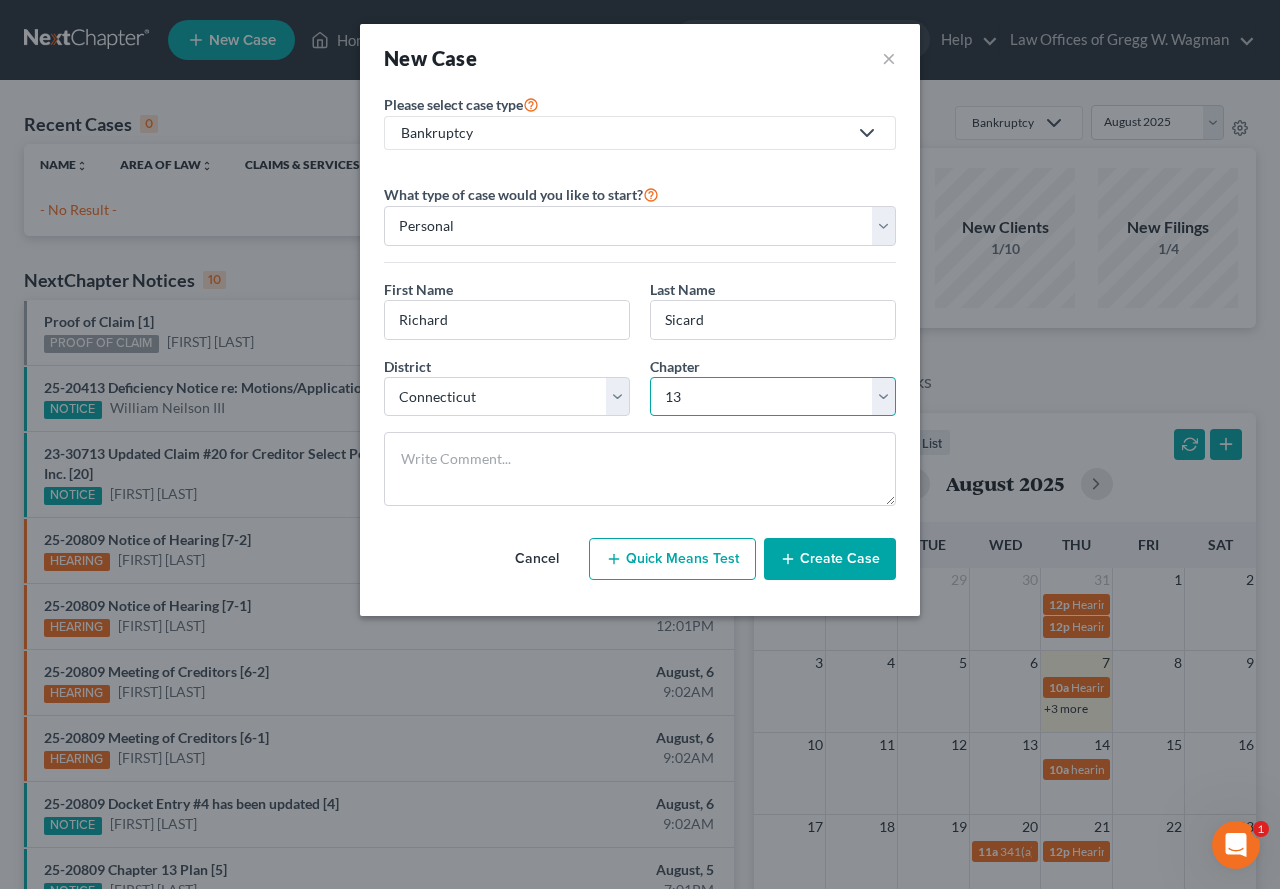 click on "Select 7 11 12 13" at bounding box center (773, 397) 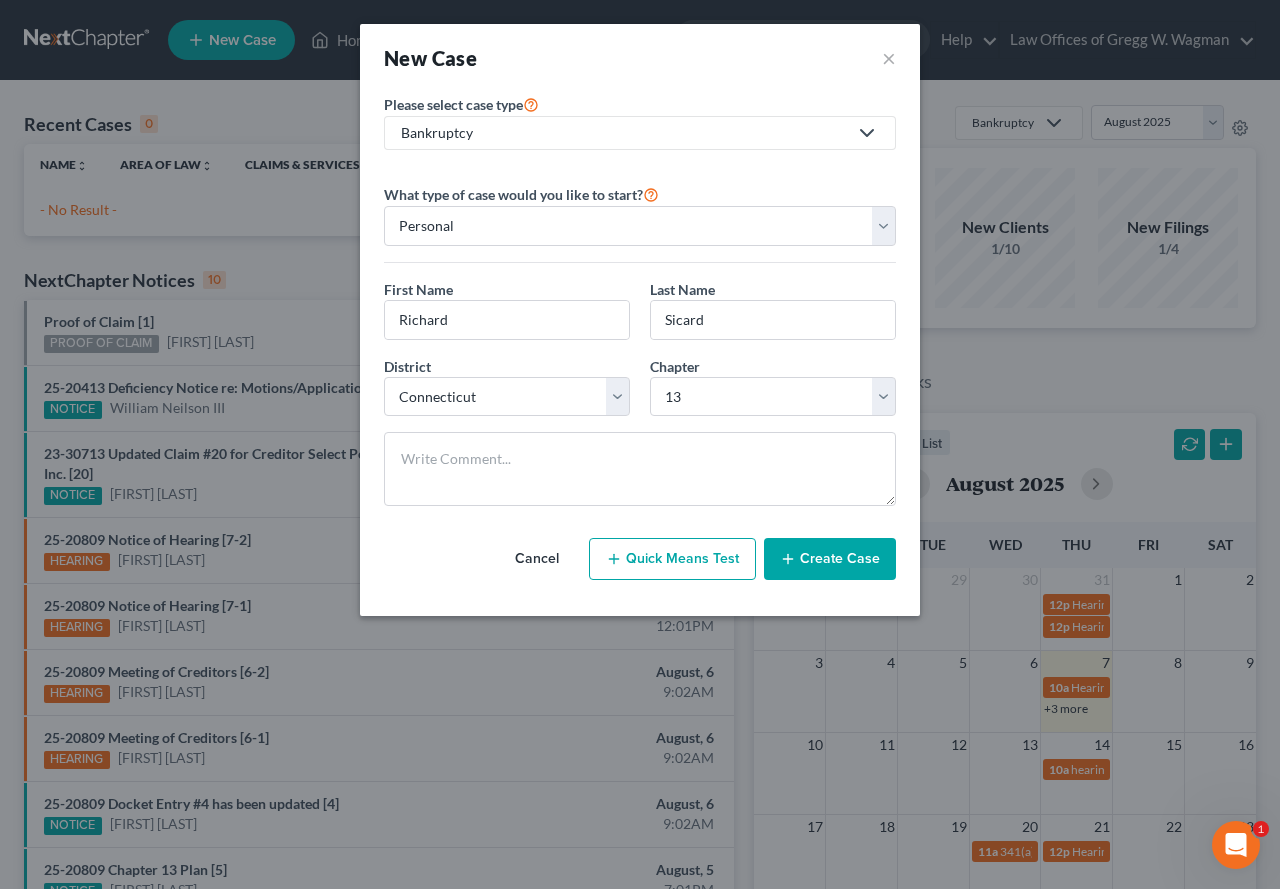 click on "Create Case" at bounding box center [830, 559] 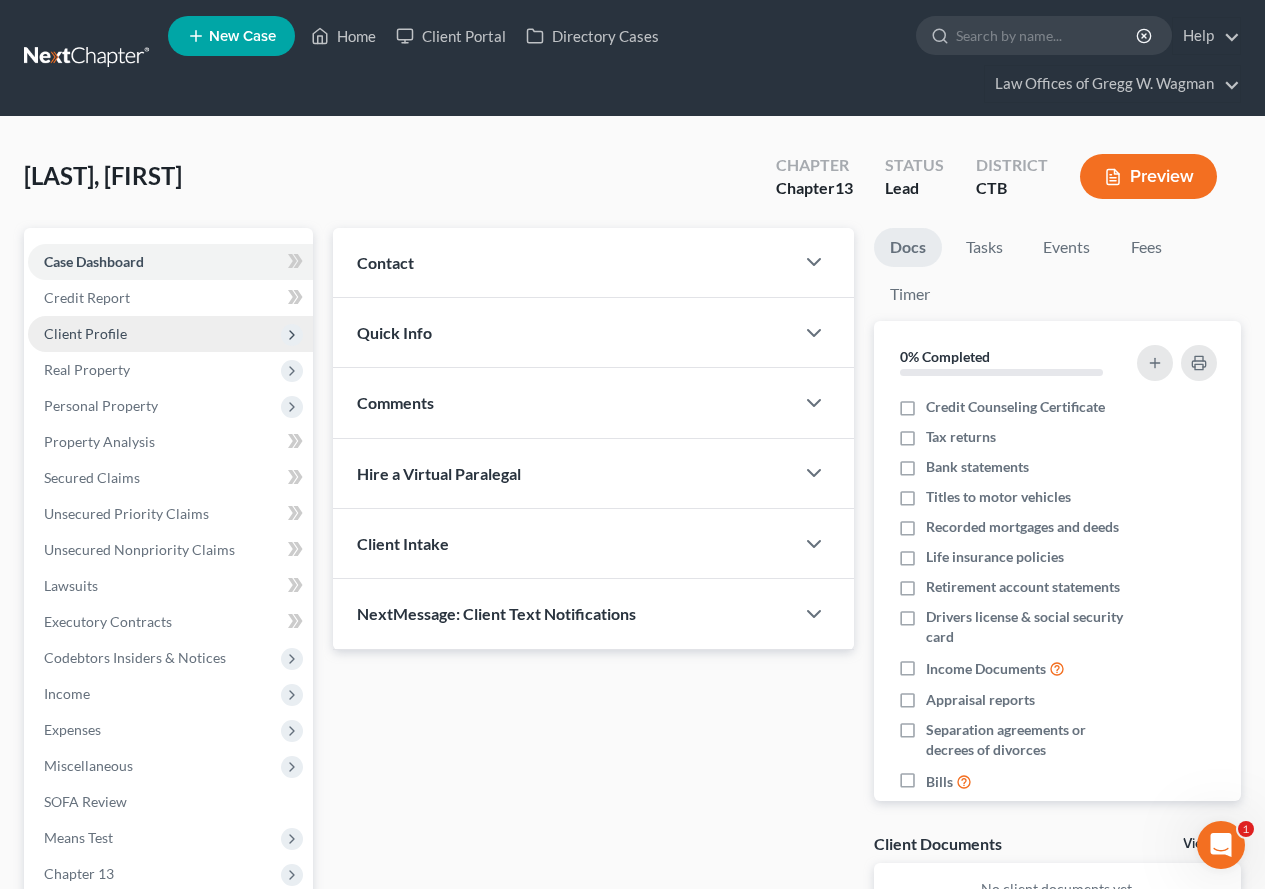 click on "Client Profile" at bounding box center (85, 333) 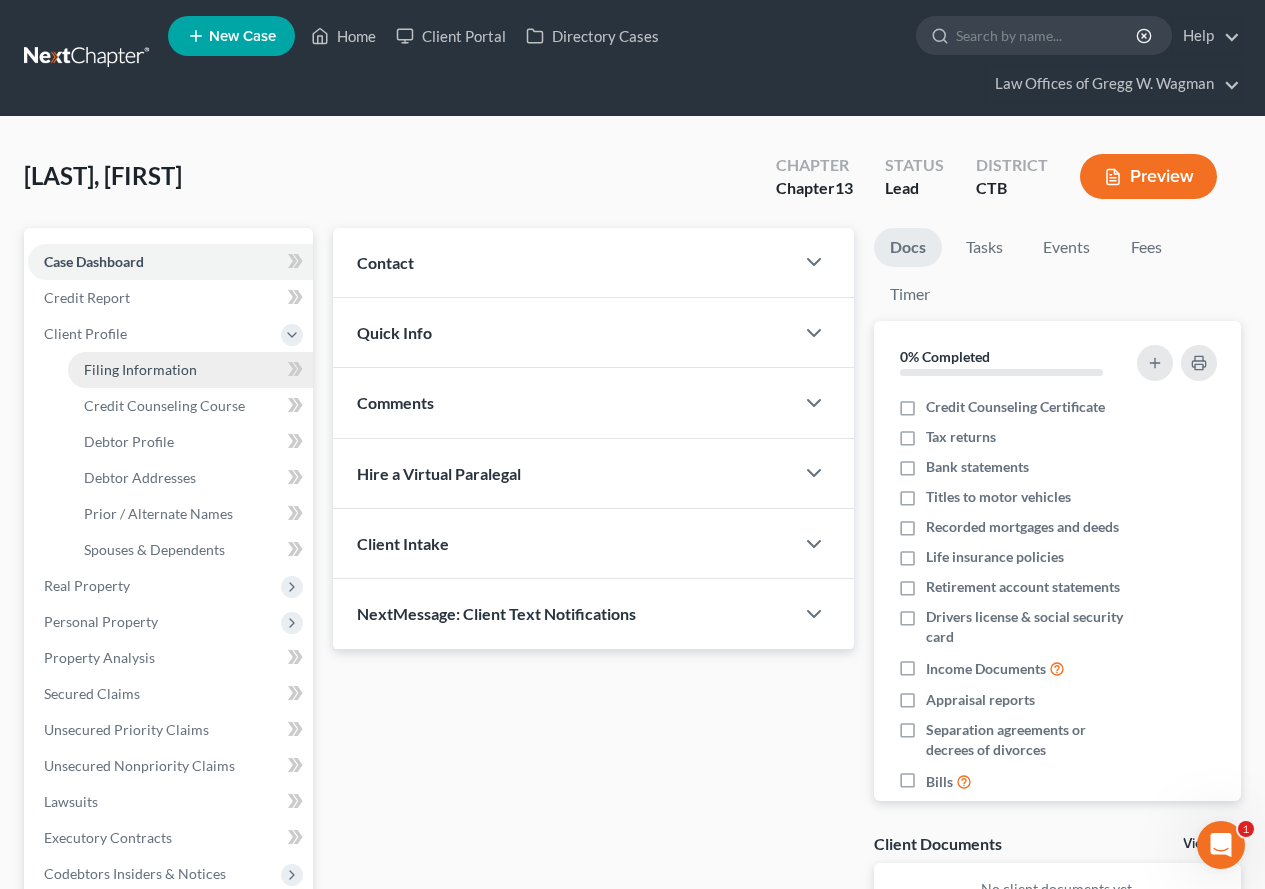 click on "Filing Information" at bounding box center [140, 369] 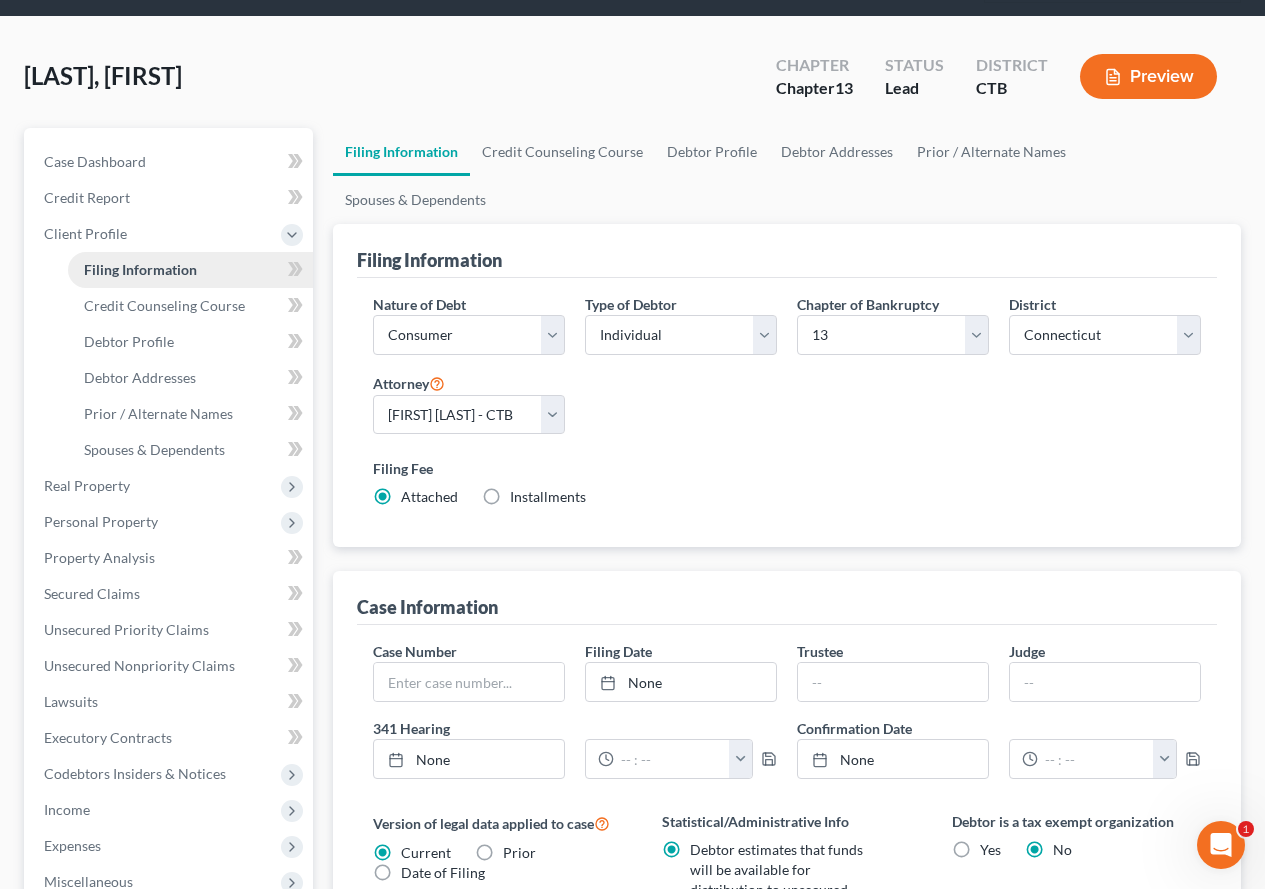 scroll, scrollTop: 200, scrollLeft: 0, axis: vertical 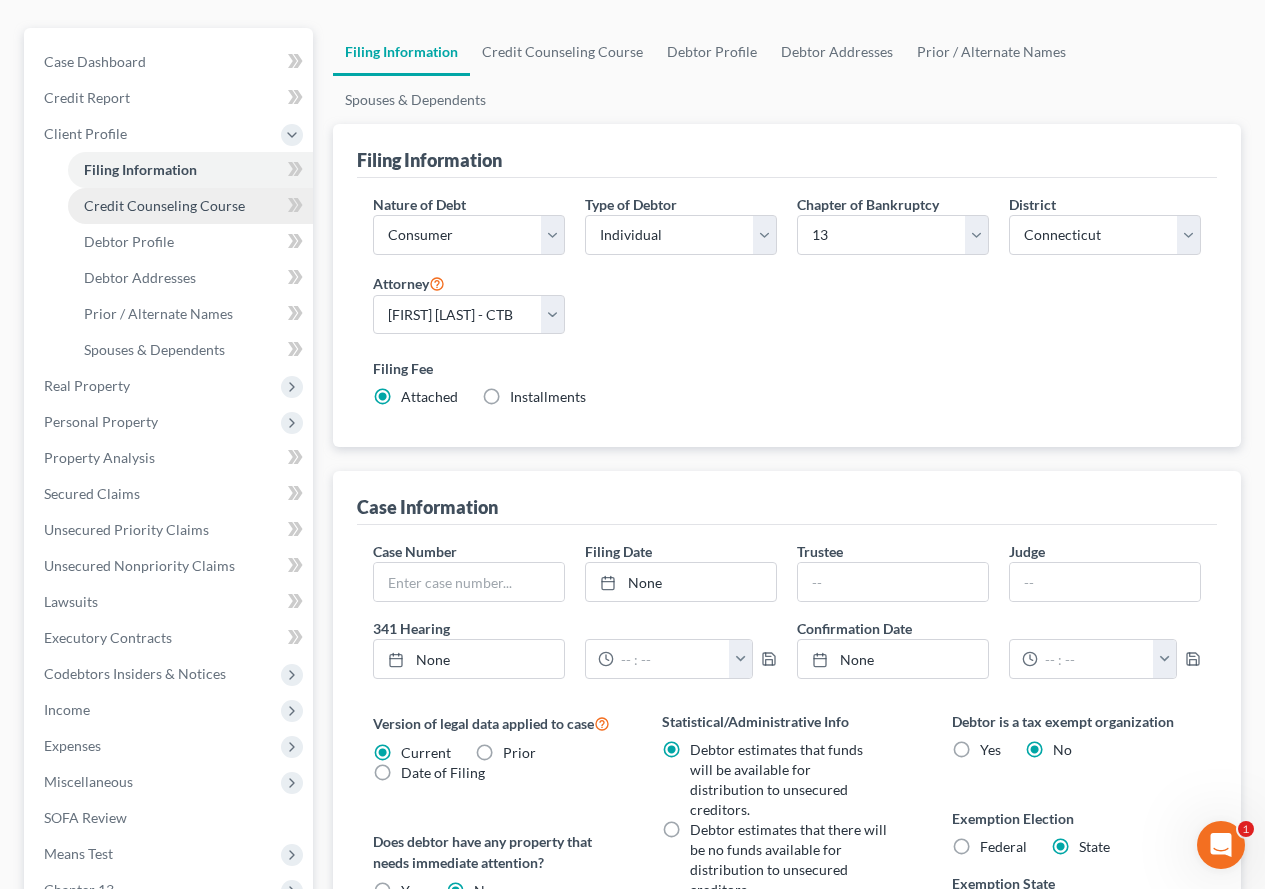 click on "Credit Counseling Course" at bounding box center (164, 205) 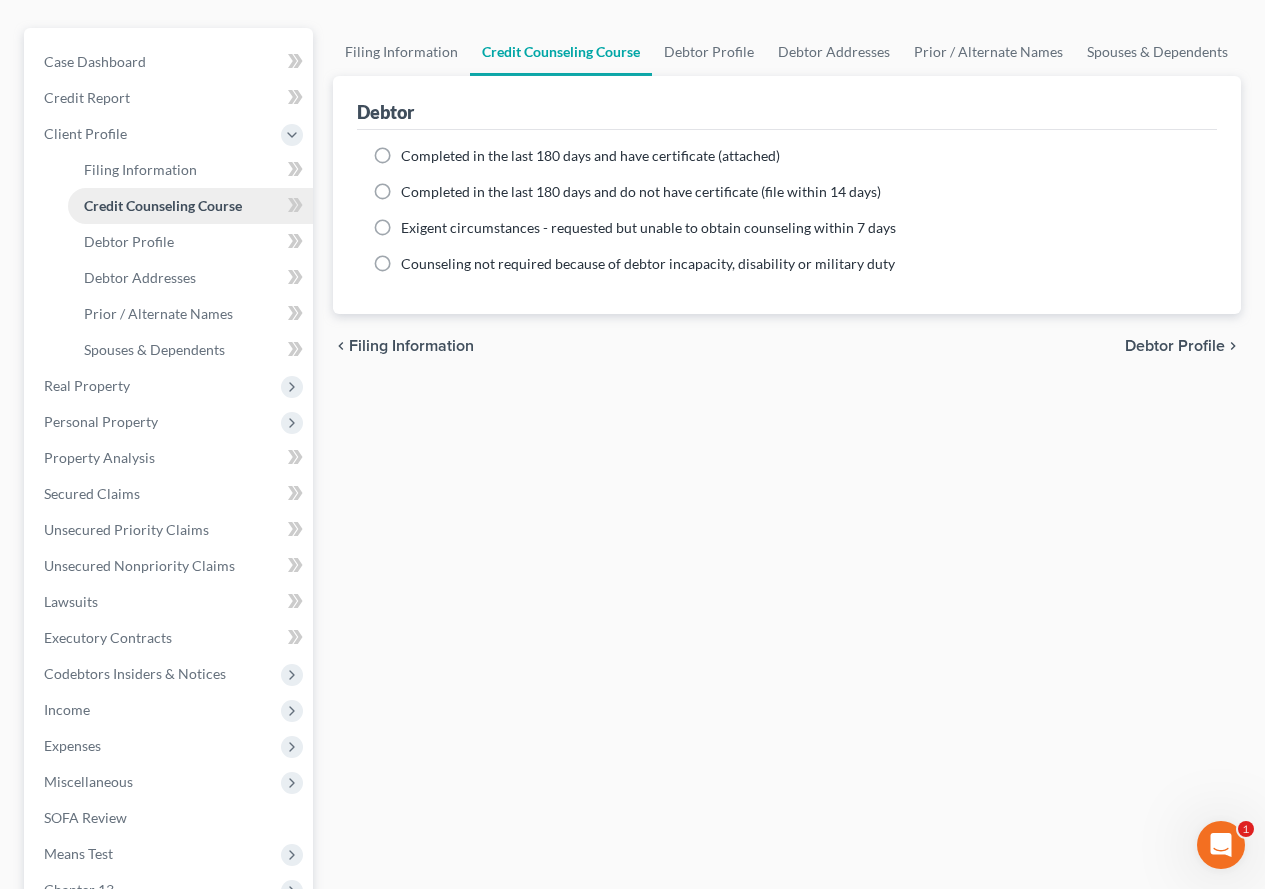 scroll, scrollTop: 0, scrollLeft: 0, axis: both 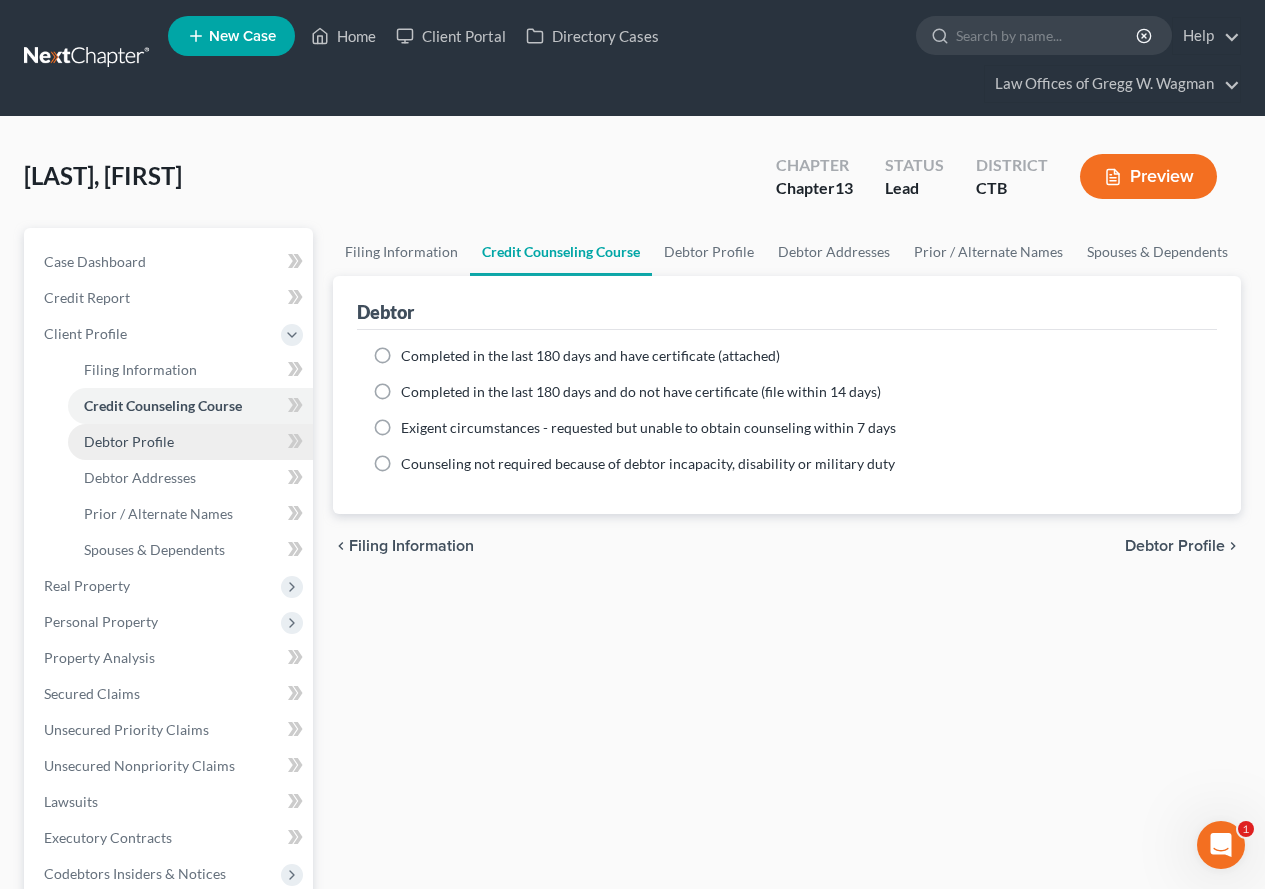 click on "Debtor Profile" at bounding box center [129, 441] 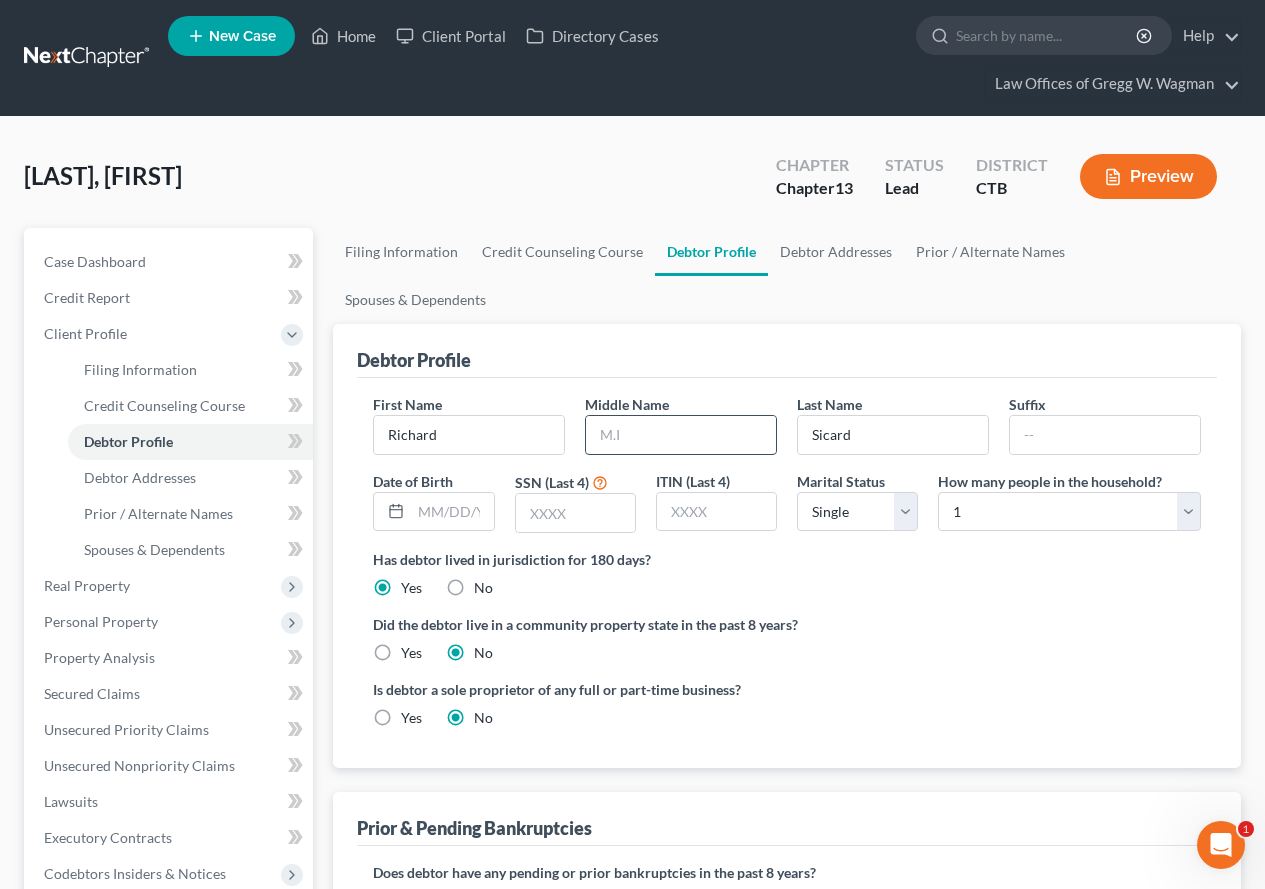 click at bounding box center [681, 435] 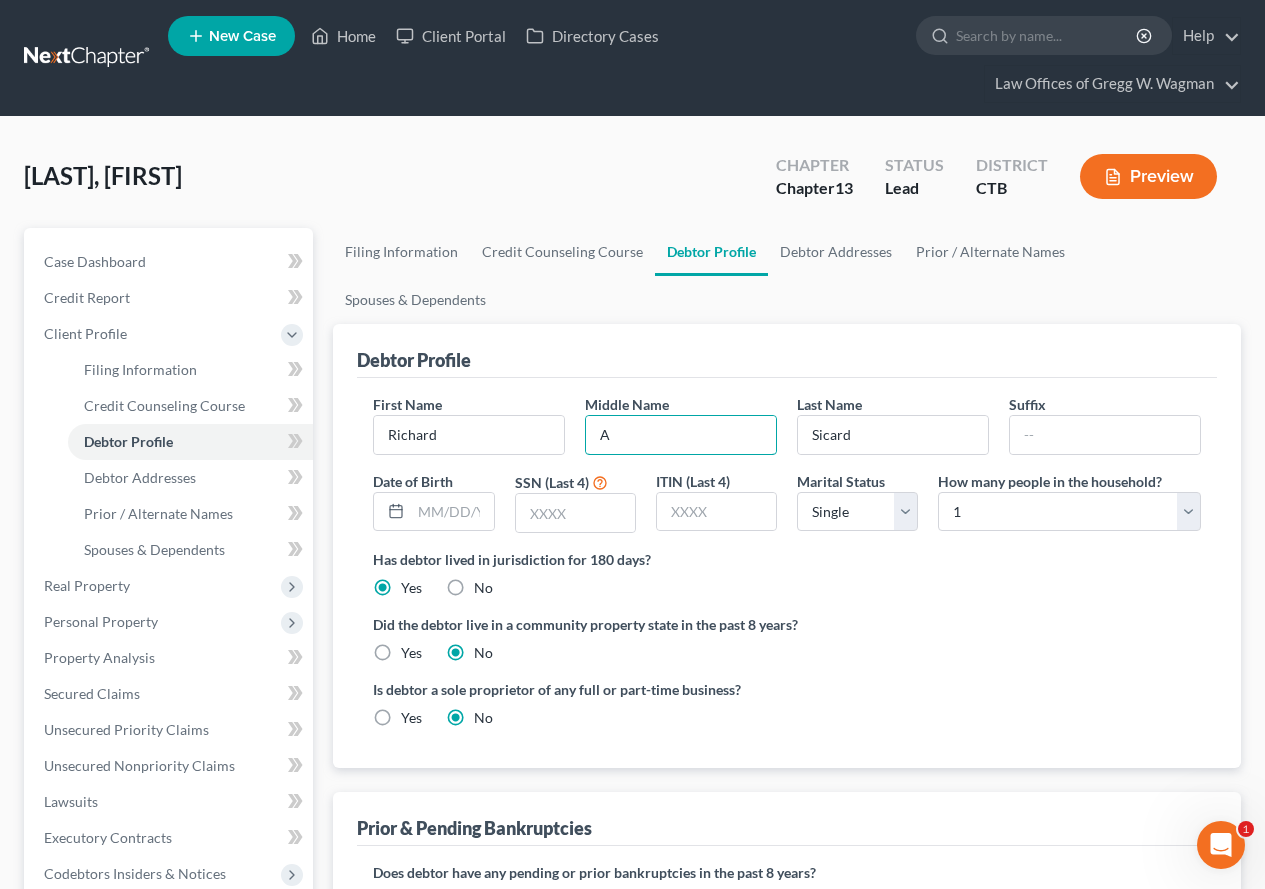 type on "A" 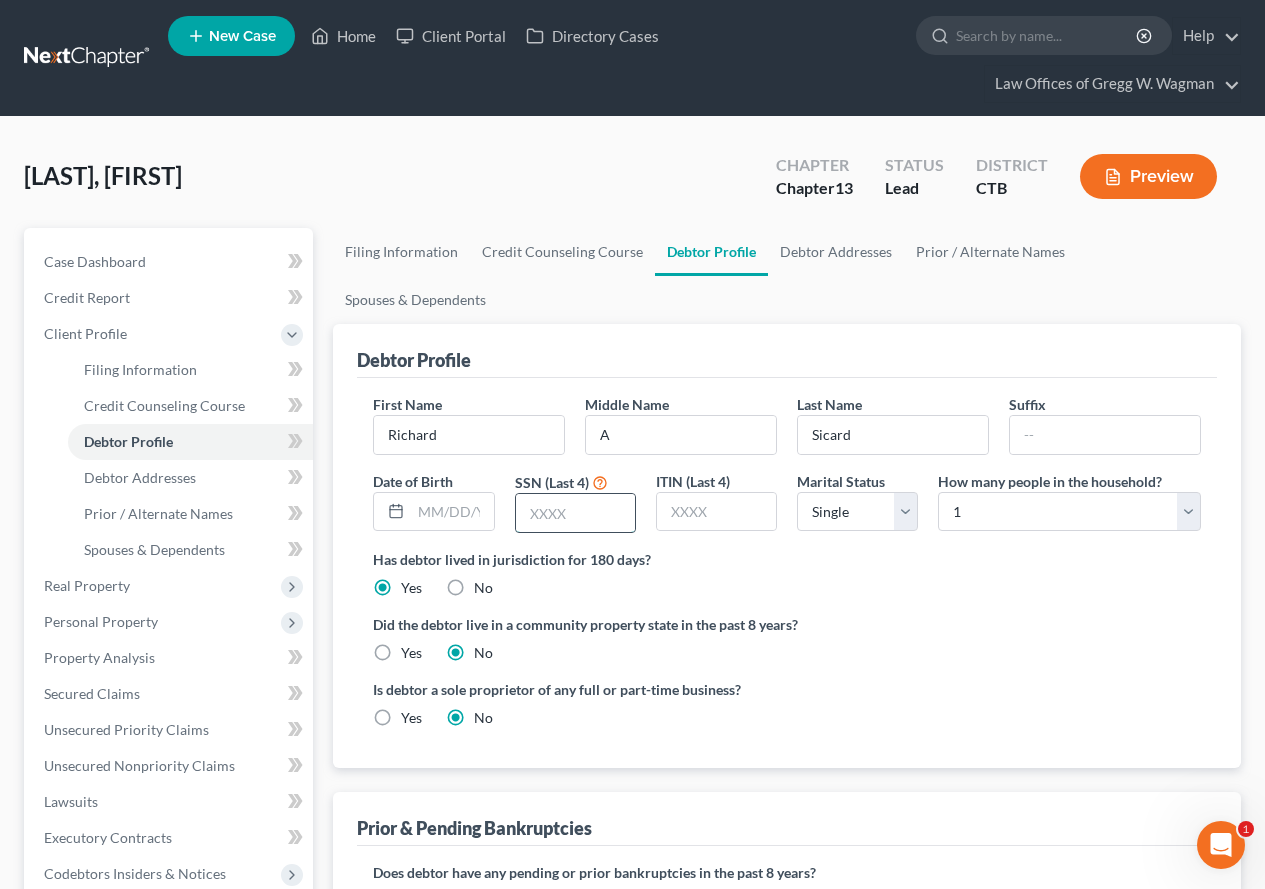 click at bounding box center (575, 513) 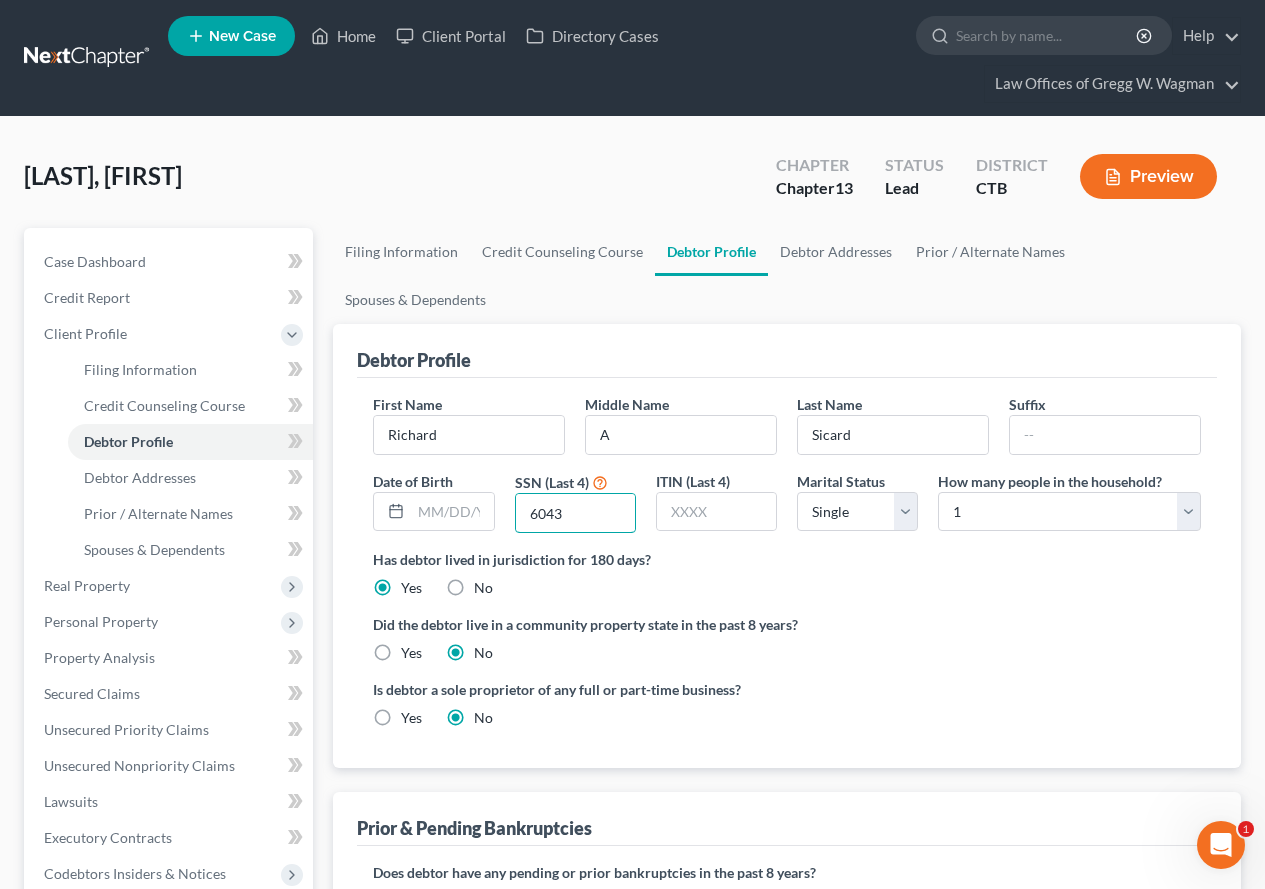 type on "6043" 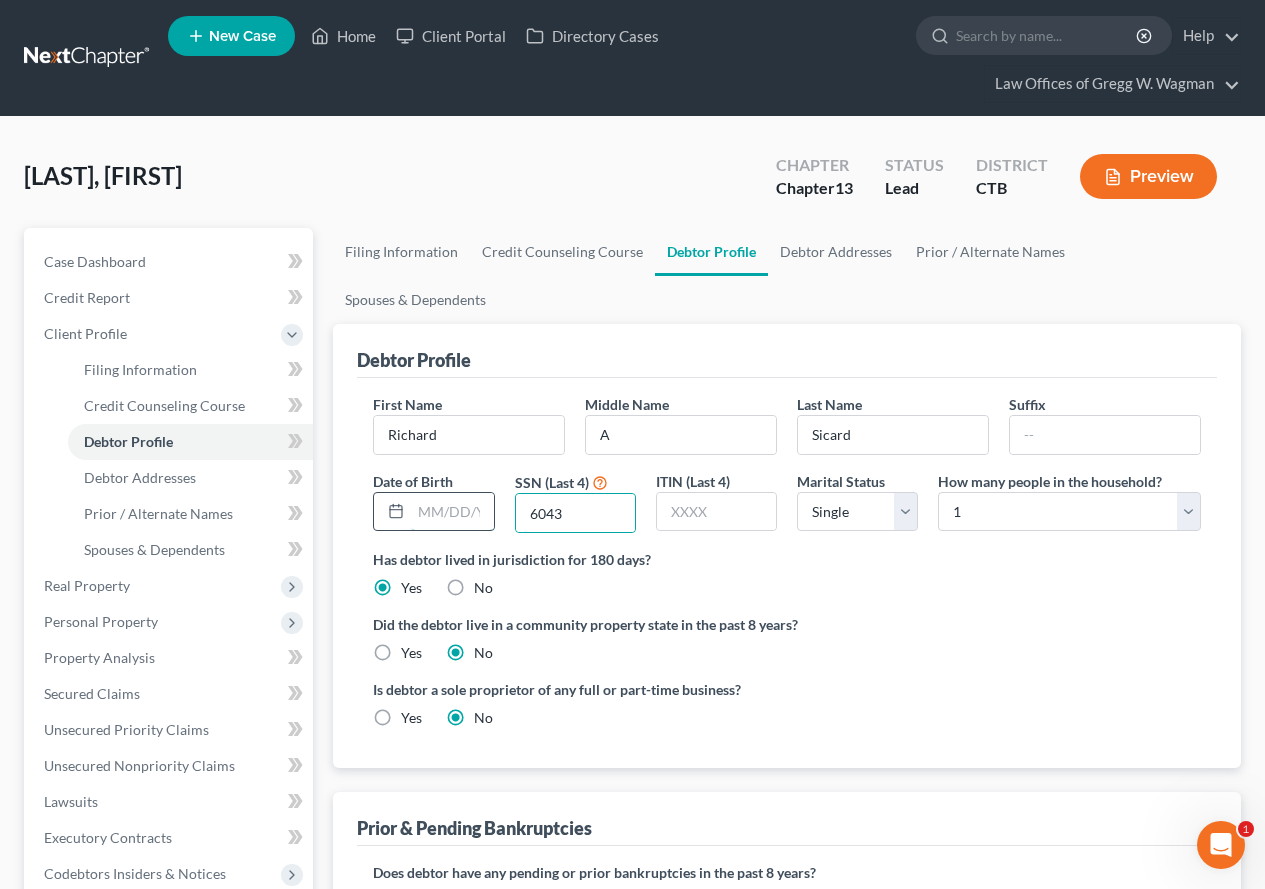 click at bounding box center [452, 512] 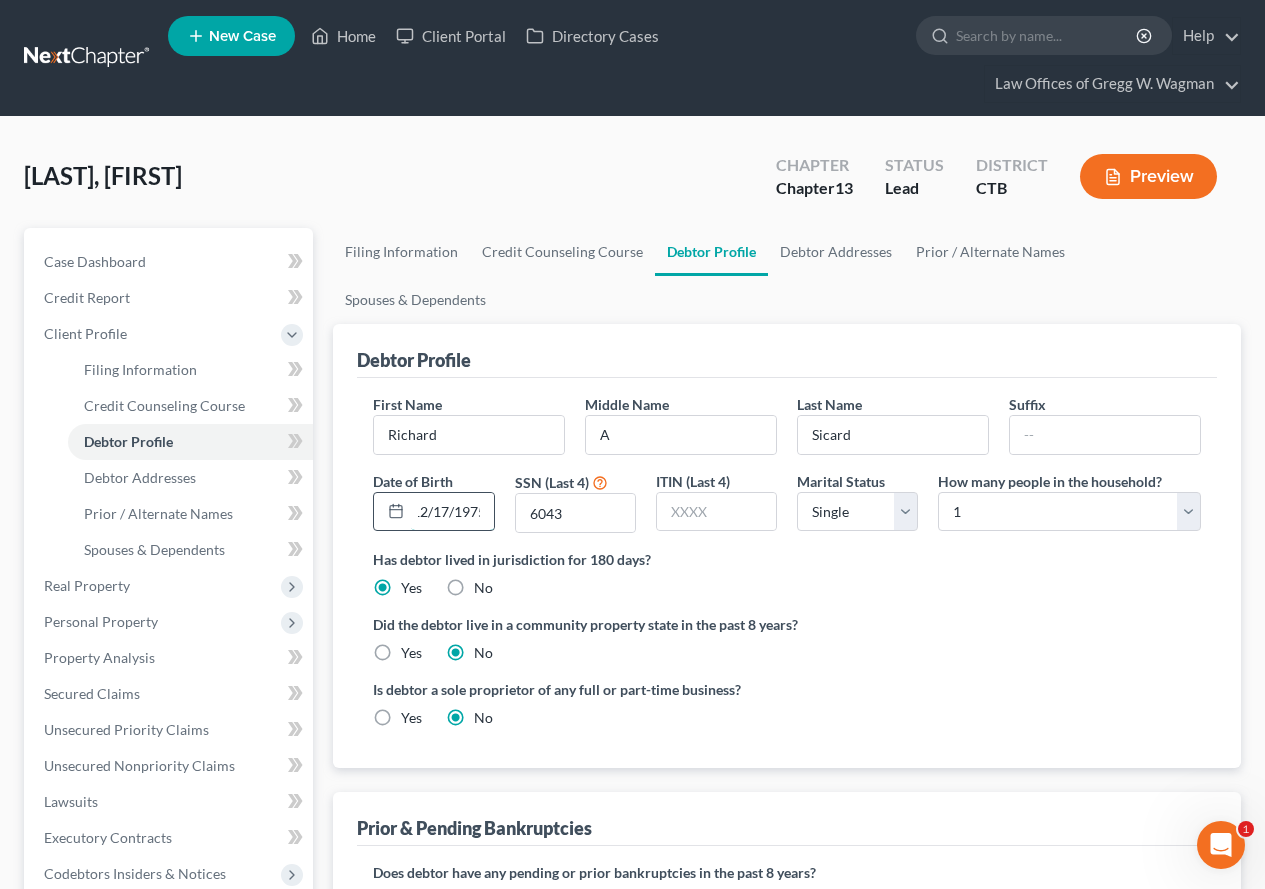 scroll, scrollTop: 0, scrollLeft: 14, axis: horizontal 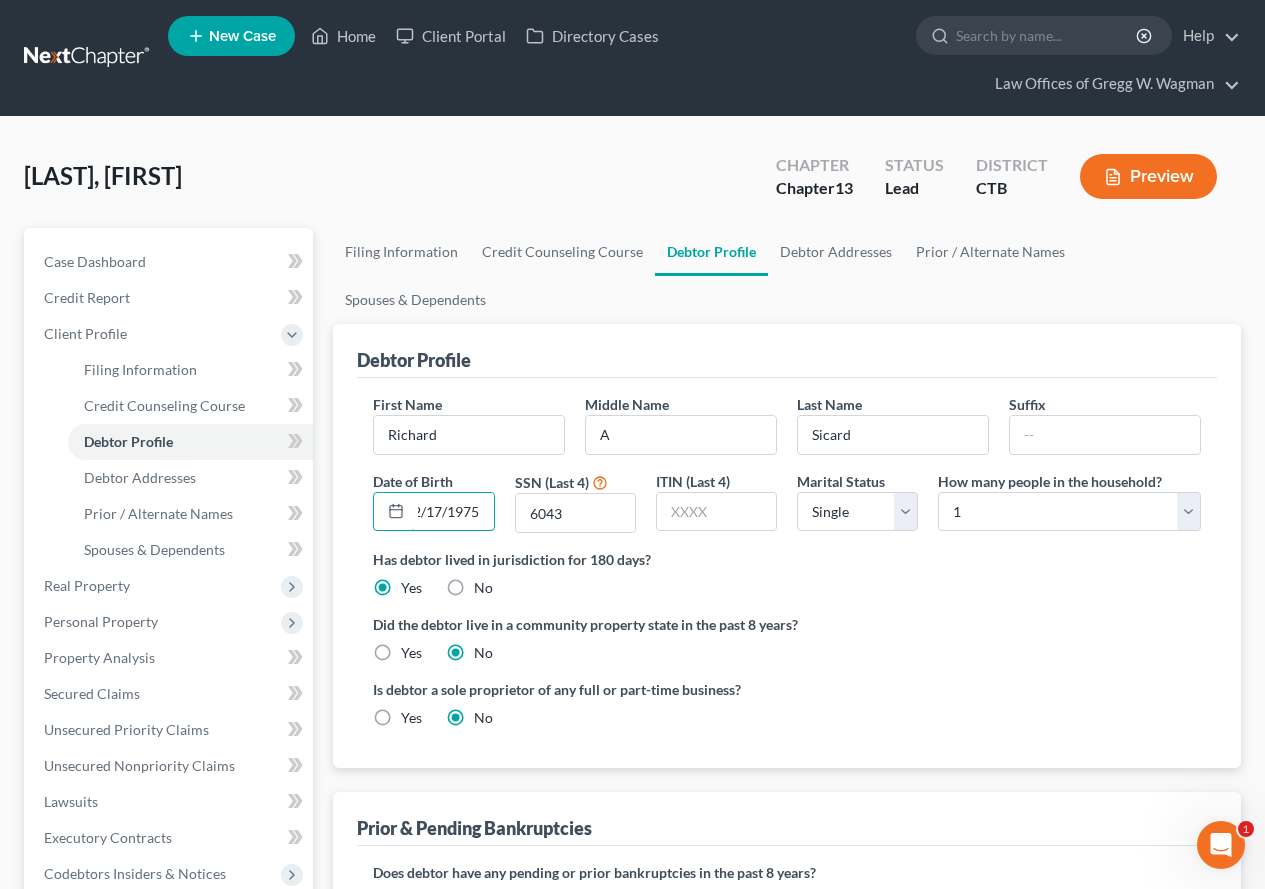 type on "12/17/1975" 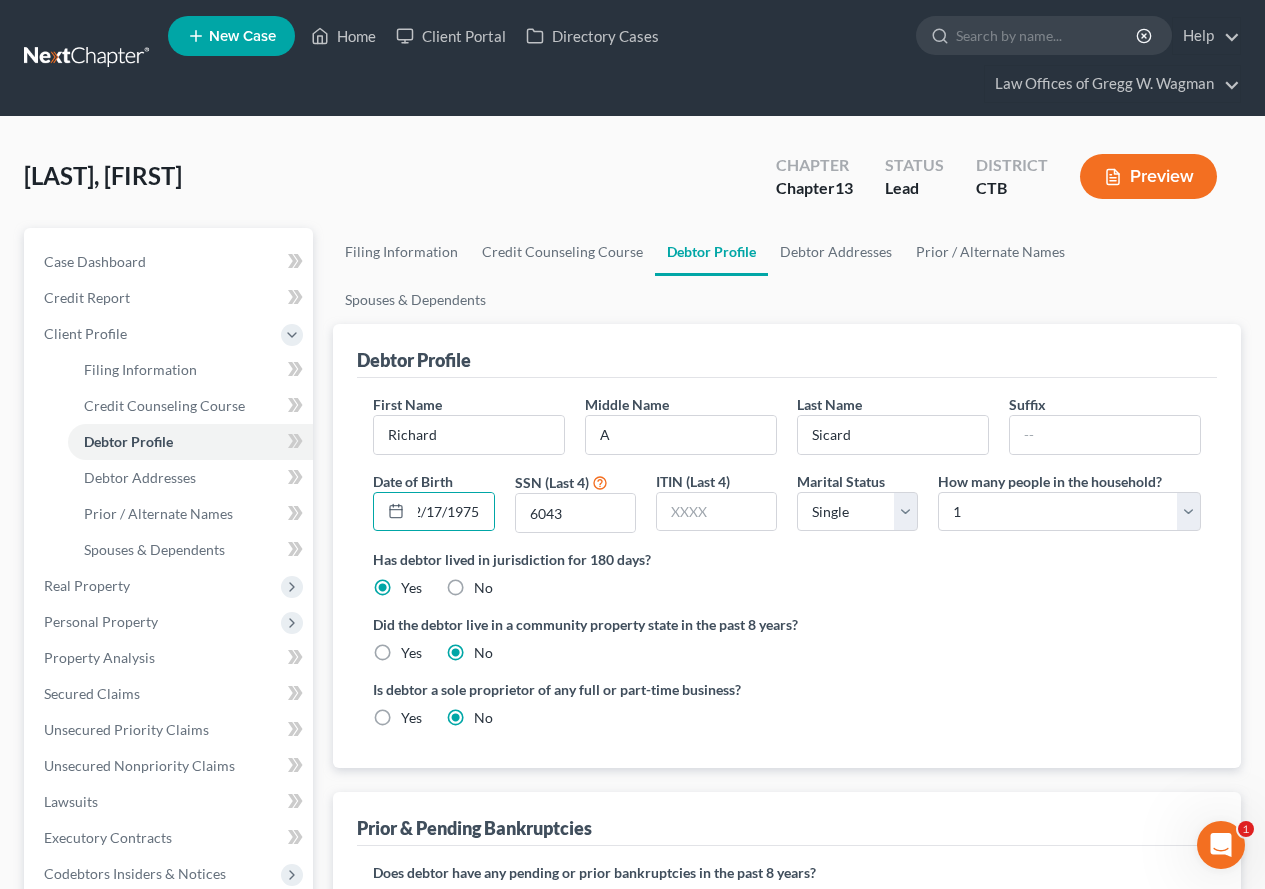 scroll, scrollTop: 0, scrollLeft: 0, axis: both 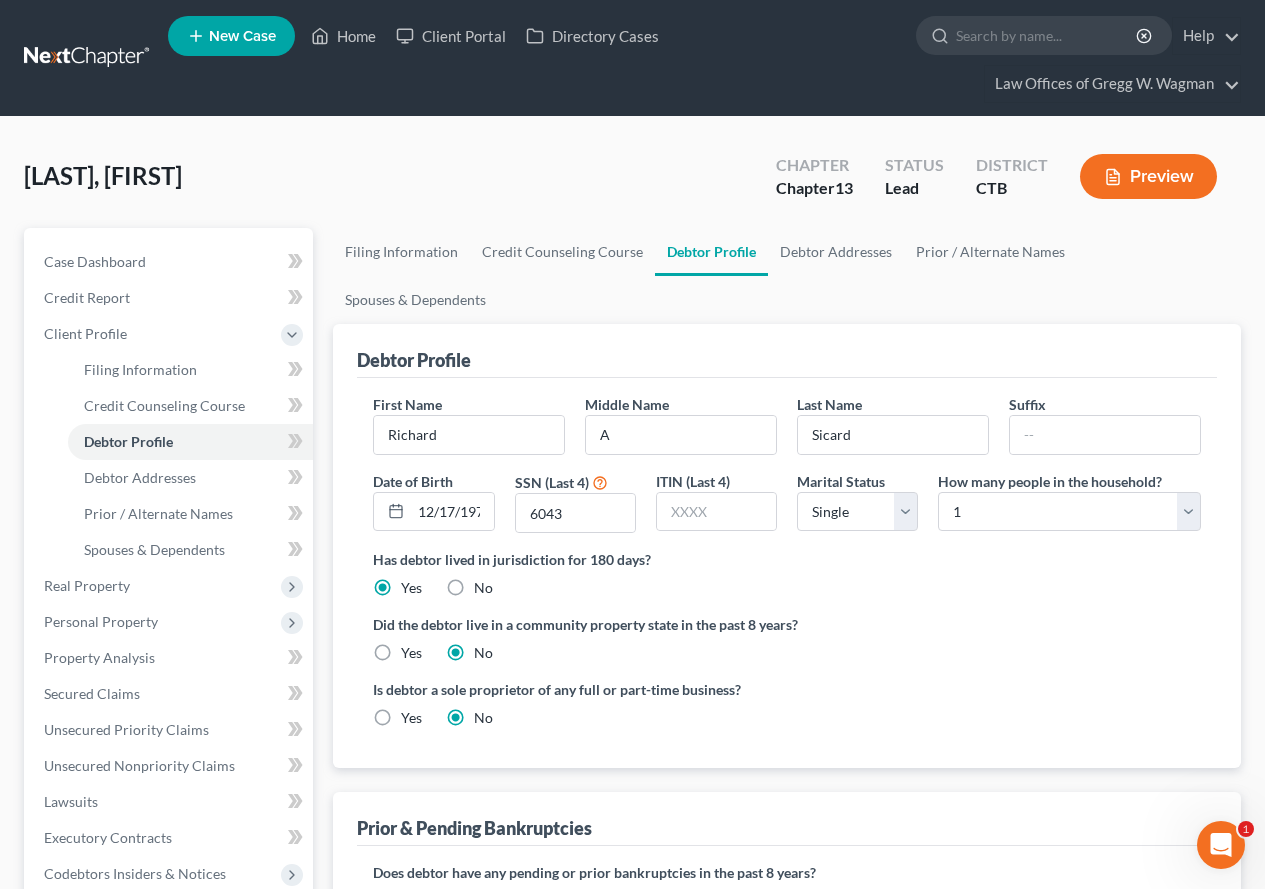 click on "Yes" at bounding box center [411, 718] 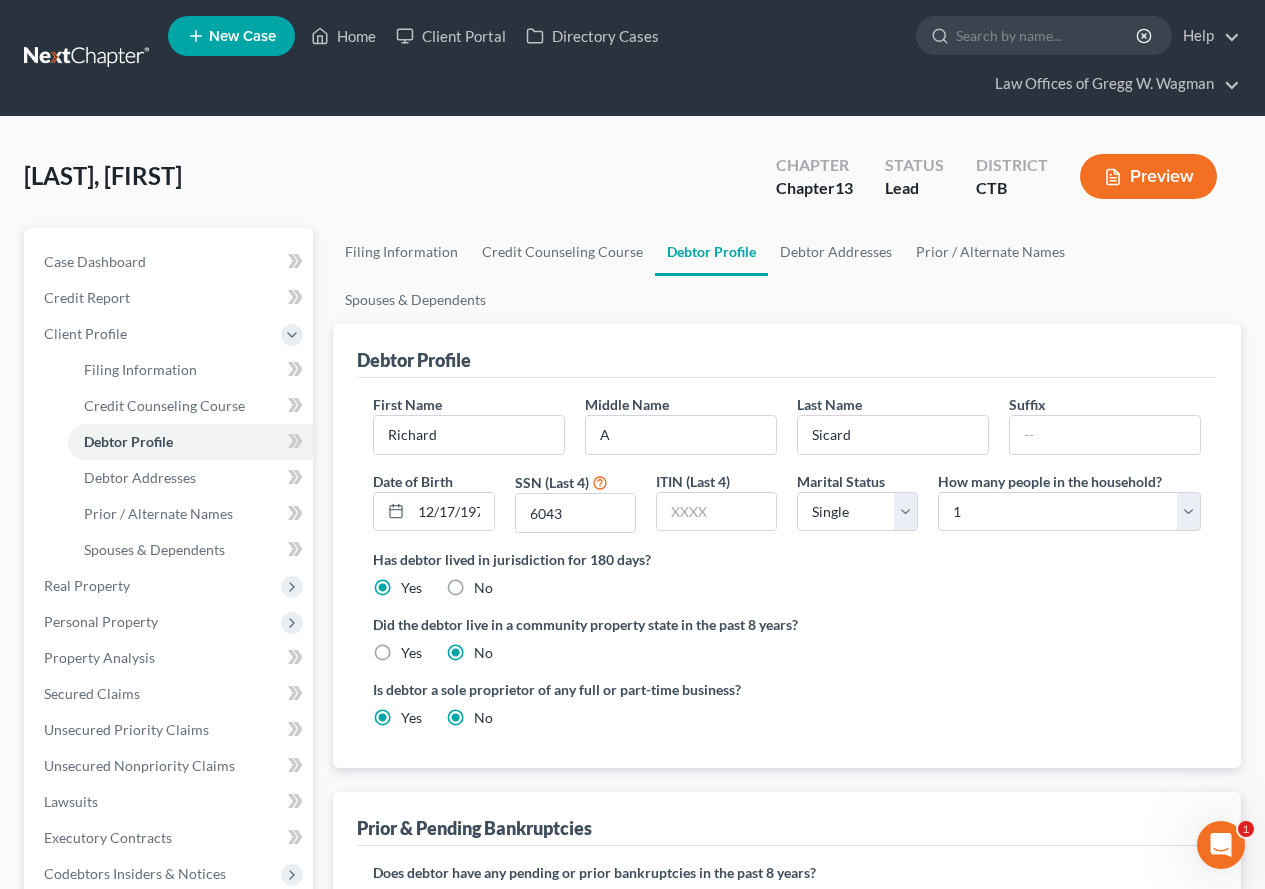 radio on "false" 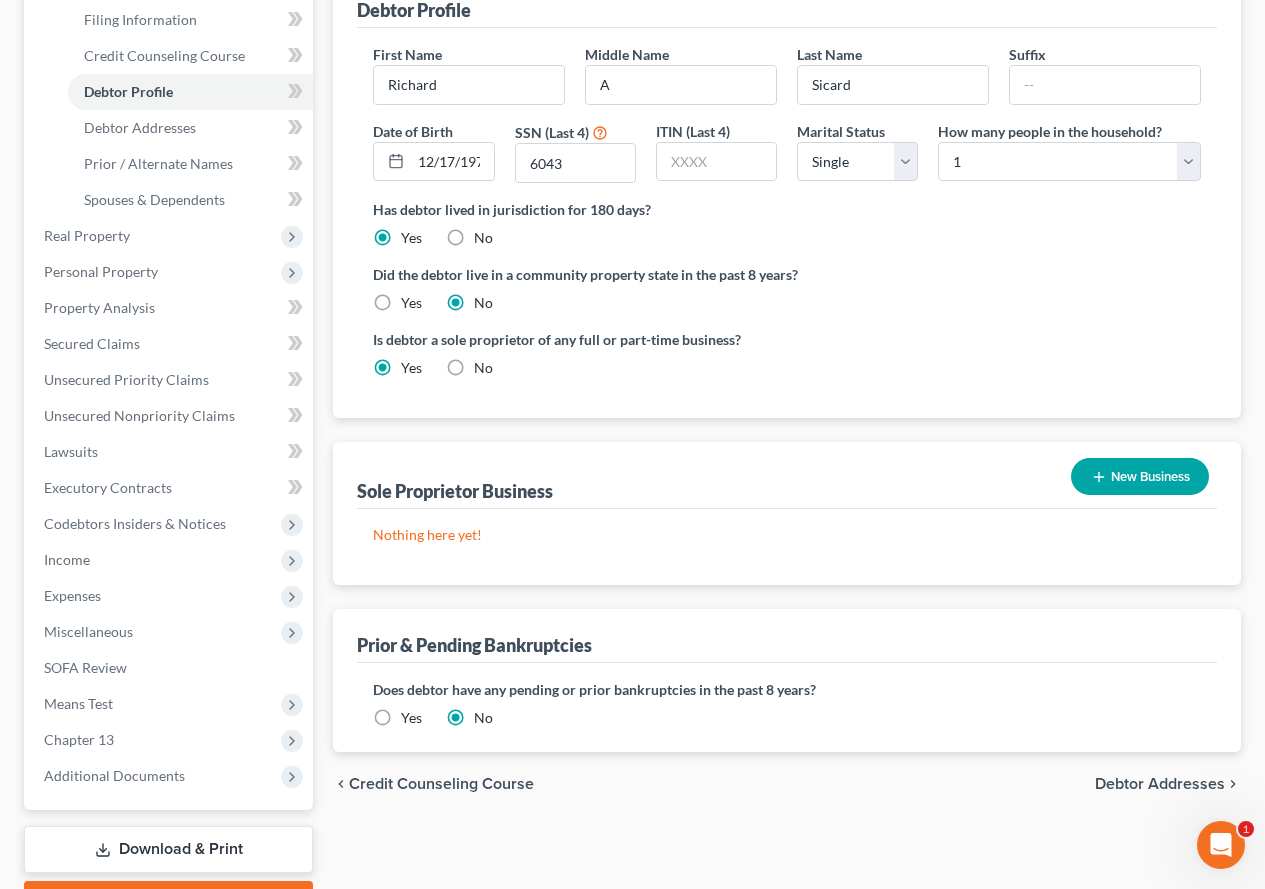 scroll, scrollTop: 400, scrollLeft: 0, axis: vertical 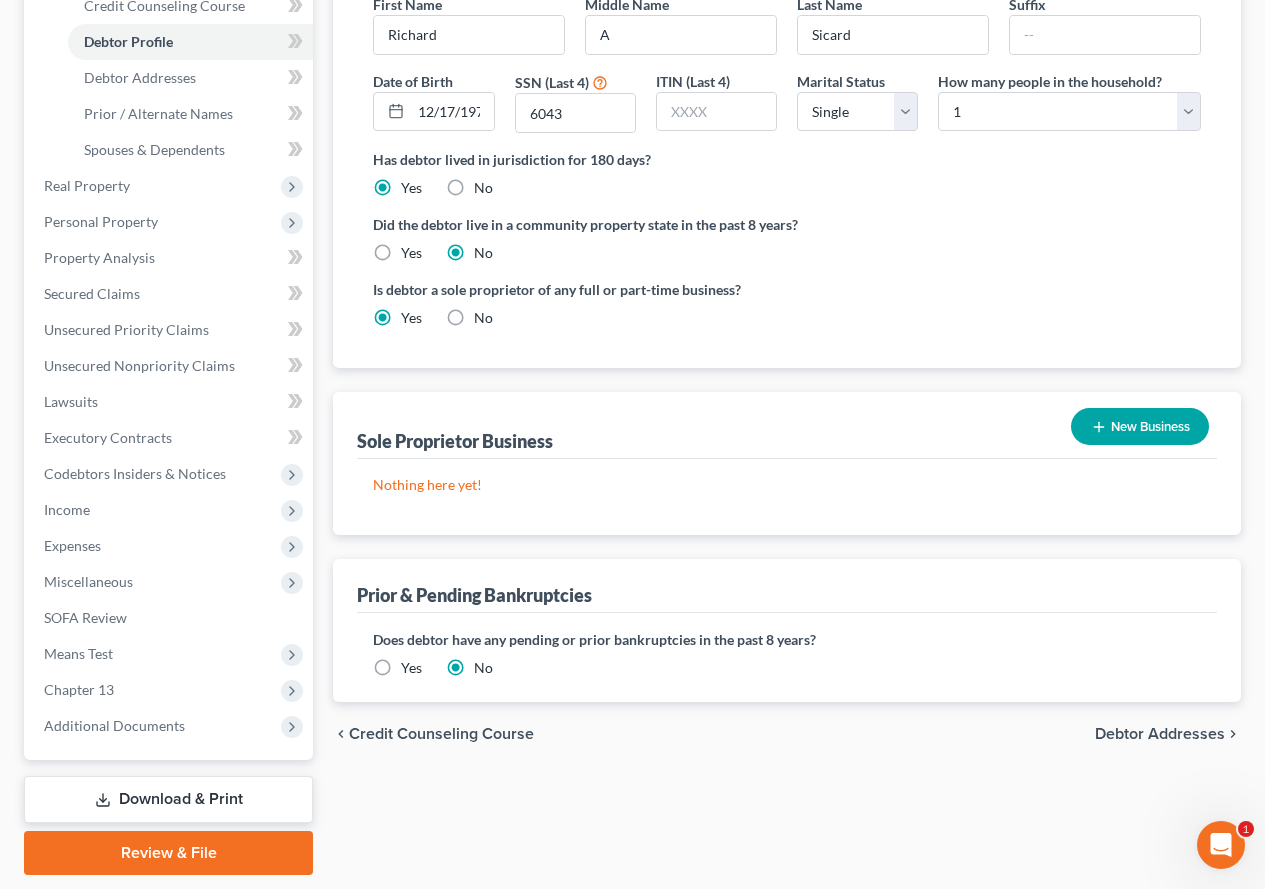 click on "New Business" at bounding box center [1140, 426] 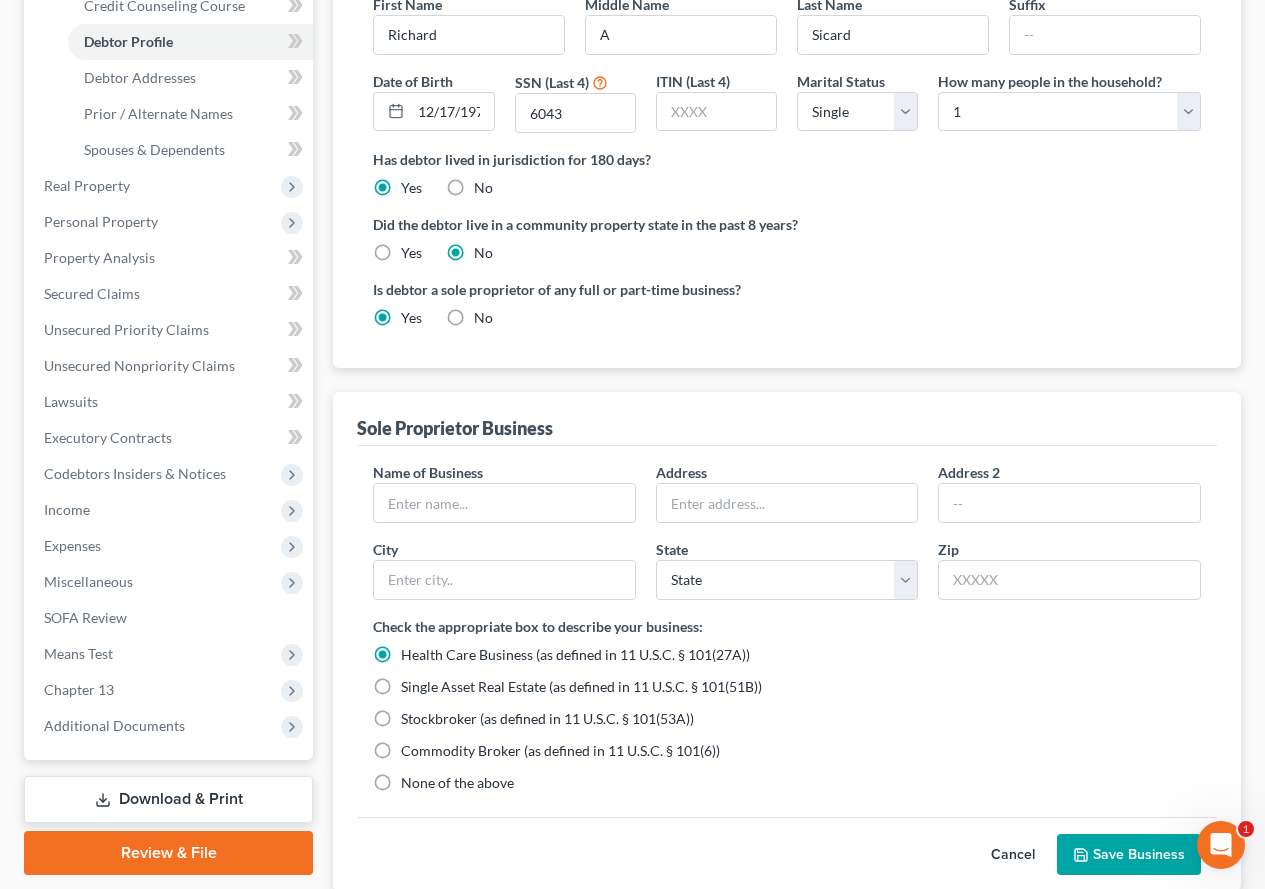 drag, startPoint x: 384, startPoint y: 736, endPoint x: 409, endPoint y: 640, distance: 99.20181 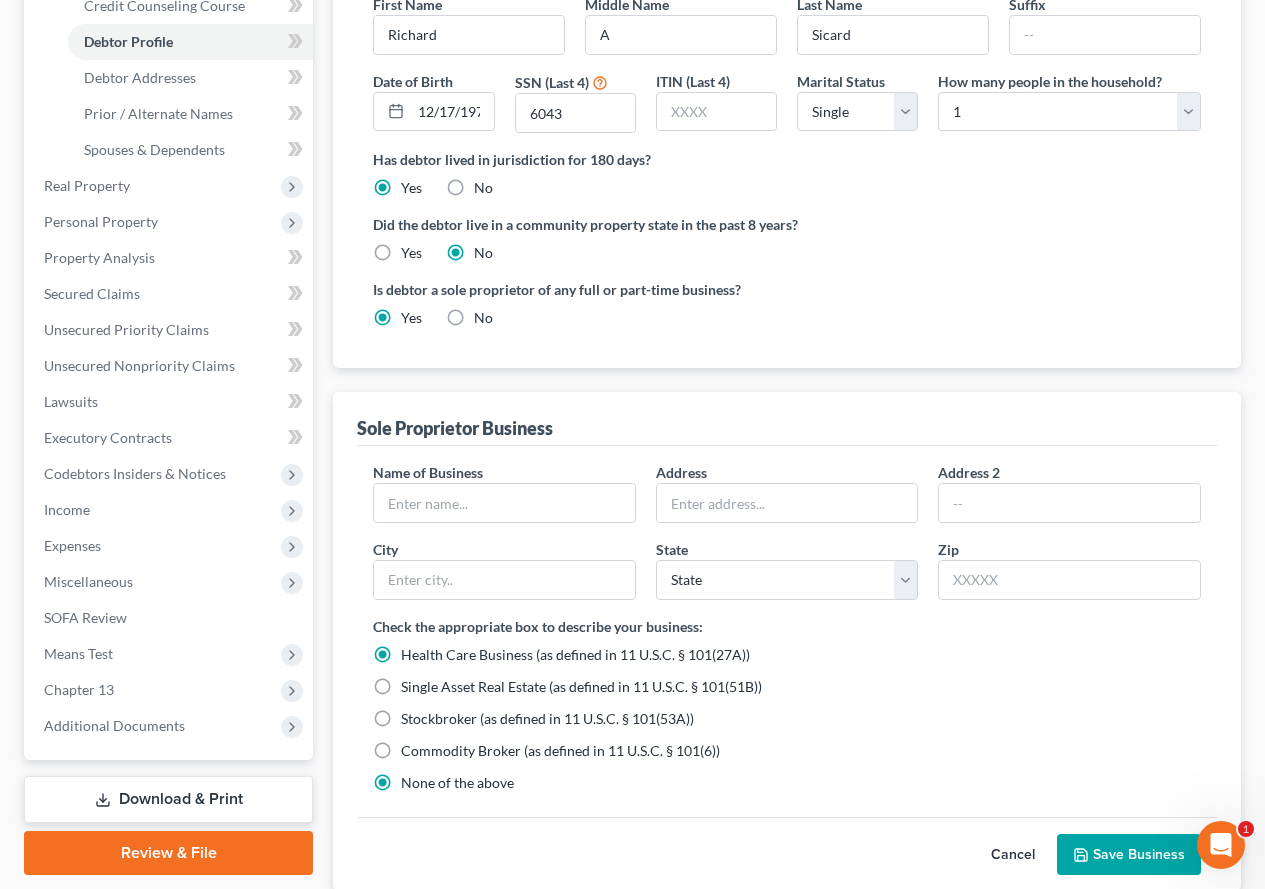 radio on "false" 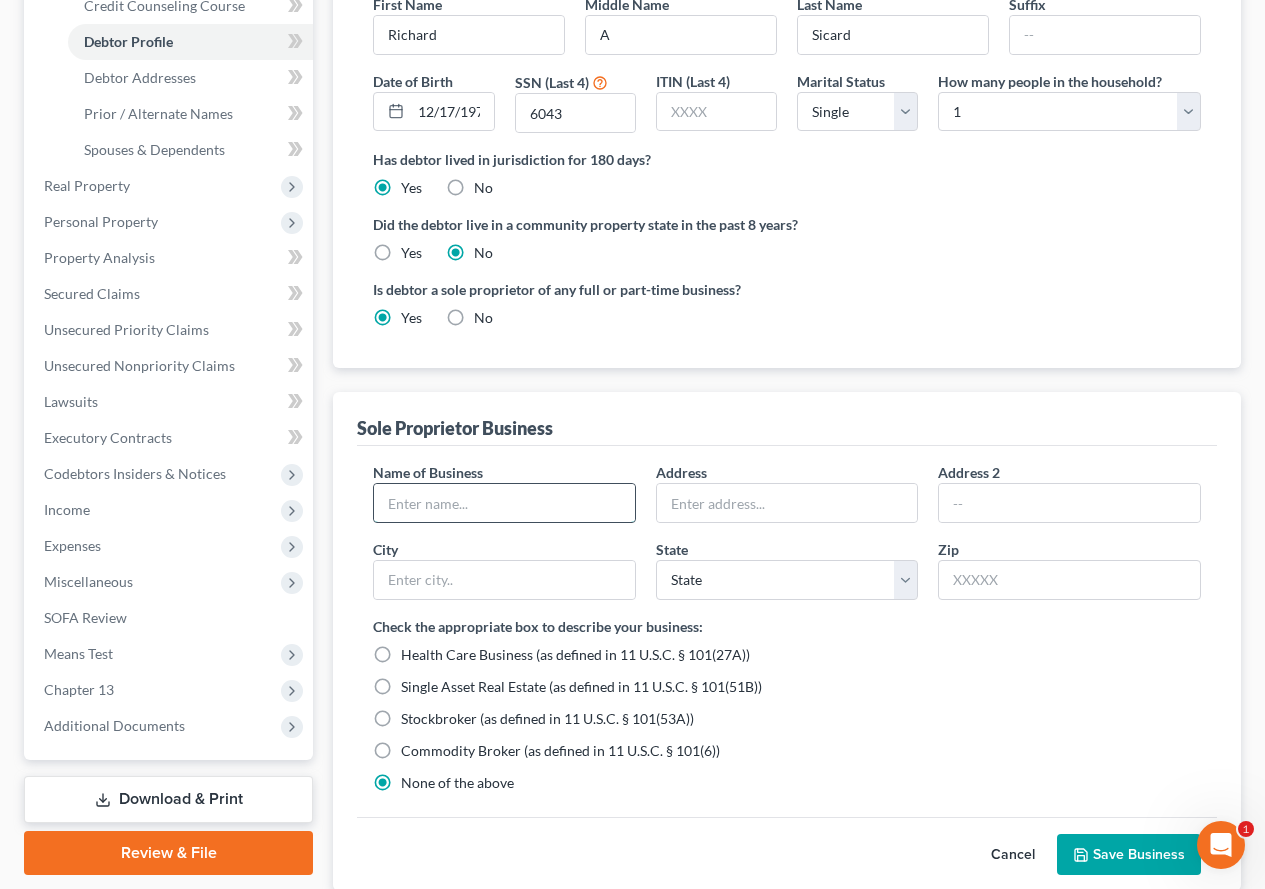 click at bounding box center [504, 503] 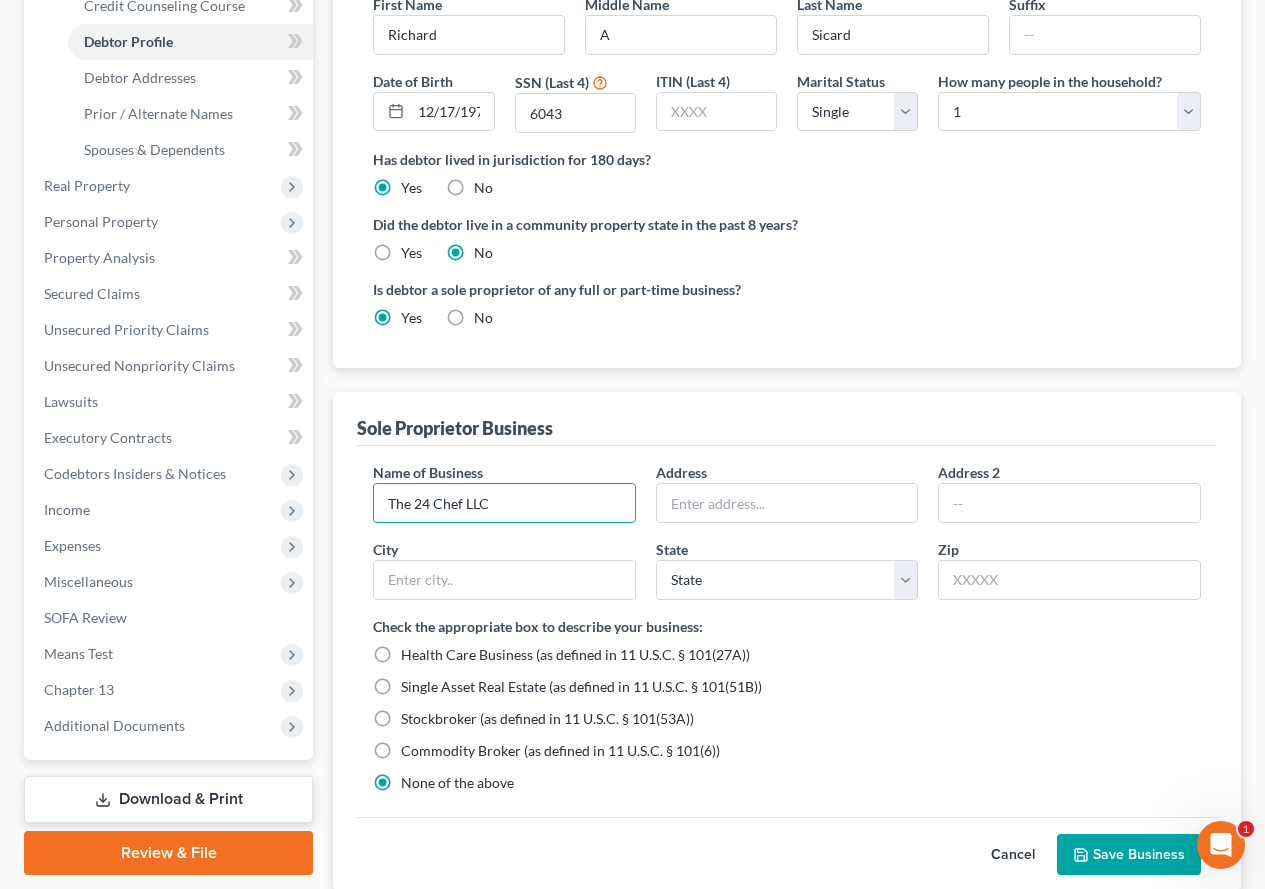 type on "The 24 Chef LLC" 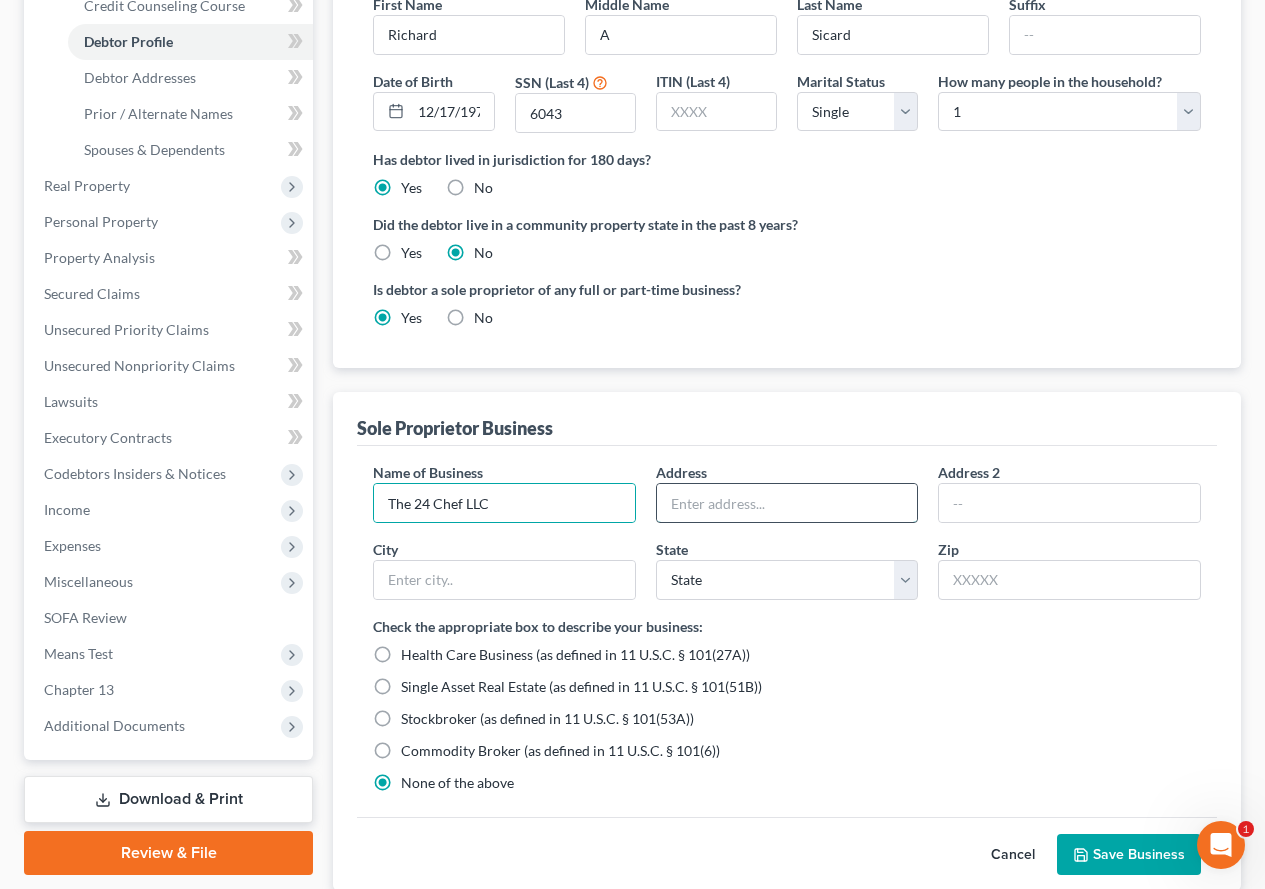 click at bounding box center (787, 503) 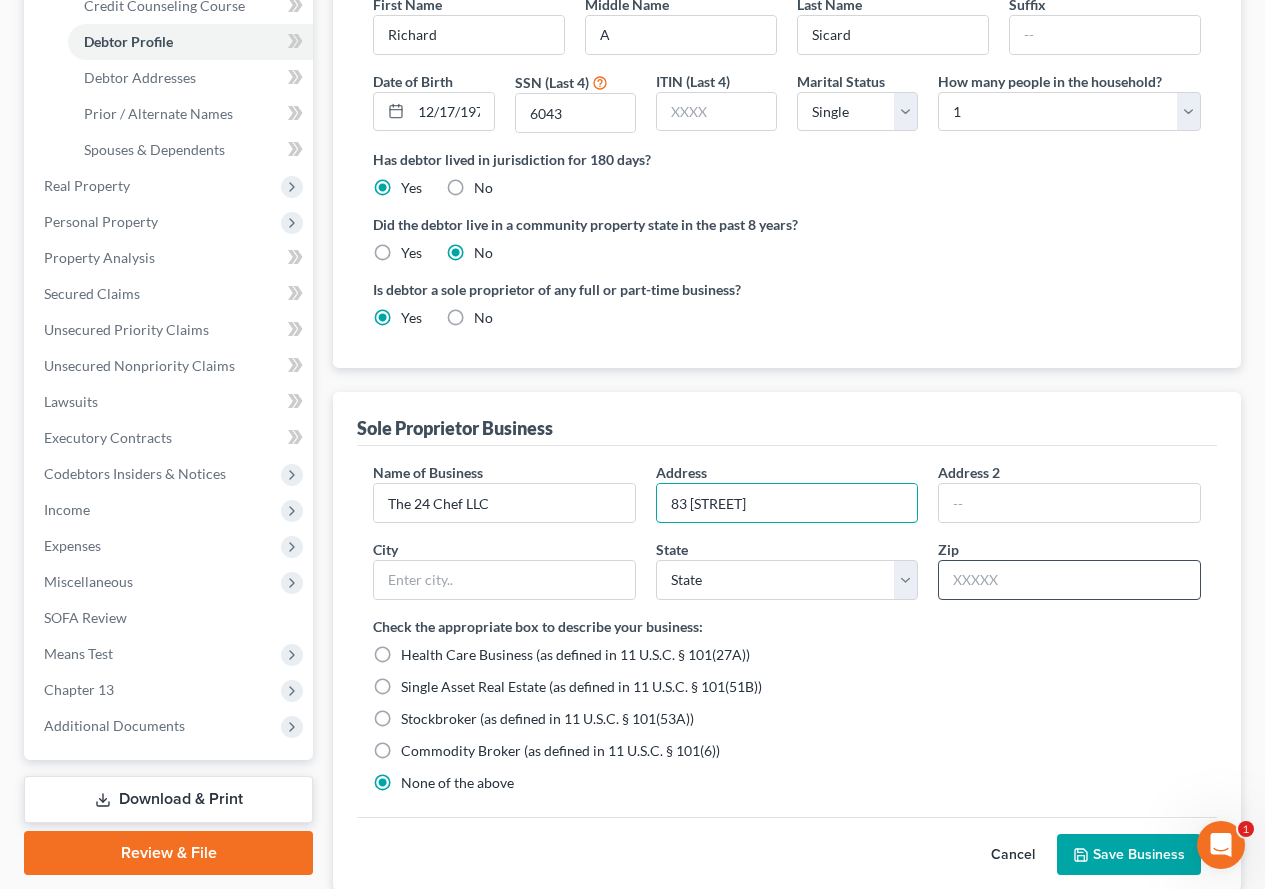 type on "83 [STREET]" 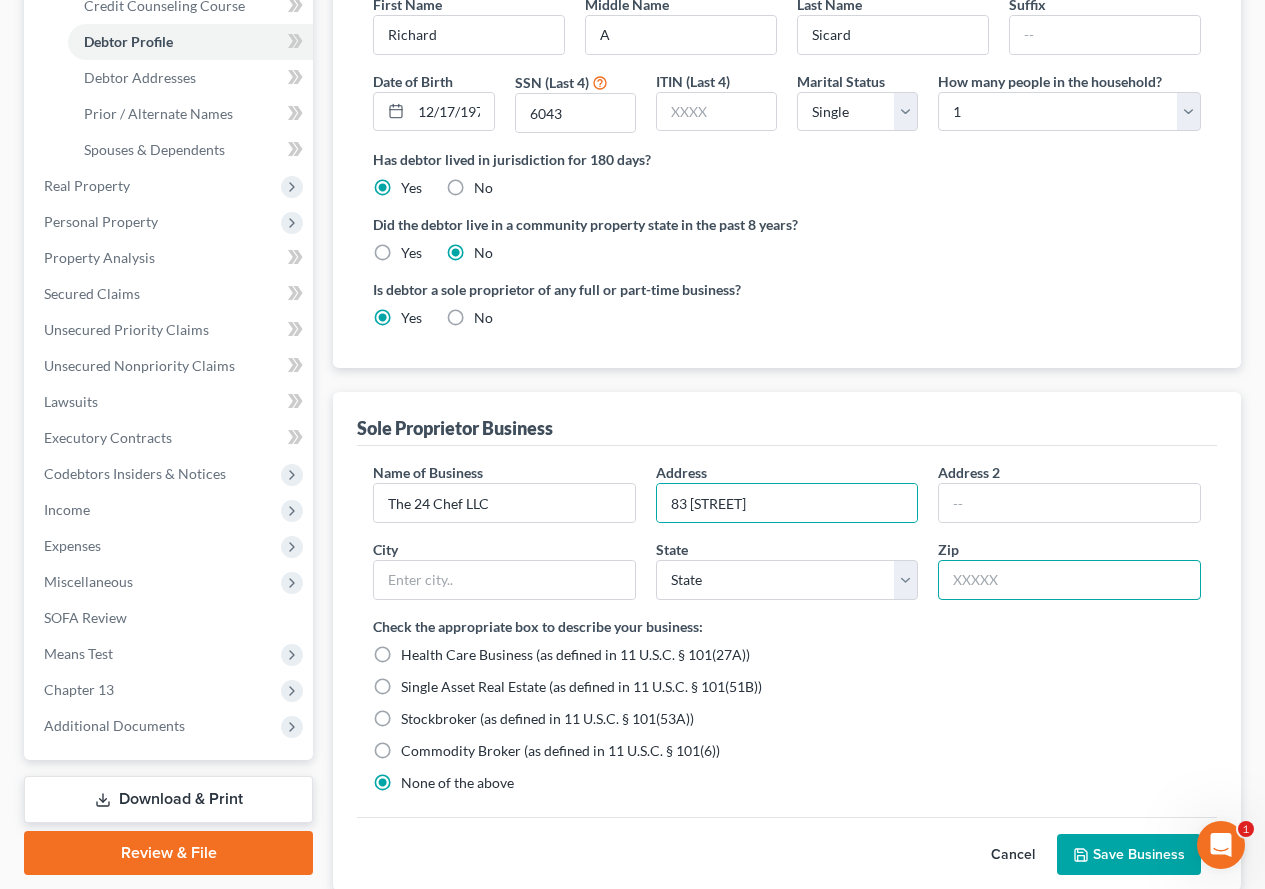 click at bounding box center [1069, 580] 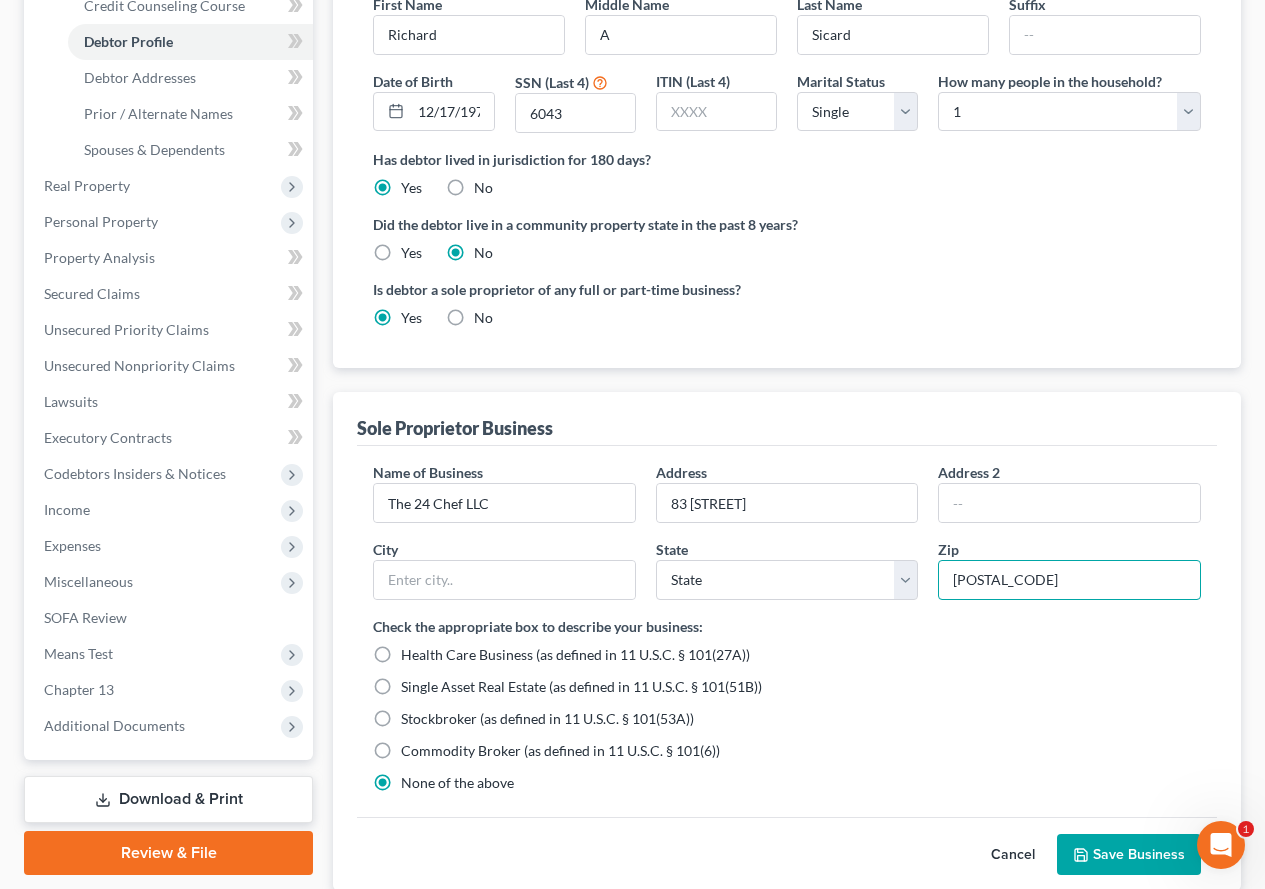 type on "[POSTAL_CODE]" 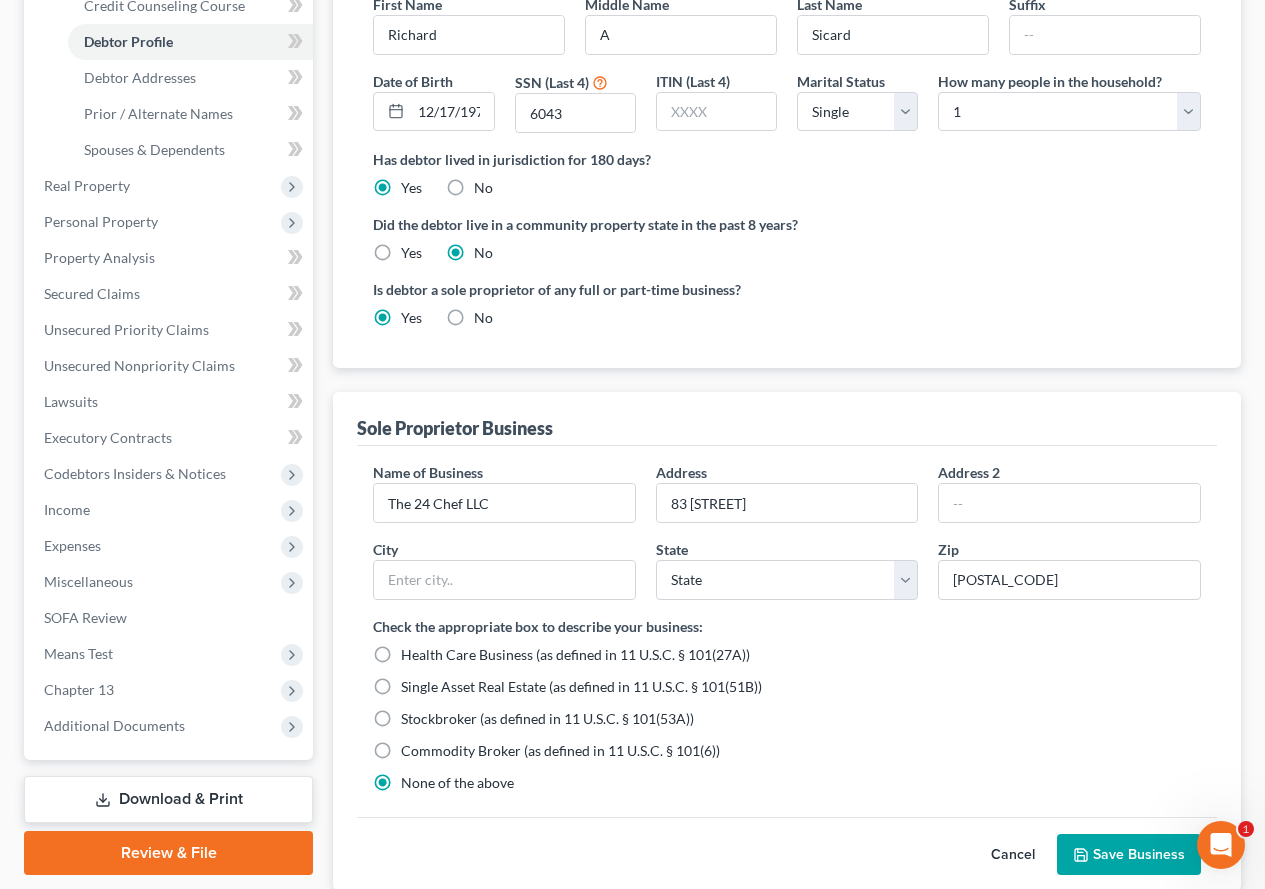 click on "Check the appropriate box to describe your business: Health Care Business (as defined in 11 U.S.C. § 101(27A)) Single Asset Real Estate (as defined in 11 U.S.C. § 101(51B)) Stockbroker (as defined in 11 U.S.C. § 101(53A)) Commodity Broker (as defined in 11 U.S.C. § 101(6)) None of the above" at bounding box center [787, 704] 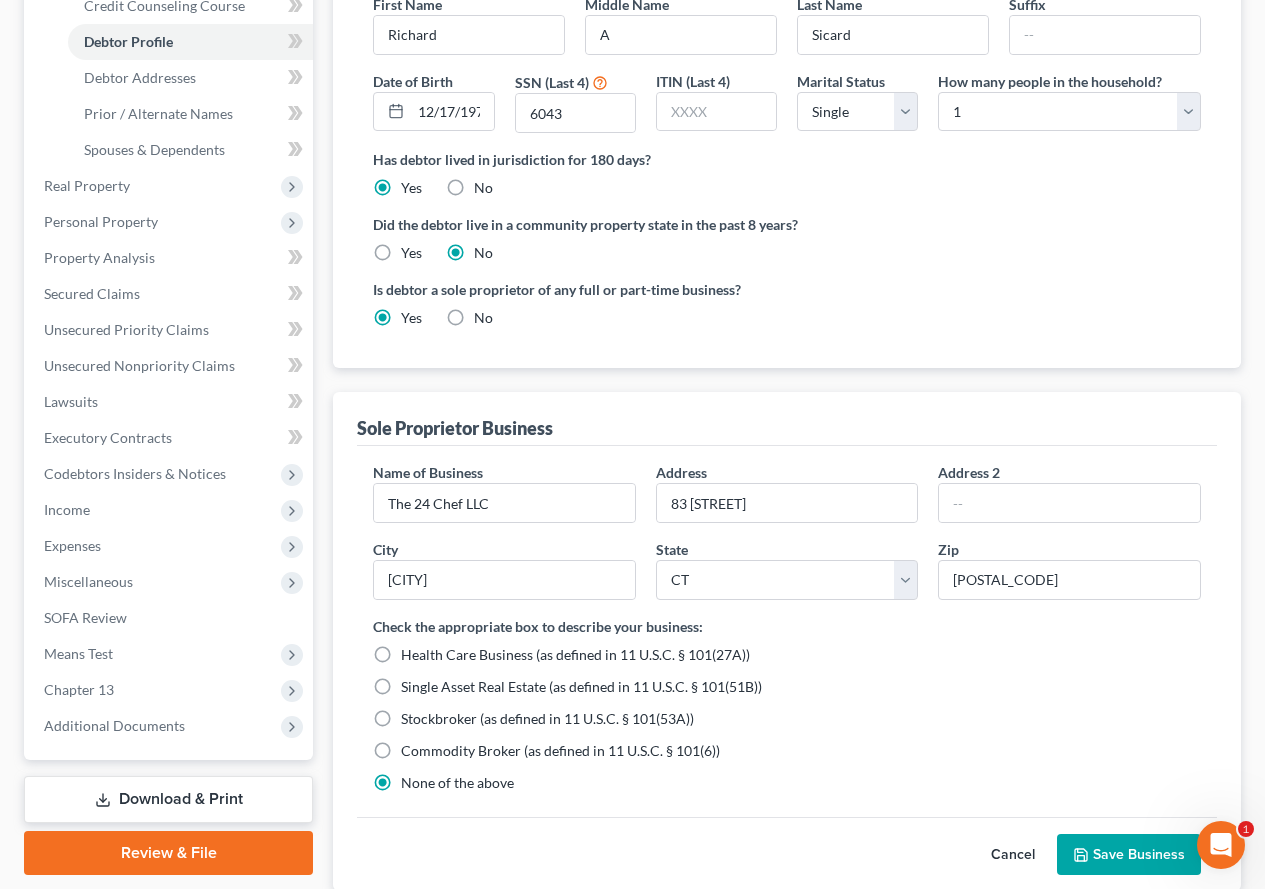 click on "Save Business" at bounding box center [1129, 855] 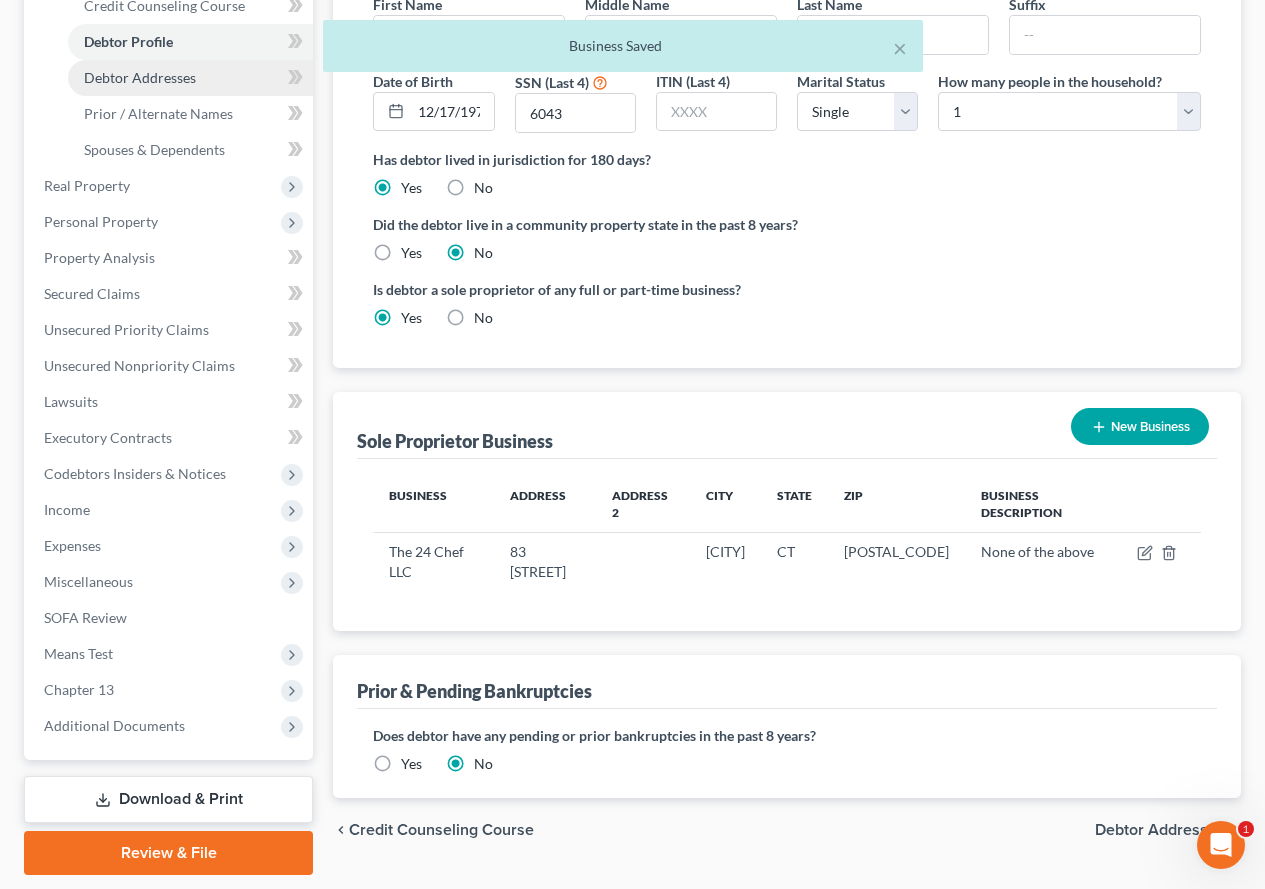 click on "Debtor Addresses" at bounding box center [140, 77] 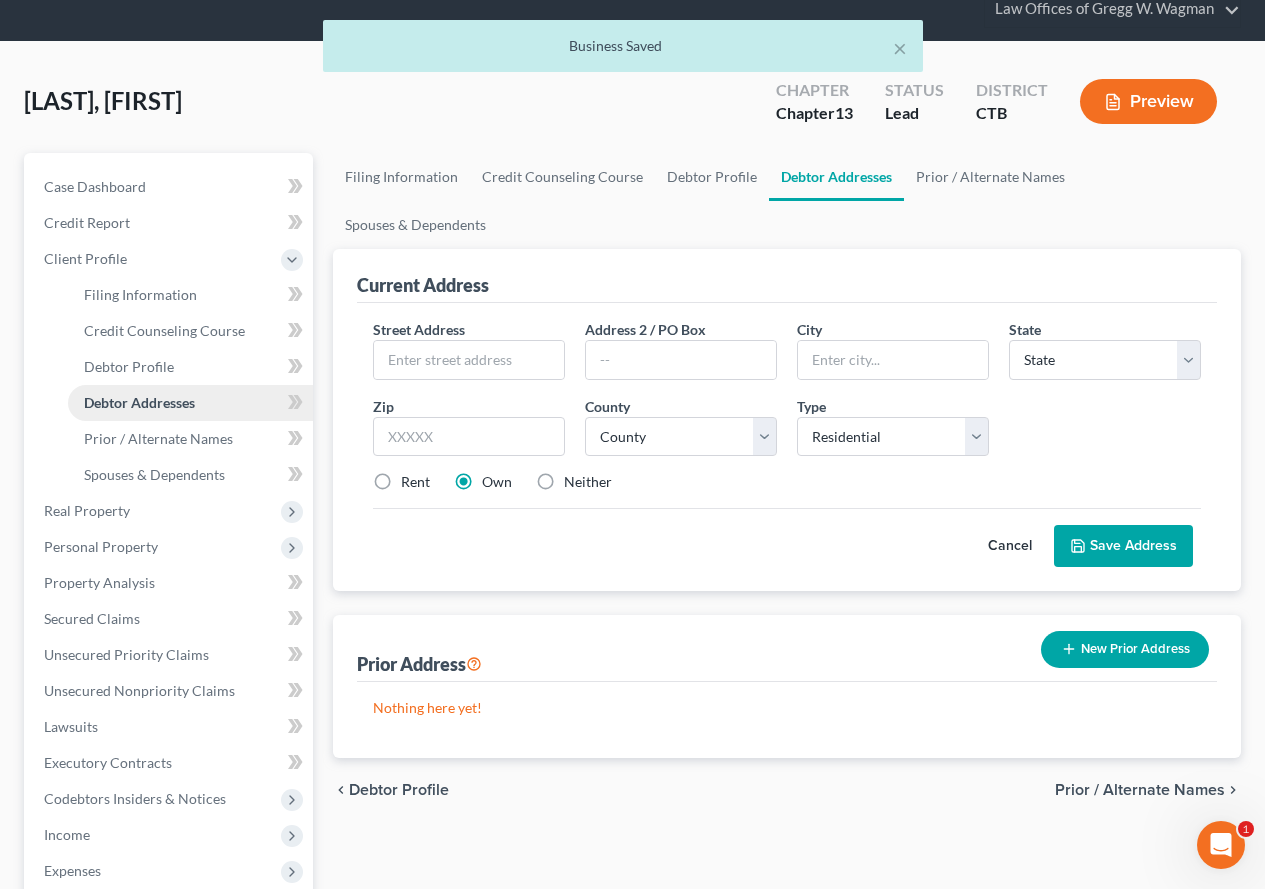 scroll, scrollTop: 0, scrollLeft: 0, axis: both 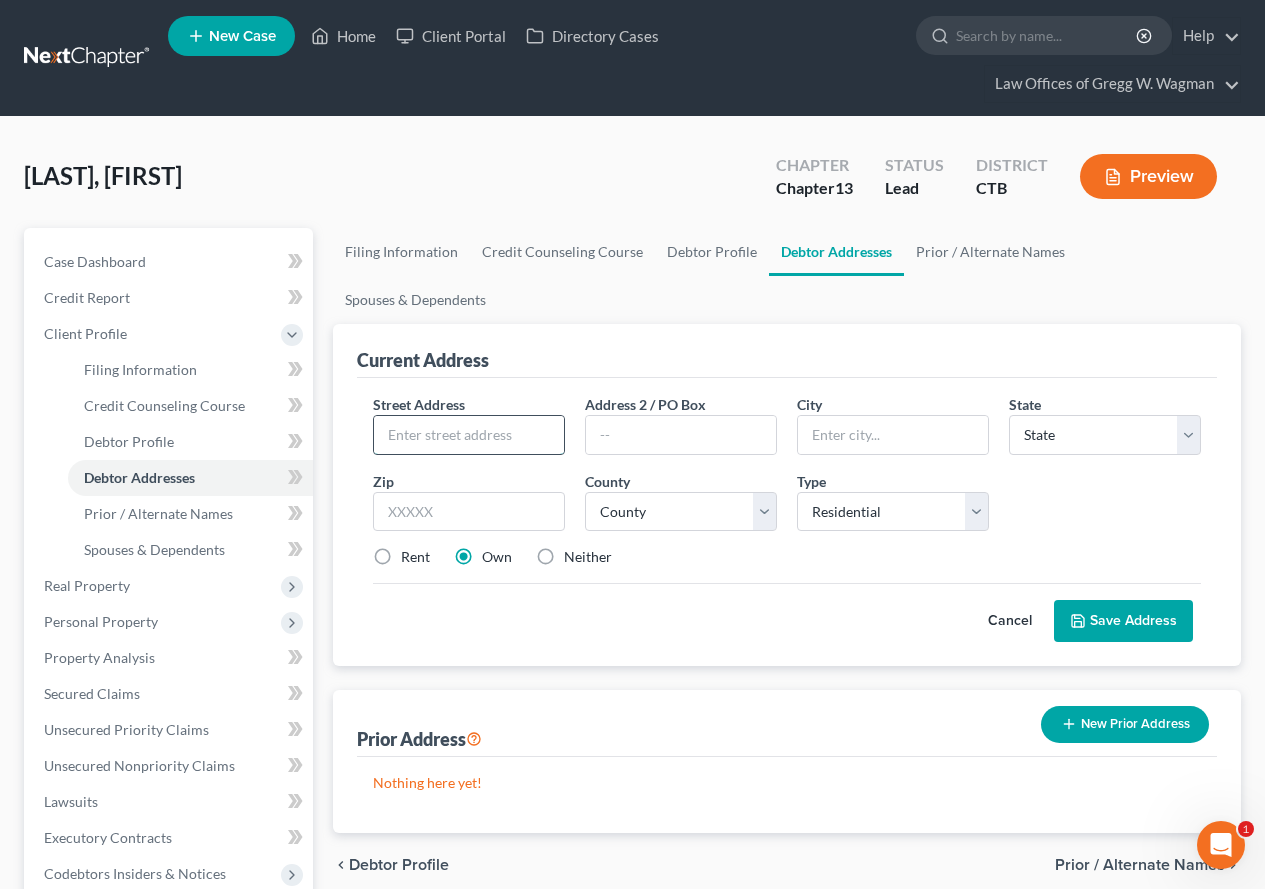 click at bounding box center (469, 435) 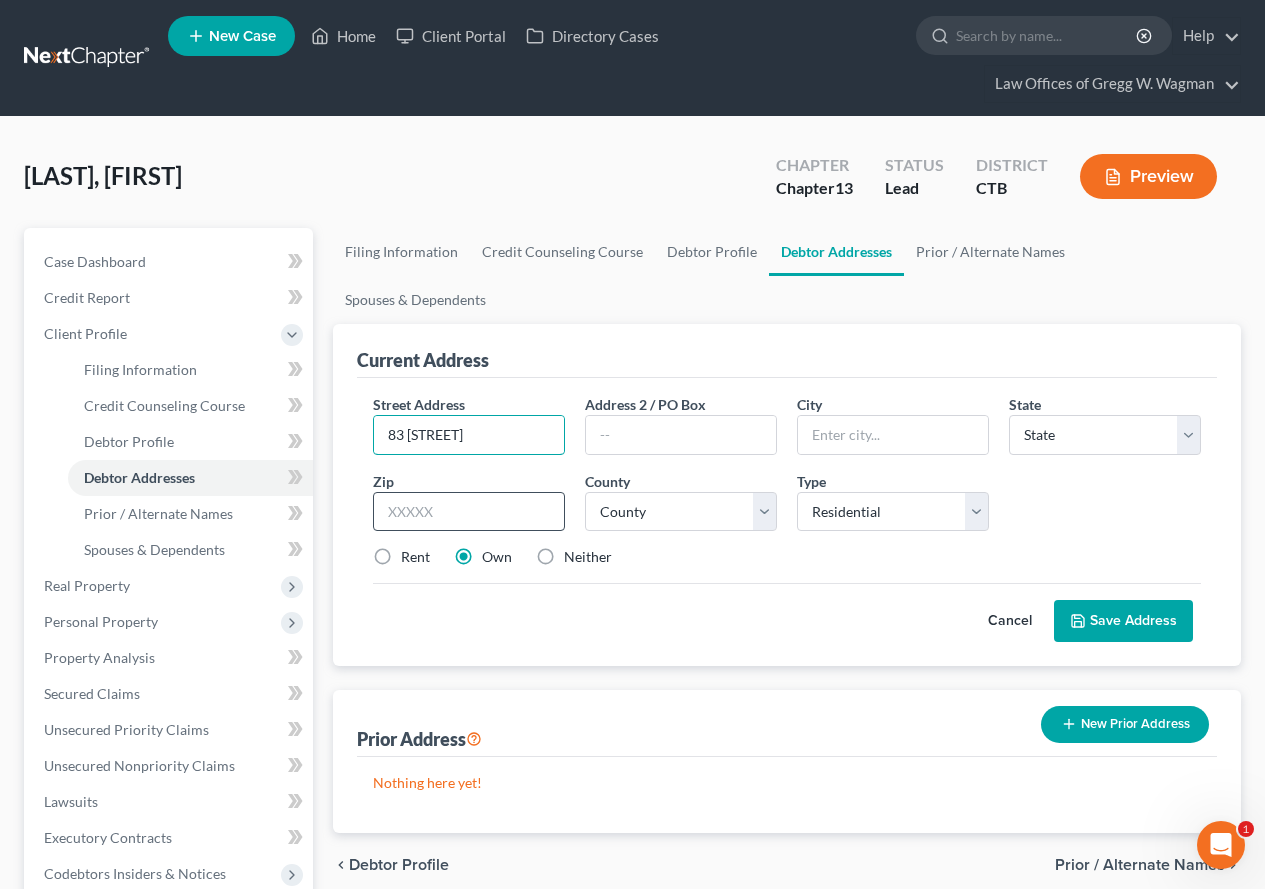 type on "83 [STREET]" 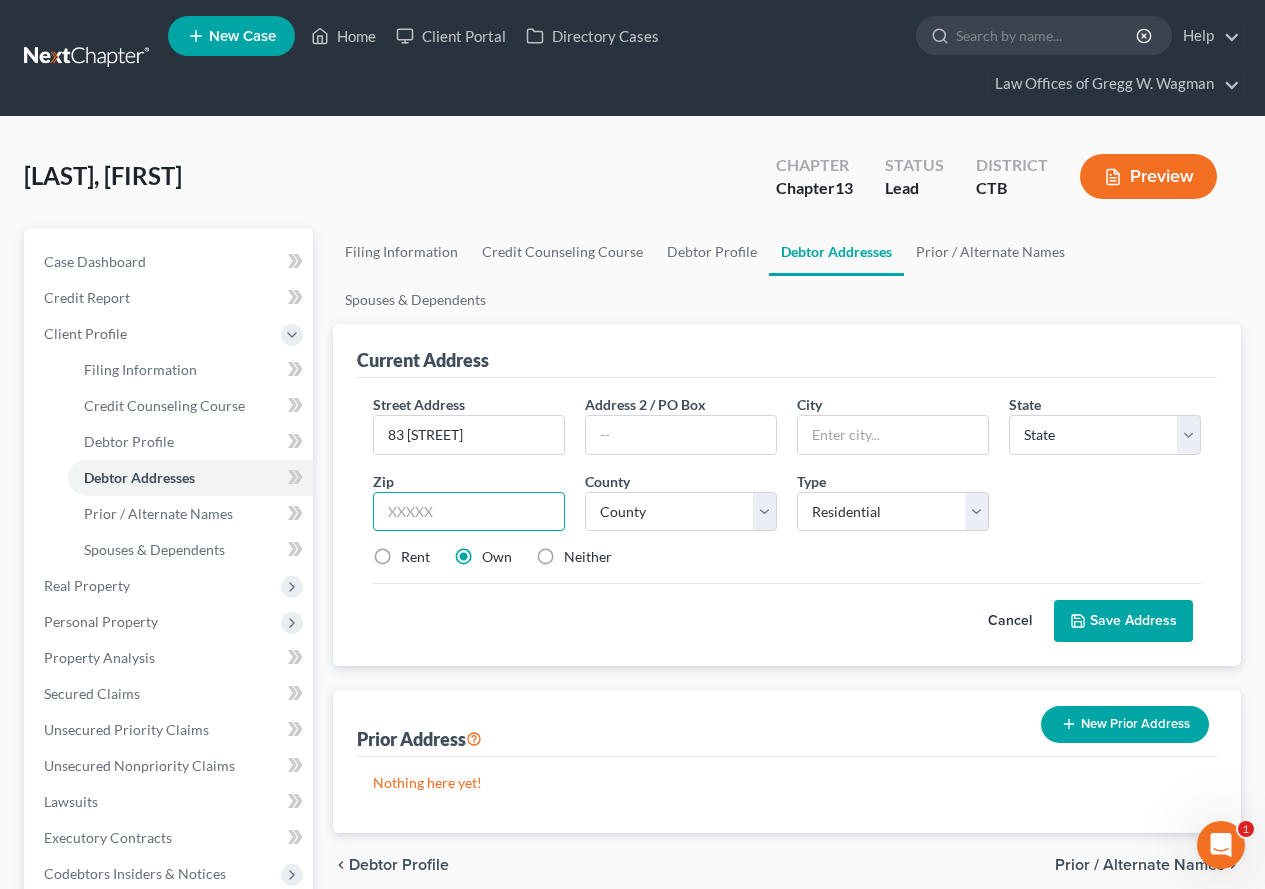 click at bounding box center (469, 512) 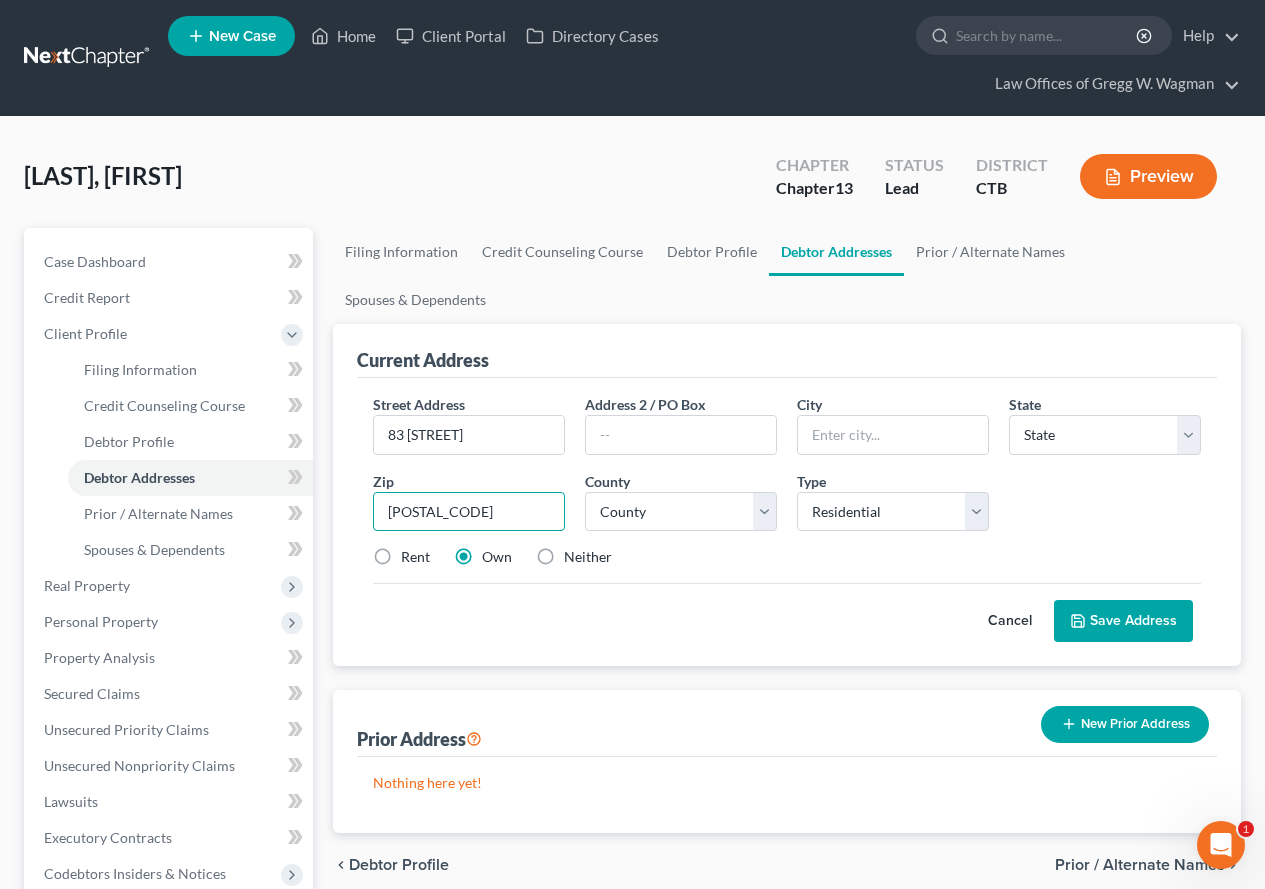 type on "[POSTAL_CODE]" 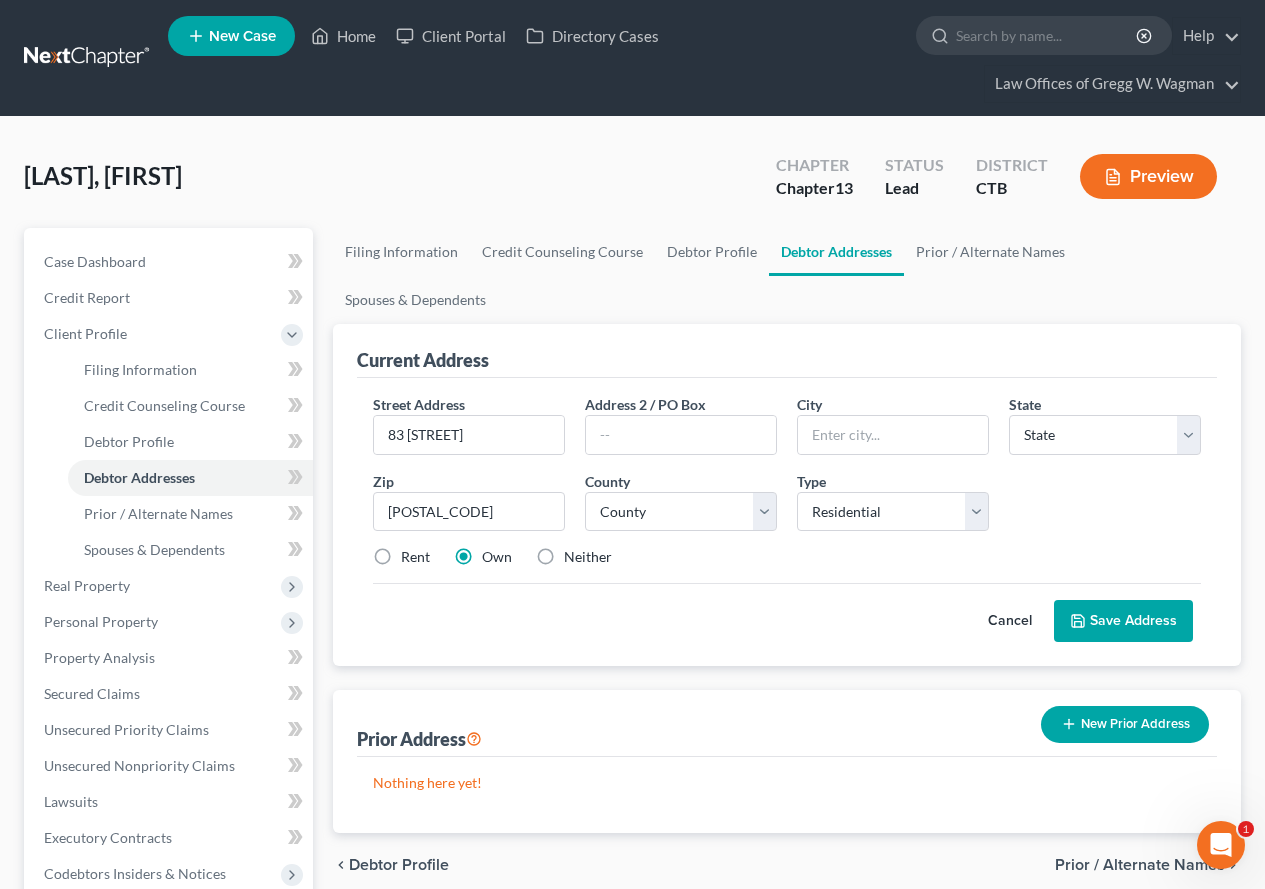 type on "[CITY]" 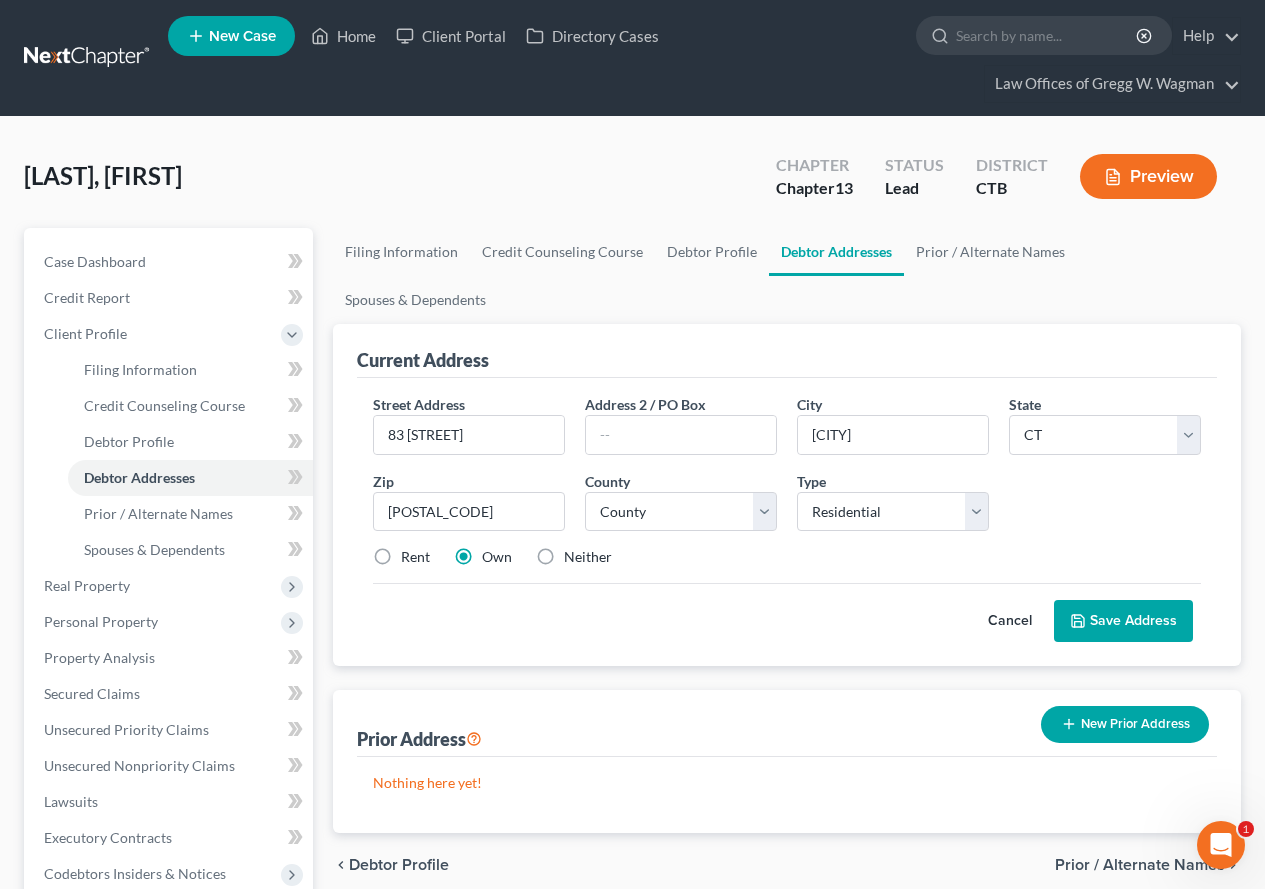 click on "Cancel Save Address" at bounding box center [787, 612] 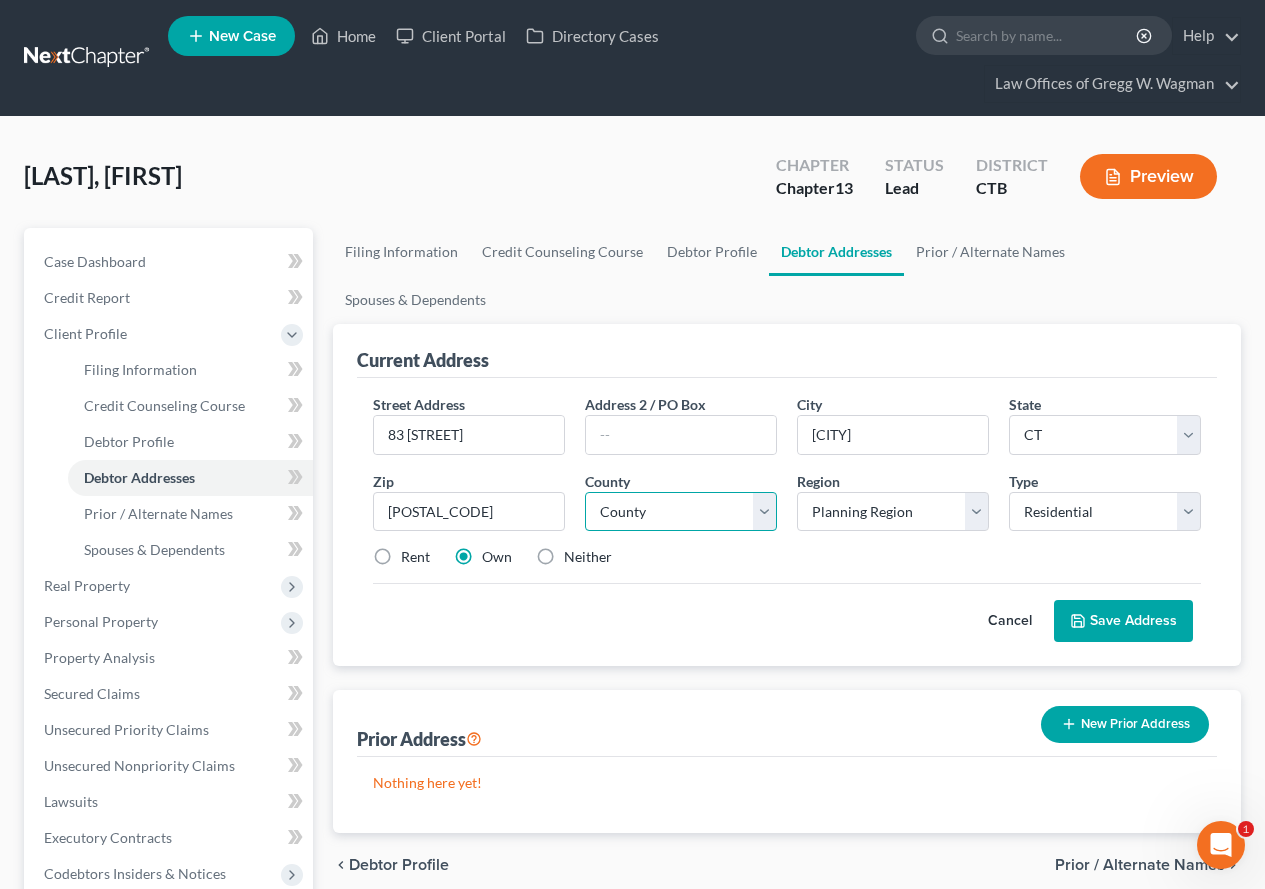 click on "County Fairfield County Hartford County Litchfield County Middlesex County New Haven County New London County Tolland County Windham County" at bounding box center (681, 512) 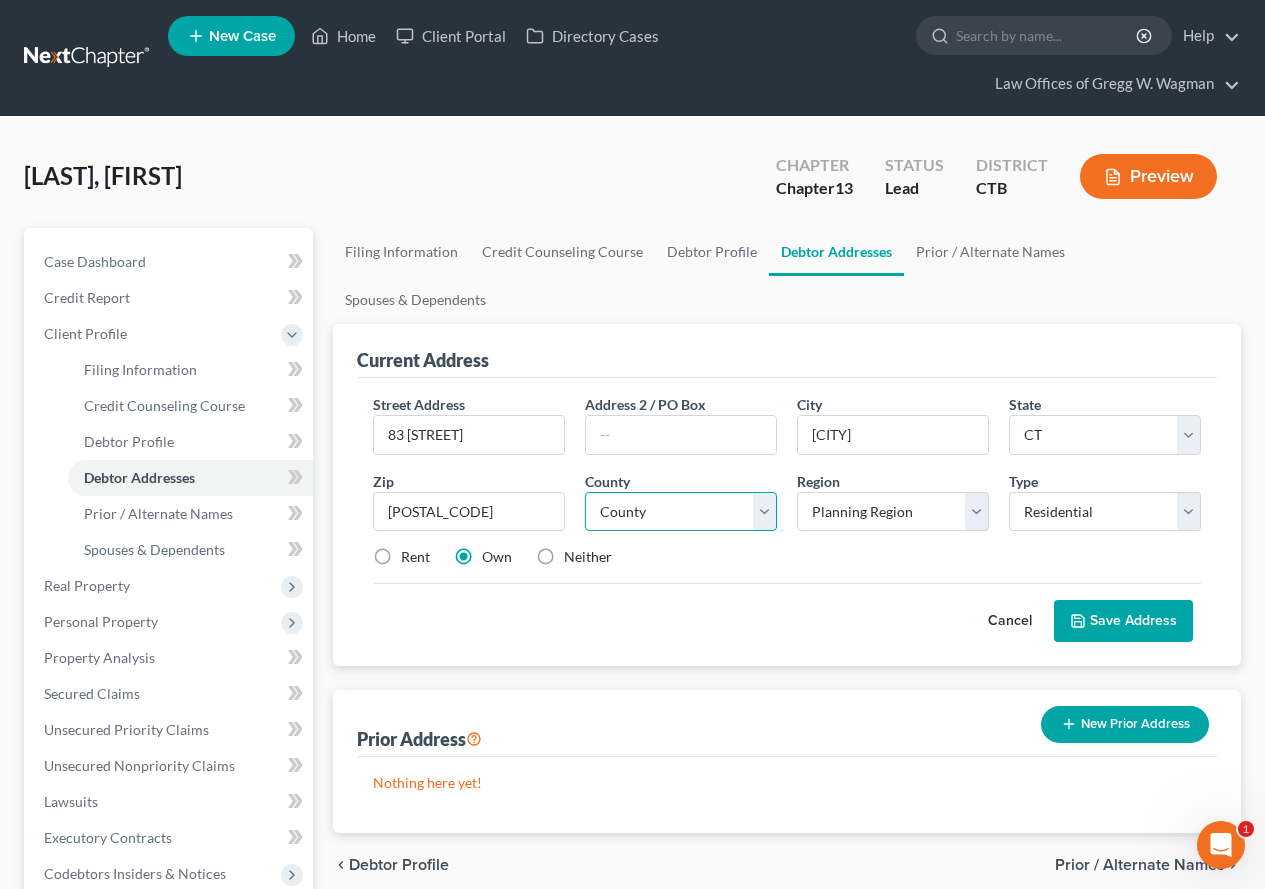 select on "5" 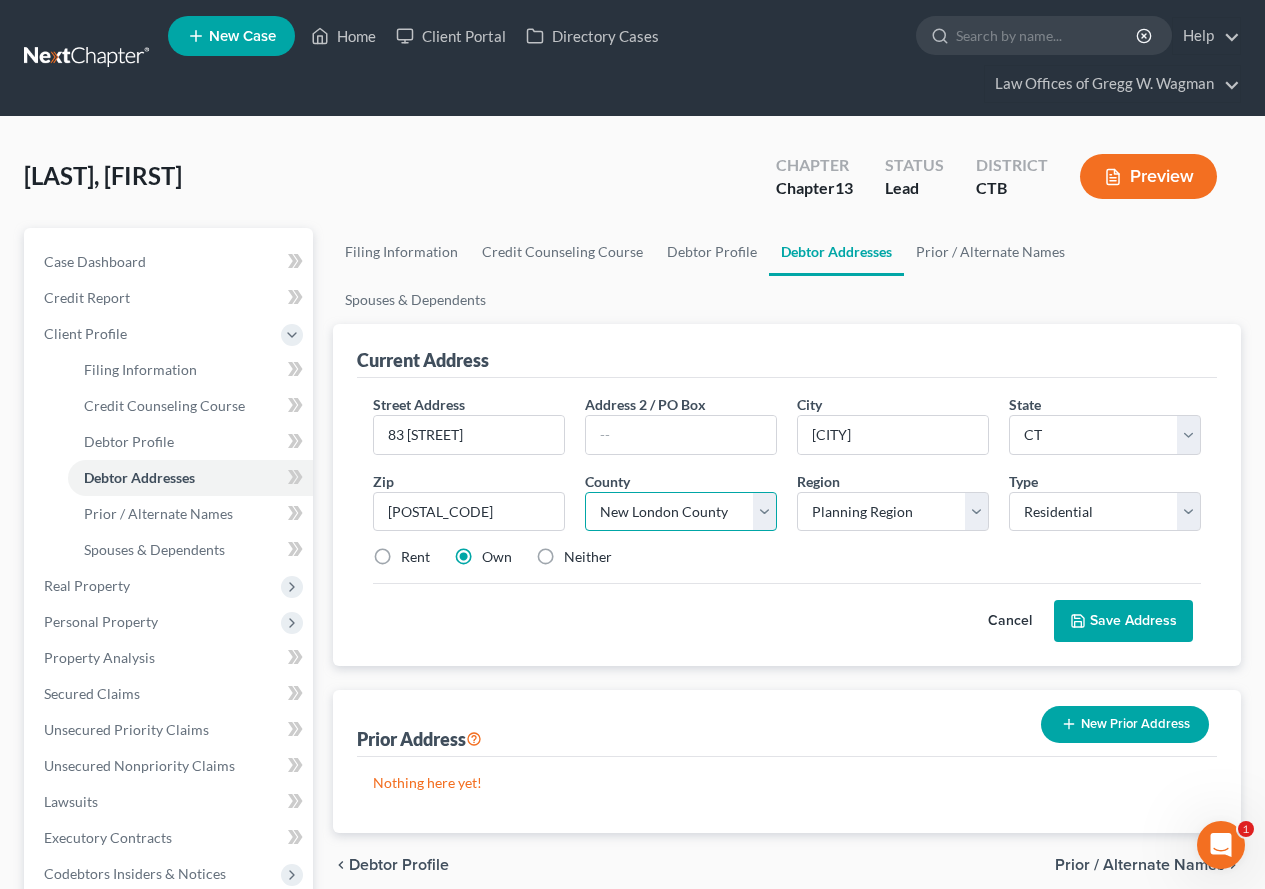 click on "County Fairfield County Hartford County Litchfield County Middlesex County New Haven County New London County Tolland County Windham County" at bounding box center [681, 512] 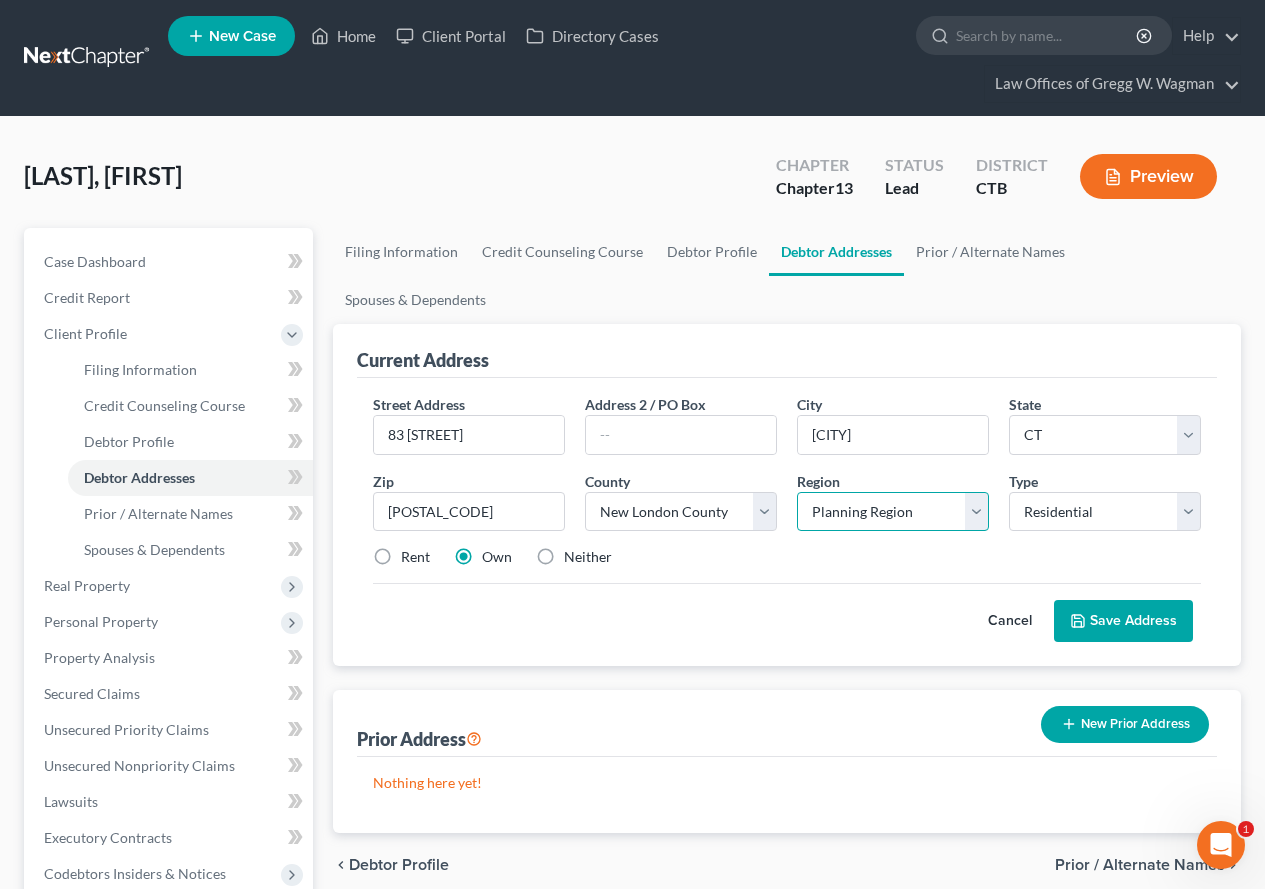 click on "Planning Region Capitol Planning Region Greater Bridgeport Planning Region Lower Connecticut River Valley Planning Region Naugatuck Valley Planning Region Northeastern Connecticut Planning Region Northwest Hills Planning Region South Central Connecticut Planning Region Southeastern Connecticut Planning Region Western Connecticut Planning Region" at bounding box center [893, 512] 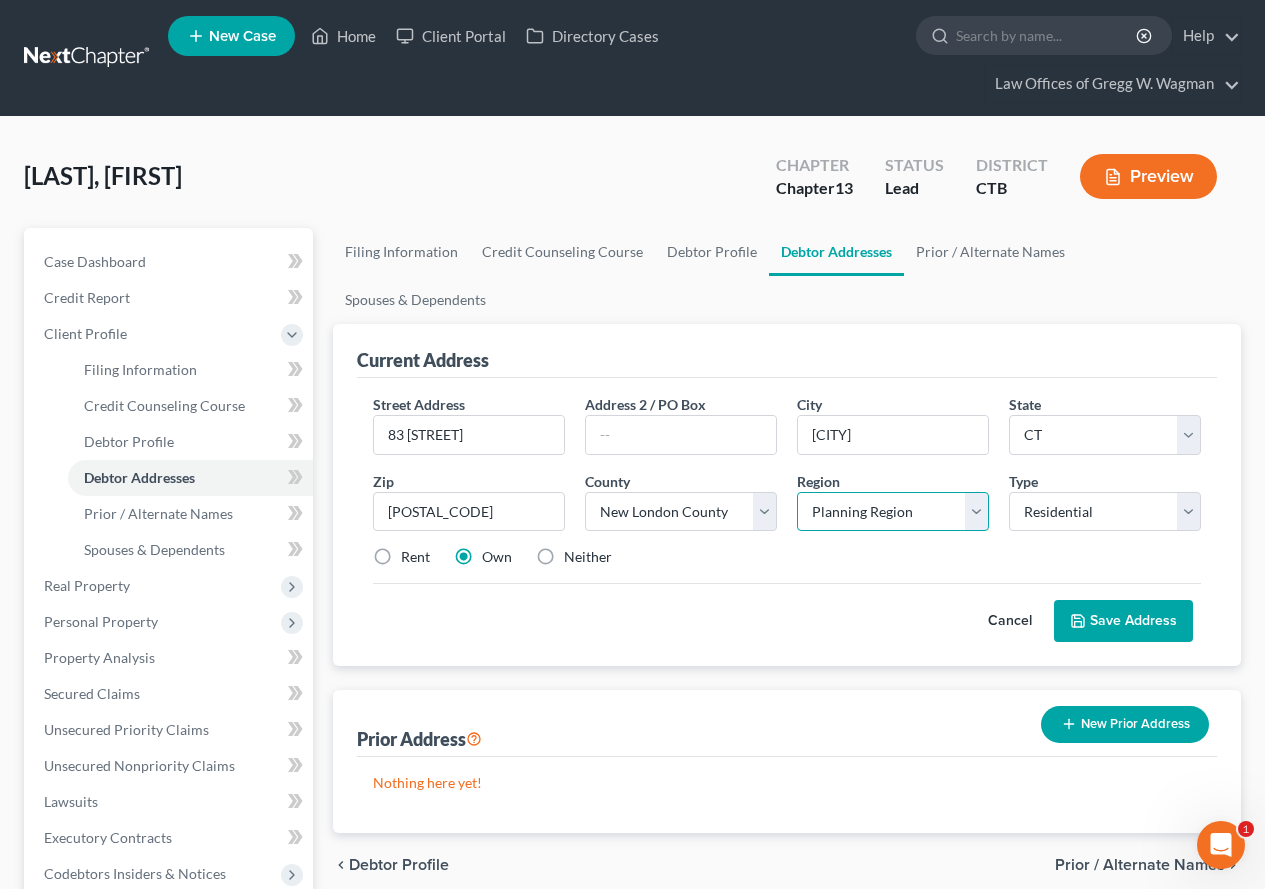 select on "7" 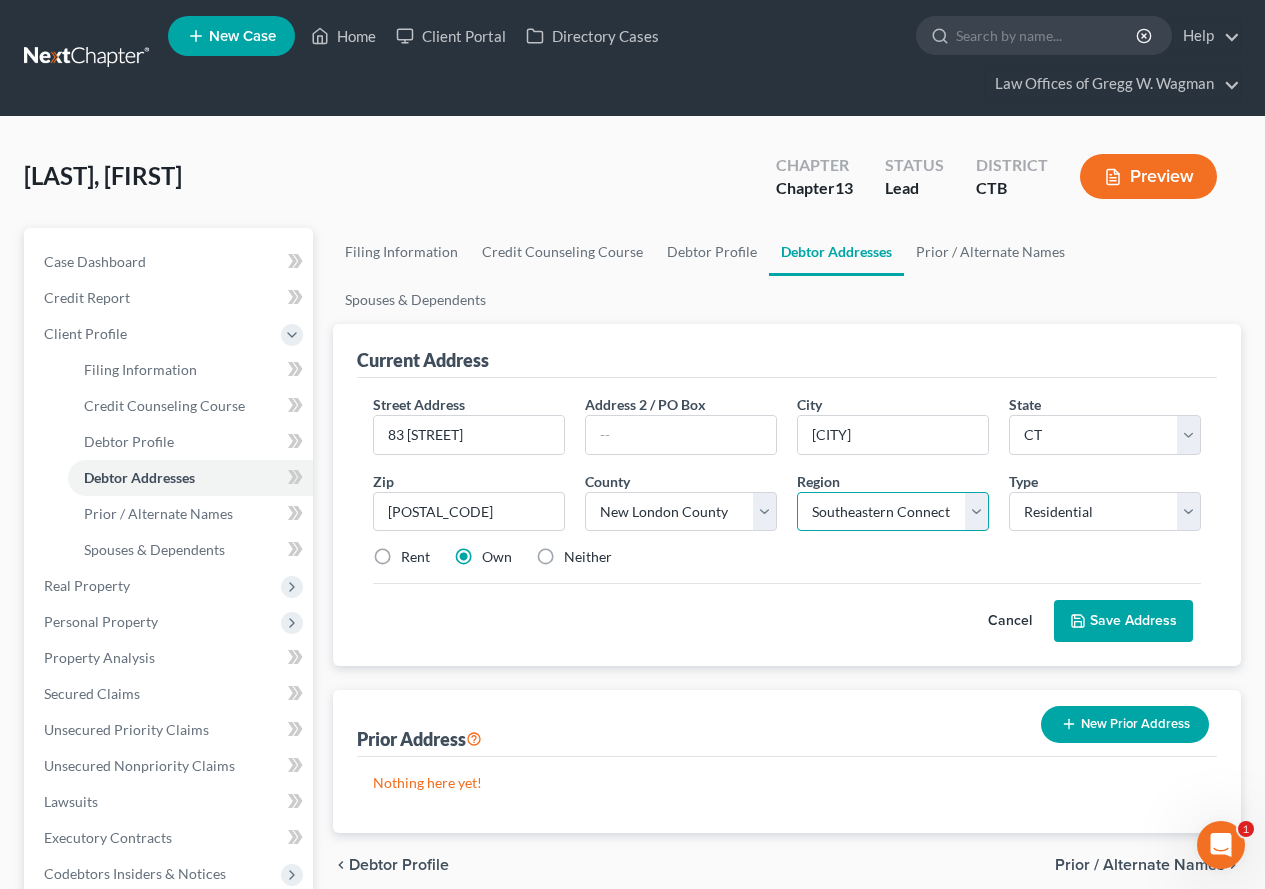 click on "Planning Region Capitol Planning Region Greater Bridgeport Planning Region Lower Connecticut River Valley Planning Region Naugatuck Valley Planning Region Northeastern Connecticut Planning Region Northwest Hills Planning Region South Central Connecticut Planning Region Southeastern Connecticut Planning Region Western Connecticut Planning Region" at bounding box center (893, 512) 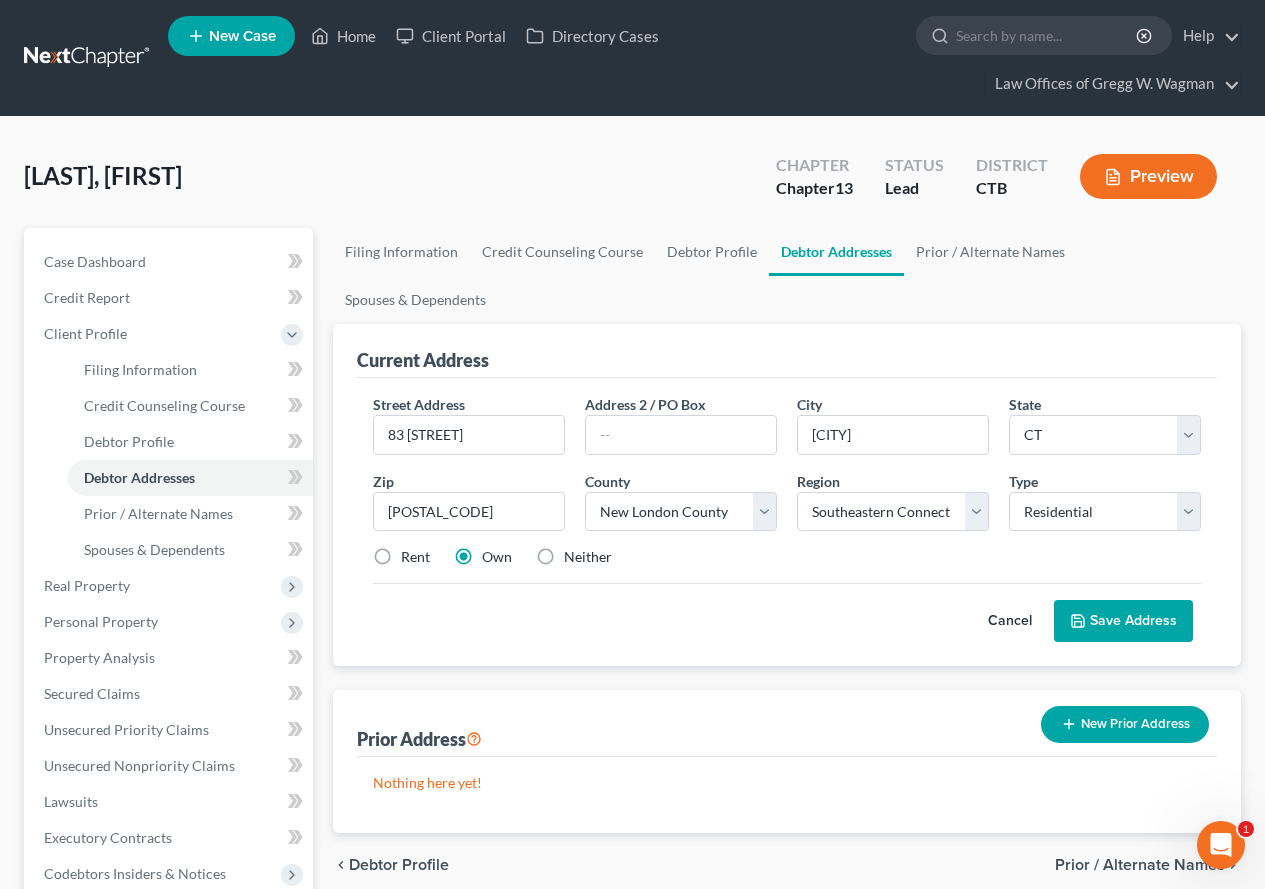 click on "Save Address" at bounding box center [1123, 621] 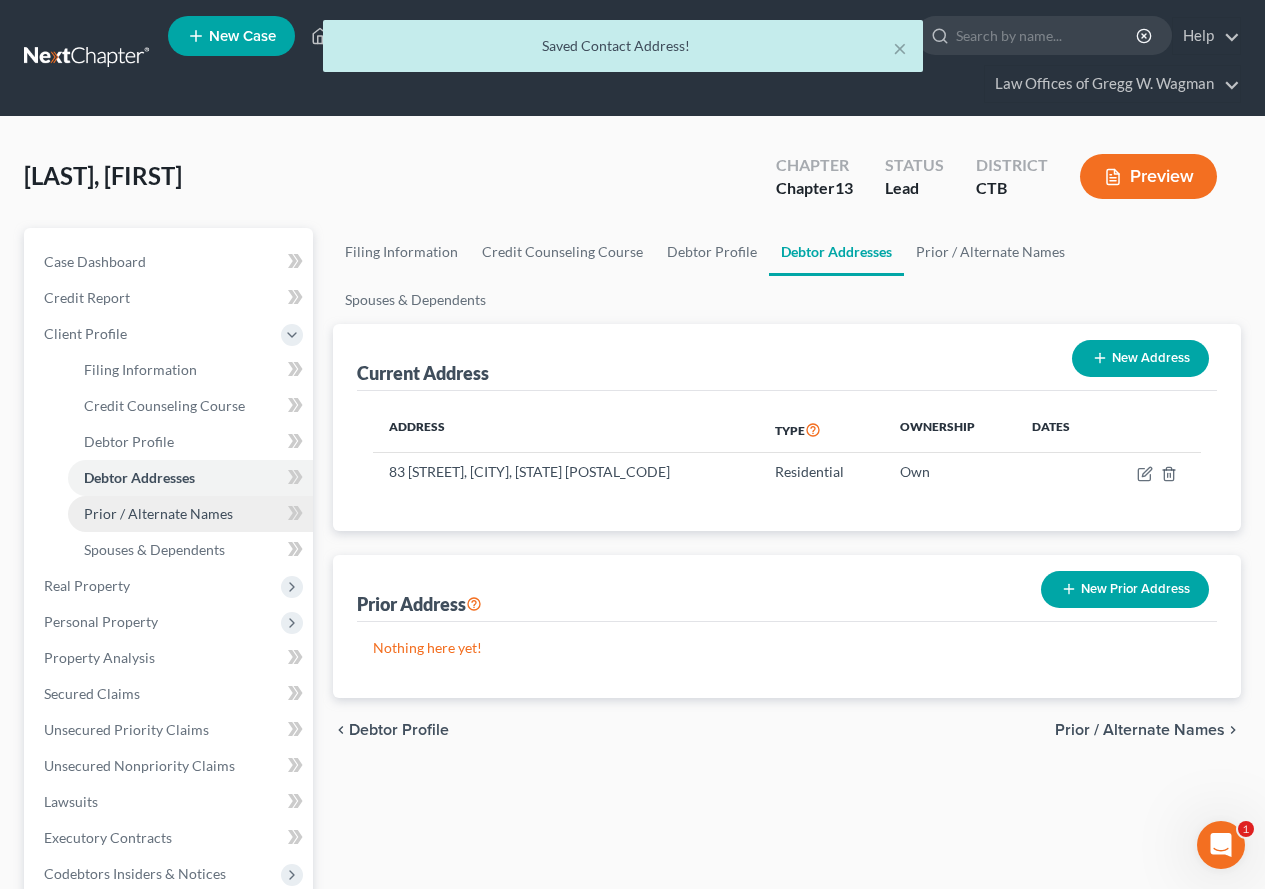 click on "Prior / Alternate Names" at bounding box center [158, 513] 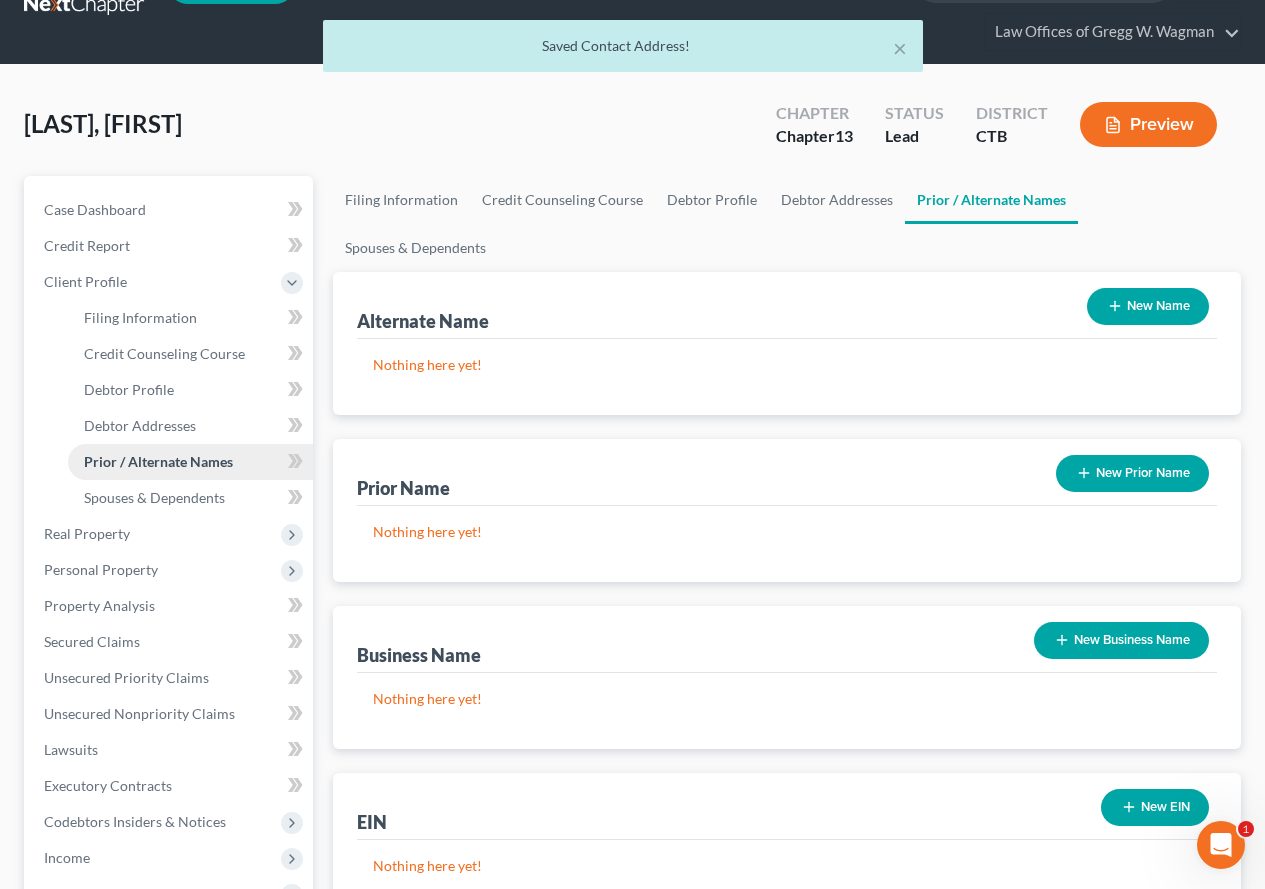 scroll, scrollTop: 100, scrollLeft: 0, axis: vertical 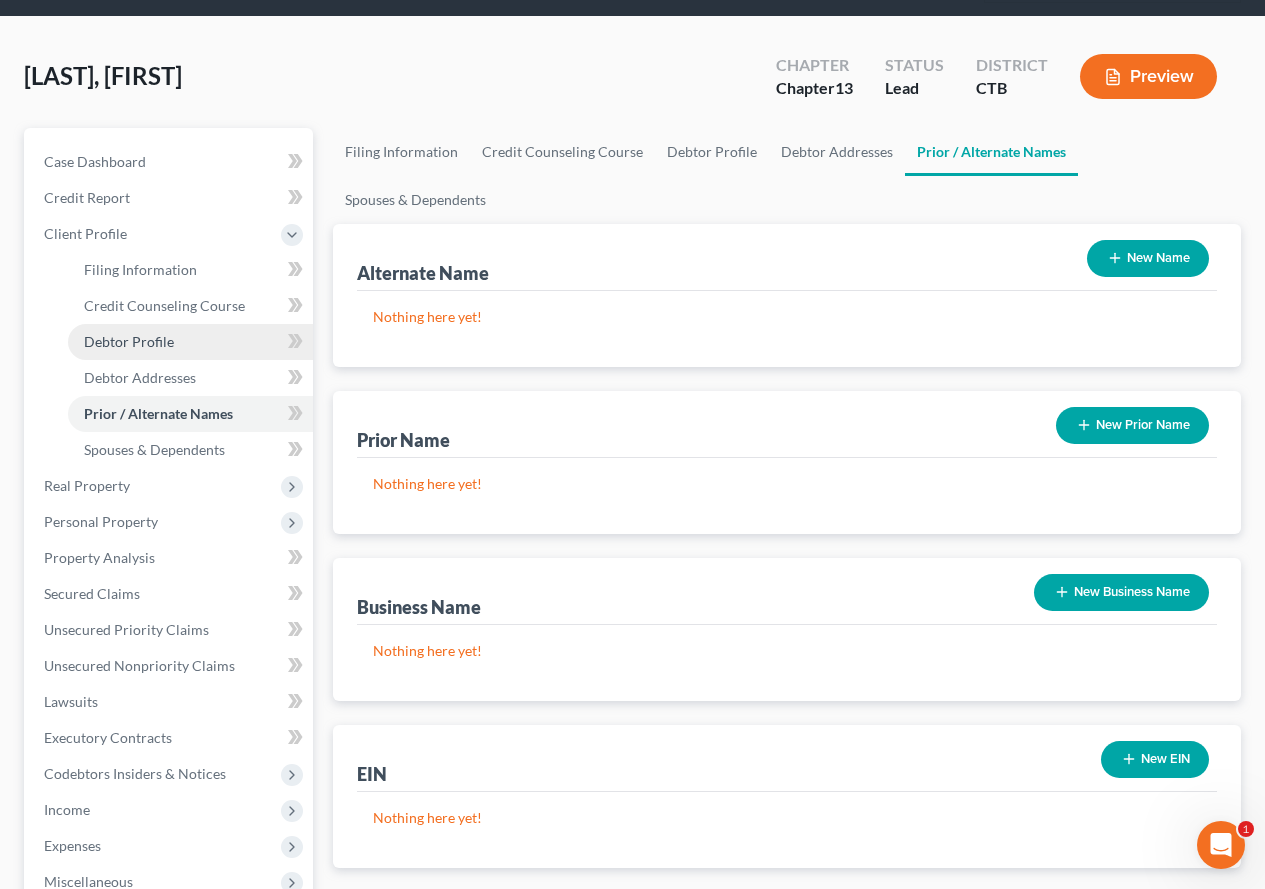 click on "Debtor Profile" at bounding box center [129, 341] 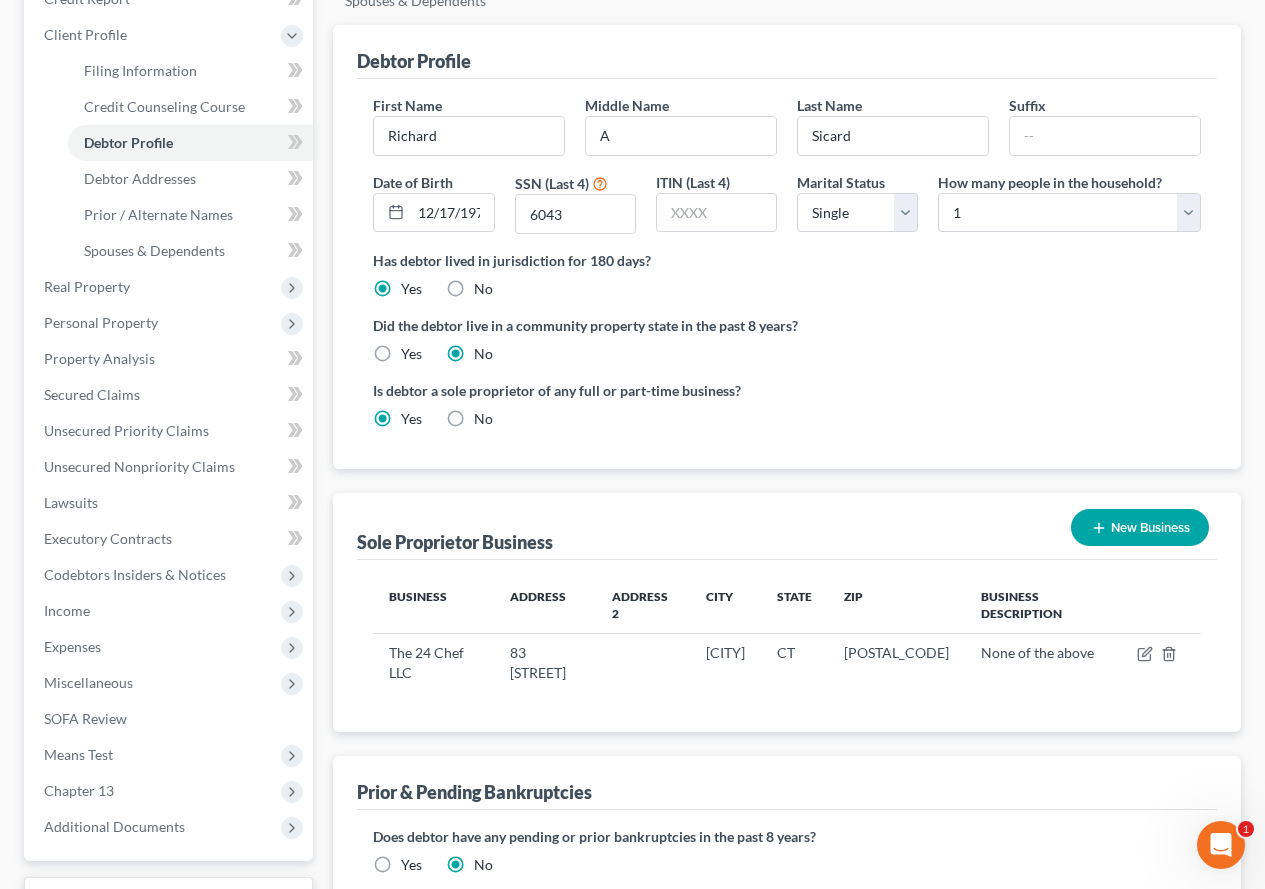 scroll, scrollTop: 300, scrollLeft: 0, axis: vertical 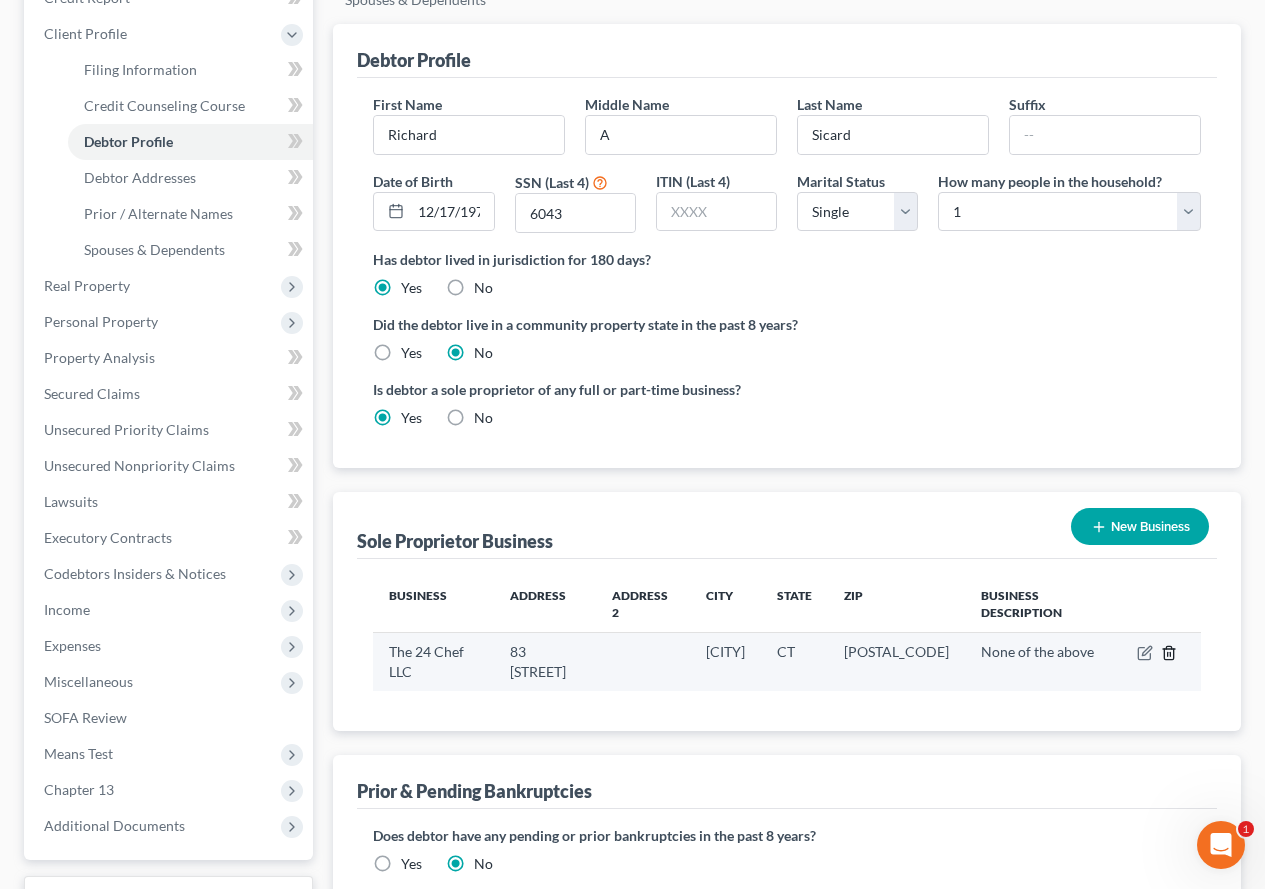 click 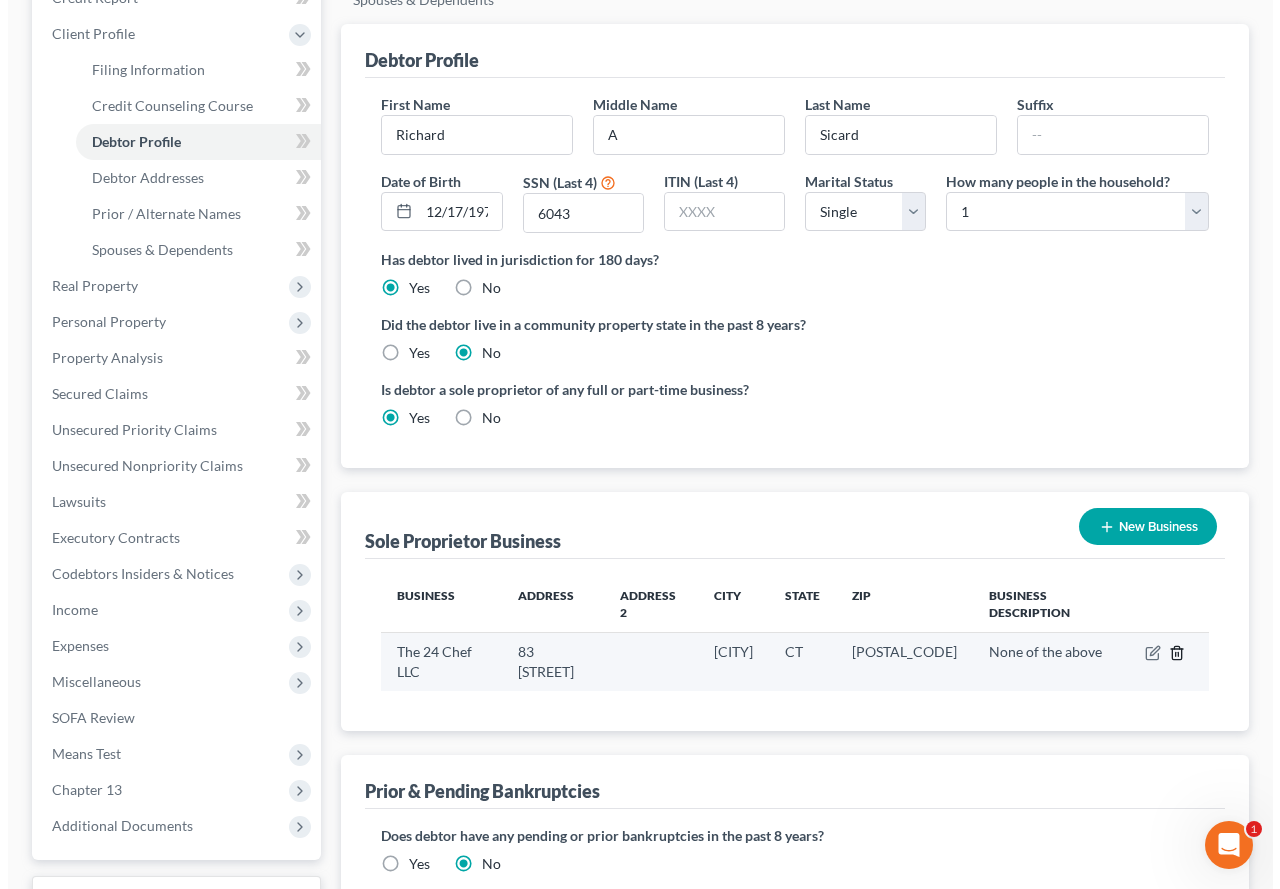 scroll, scrollTop: 264, scrollLeft: 0, axis: vertical 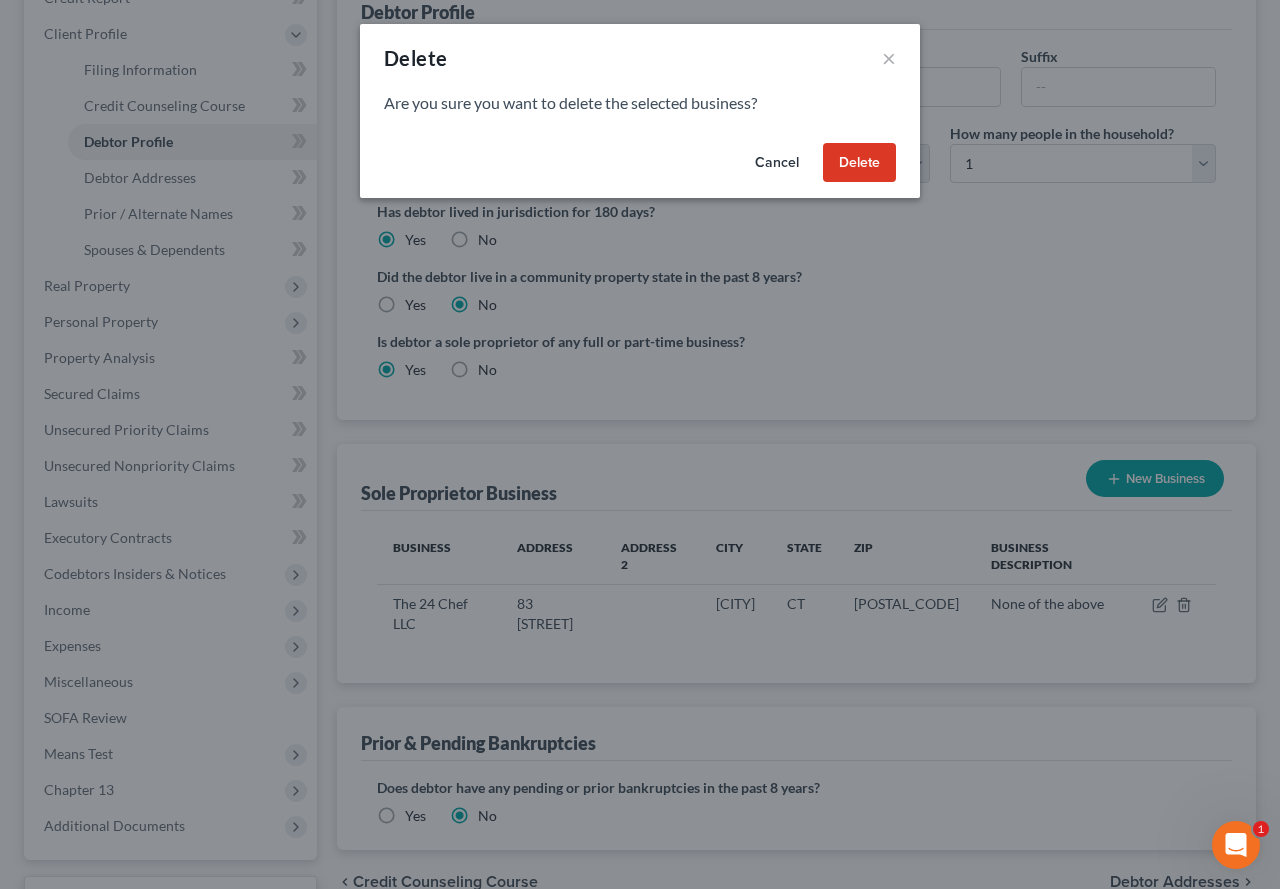 click on "Delete" at bounding box center [859, 163] 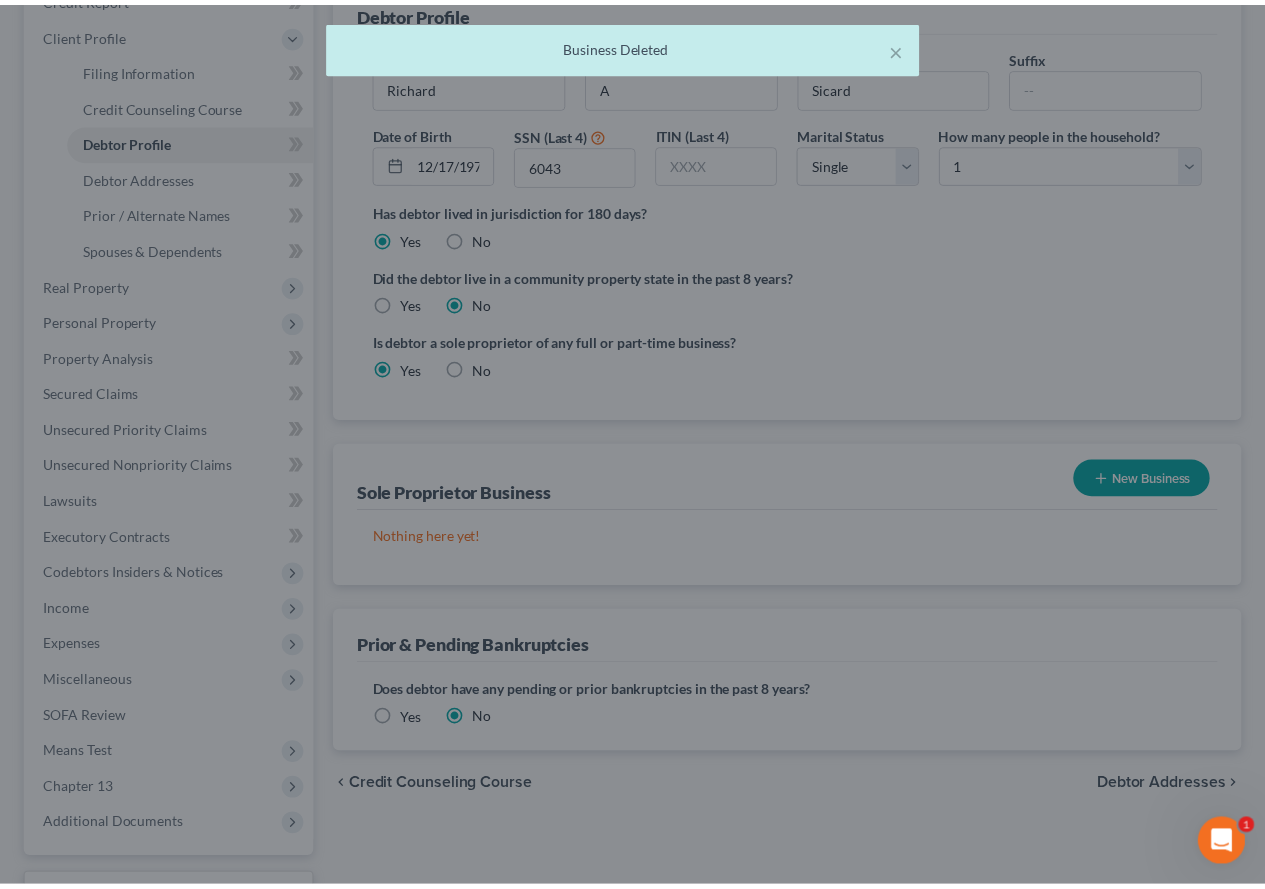 scroll, scrollTop: 300, scrollLeft: 0, axis: vertical 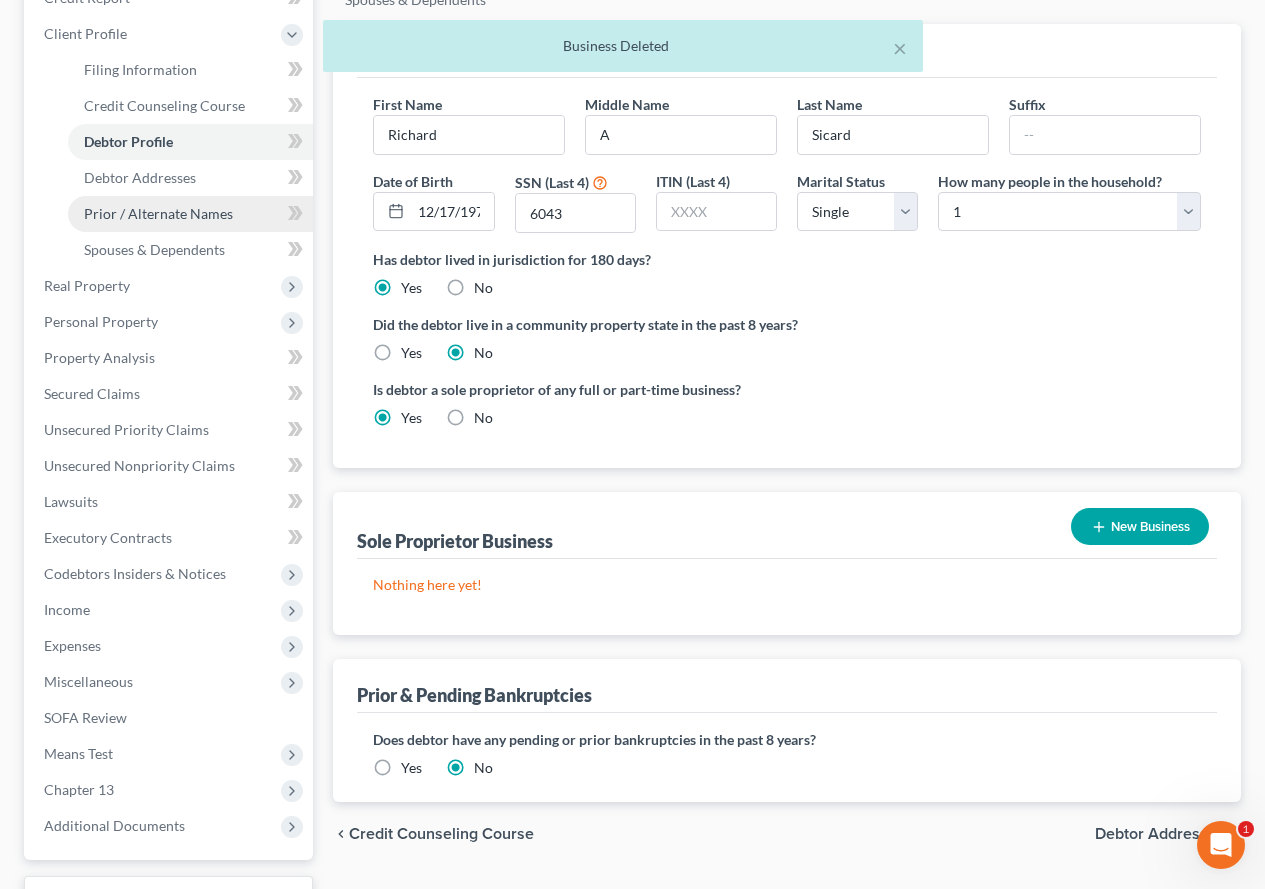 click on "Prior / Alternate Names" at bounding box center [158, 213] 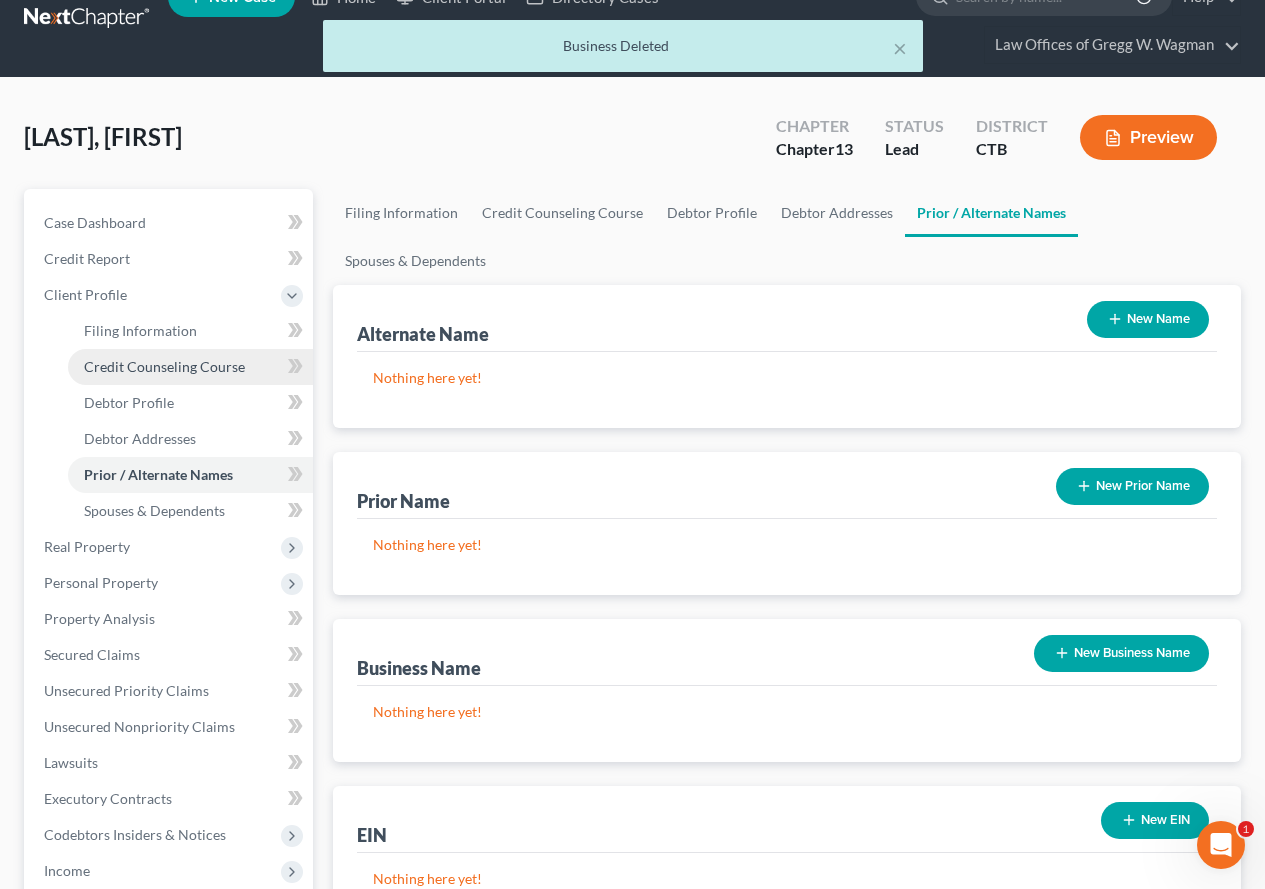 scroll, scrollTop: 0, scrollLeft: 0, axis: both 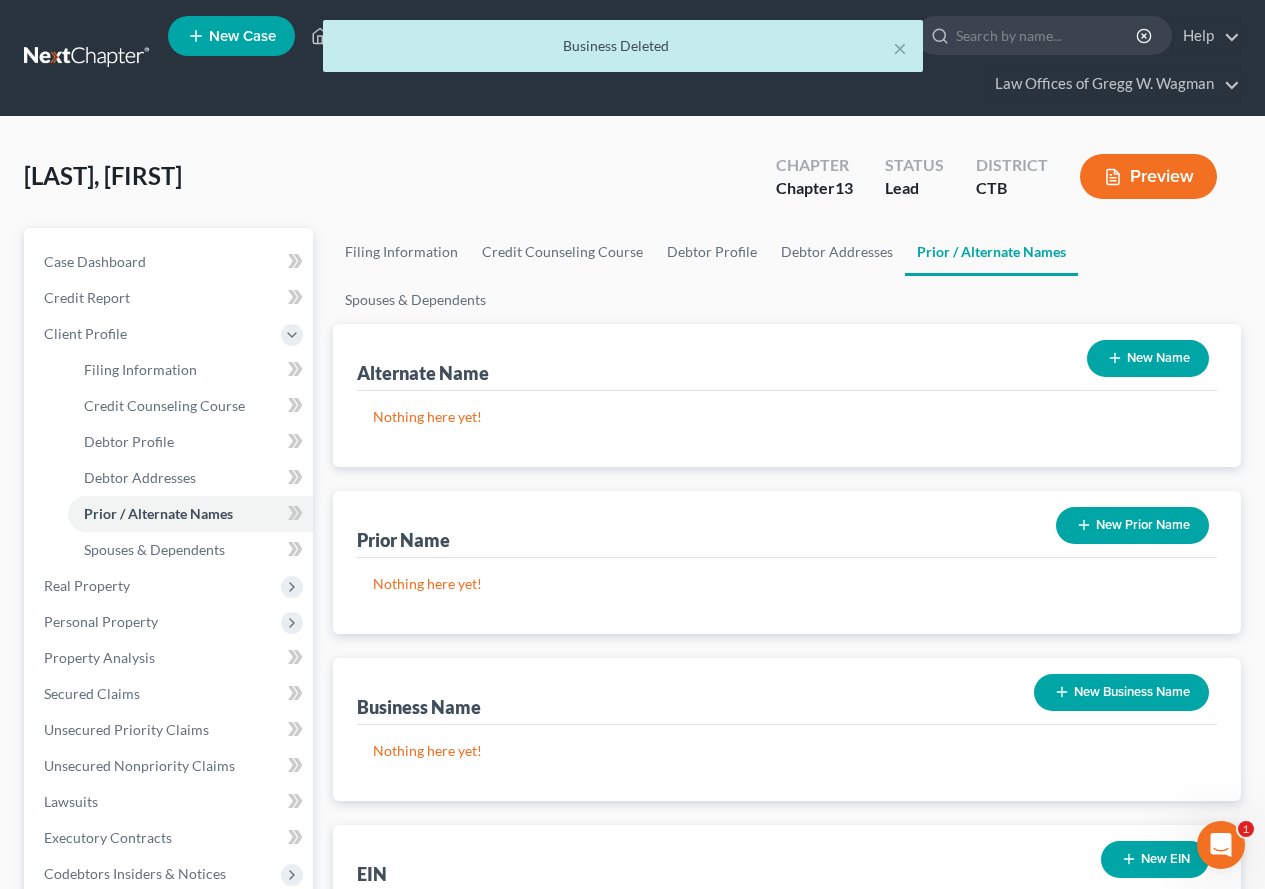 click on "New Business Name" at bounding box center (1121, 692) 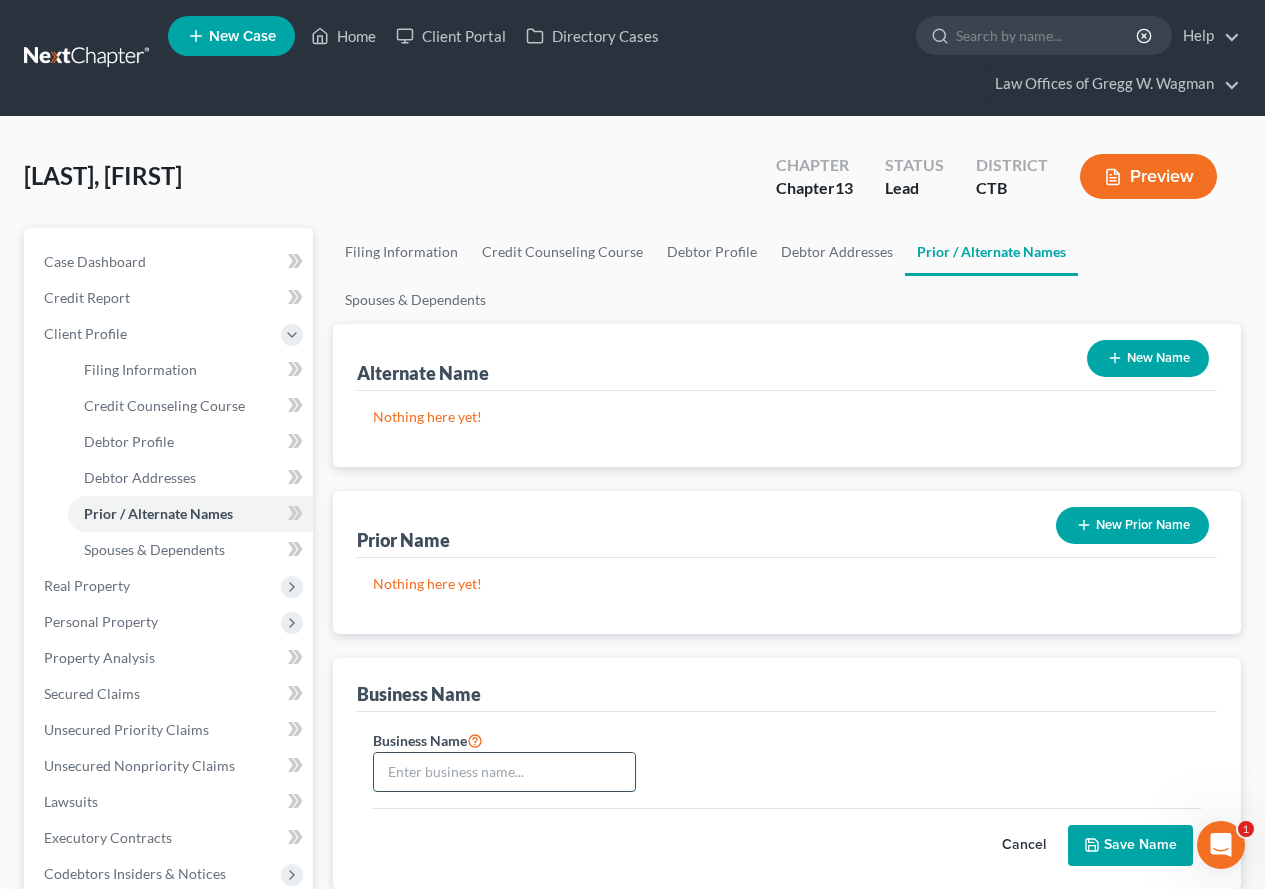 click at bounding box center [504, 772] 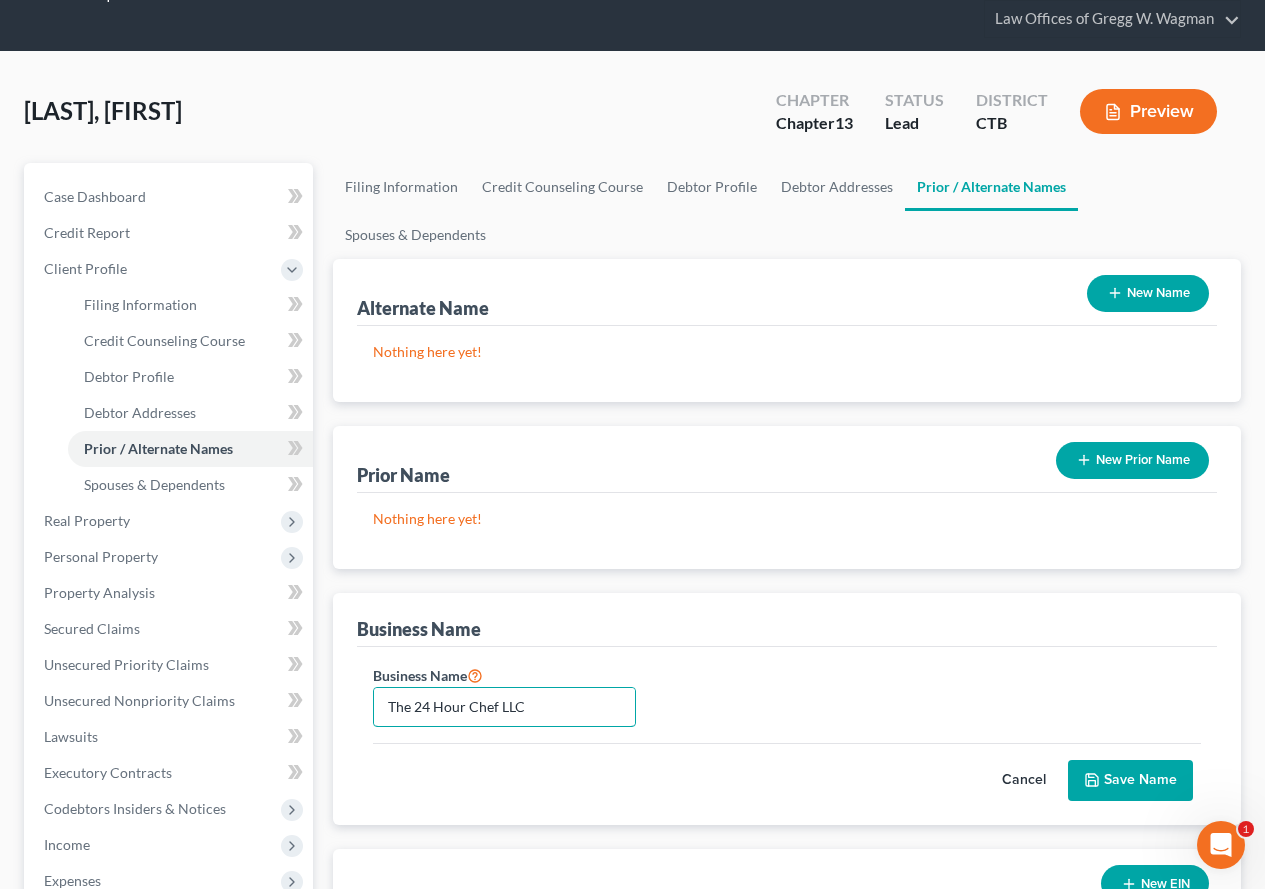 scroll, scrollTop: 100, scrollLeft: 0, axis: vertical 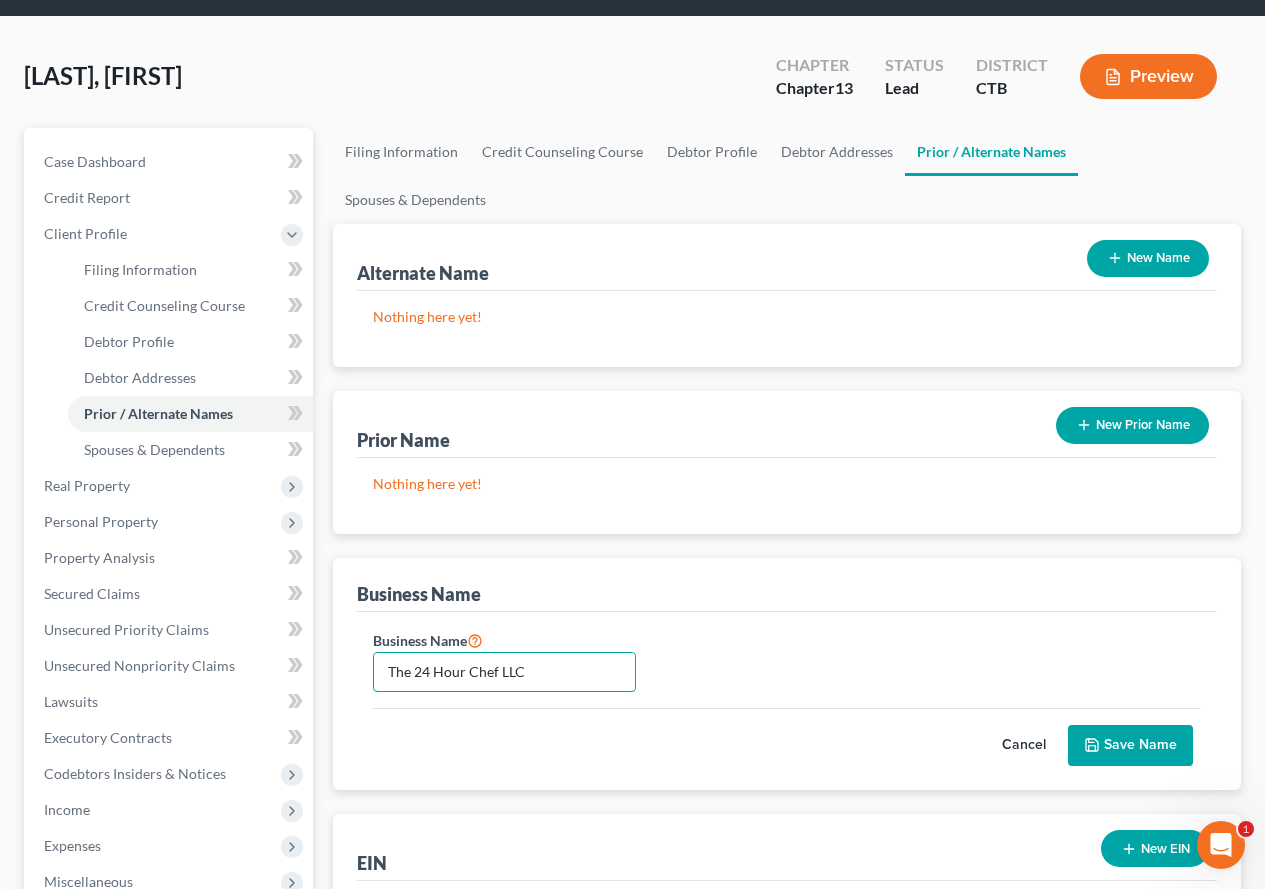 type on "The 24 Hour Chef LLC" 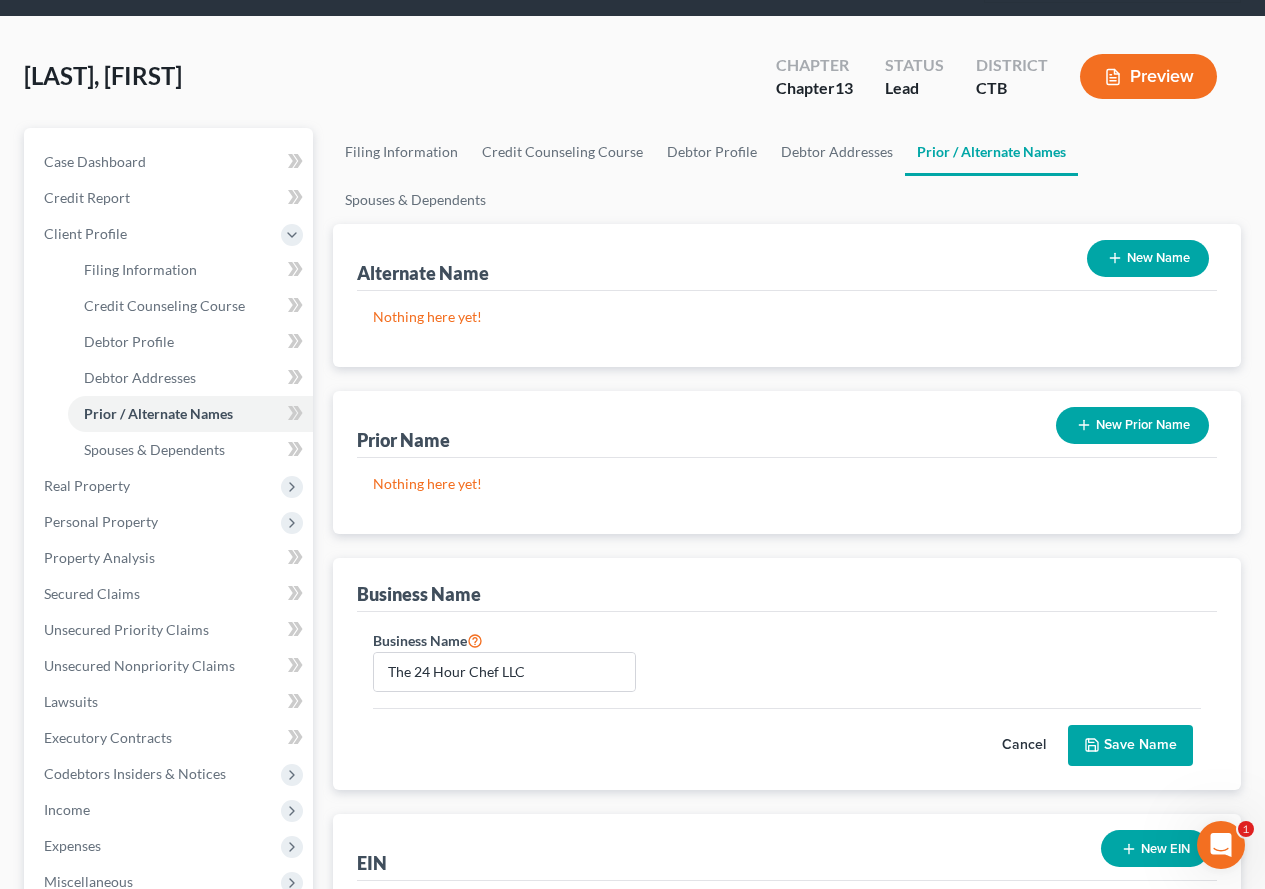 click on "Save Name" at bounding box center [1130, 746] 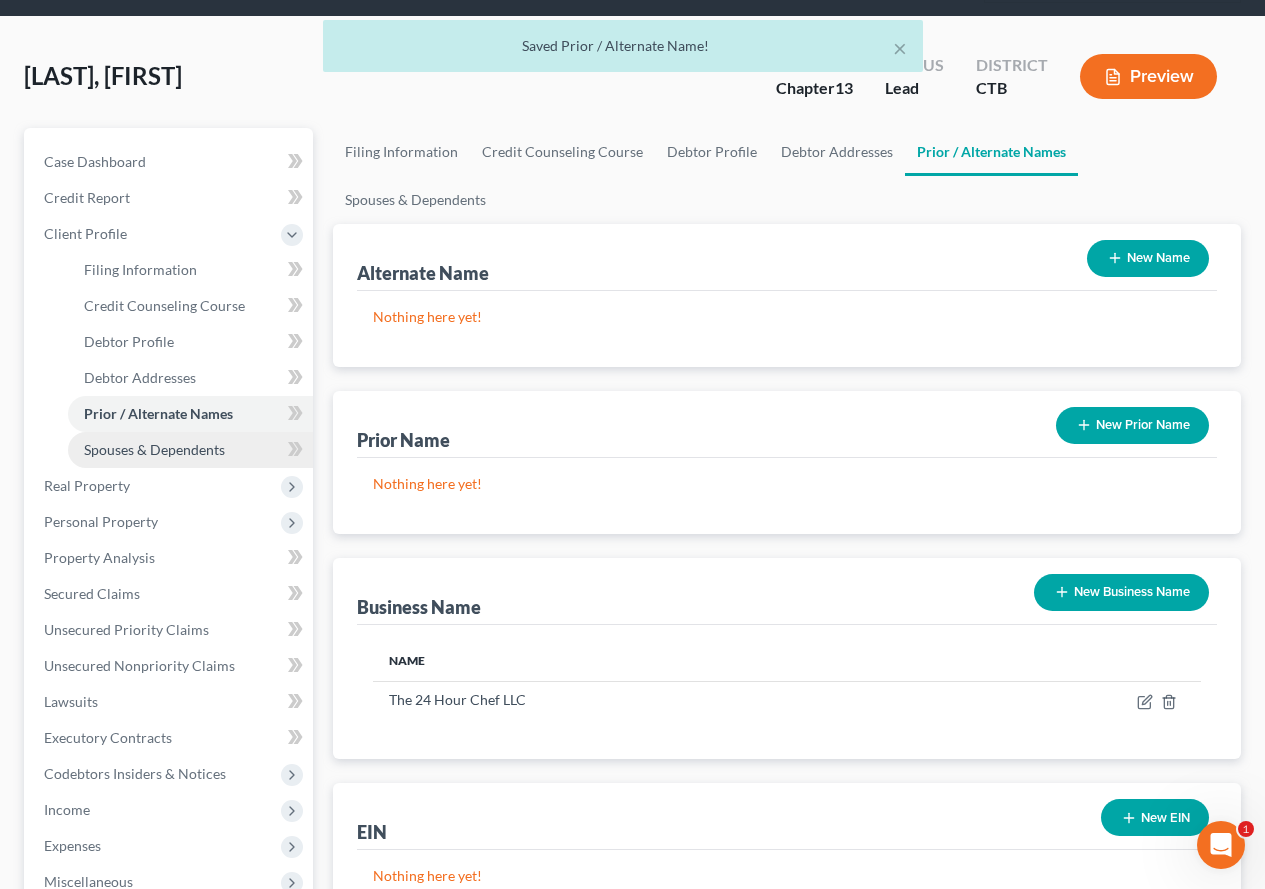 click on "Spouses & Dependents" at bounding box center (154, 449) 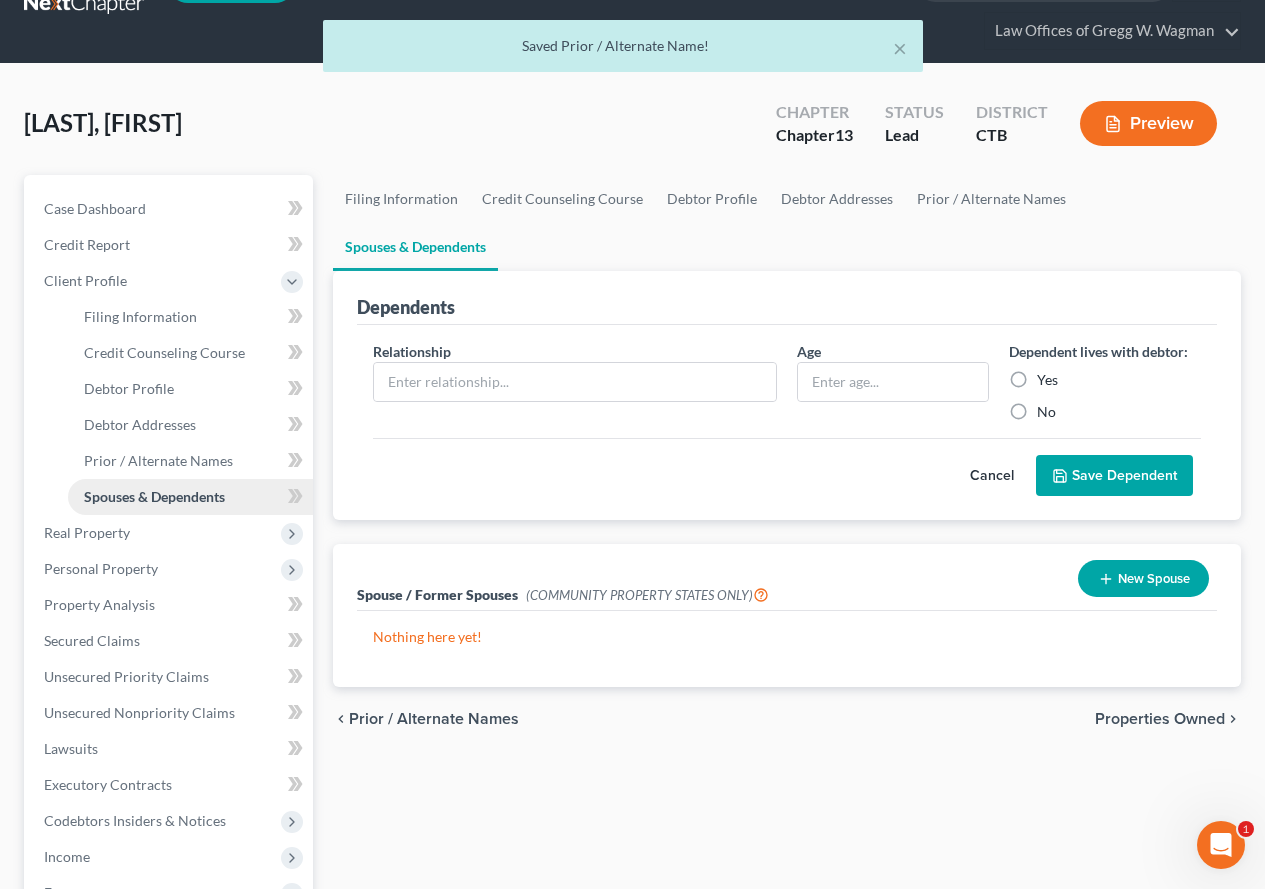 scroll, scrollTop: 100, scrollLeft: 0, axis: vertical 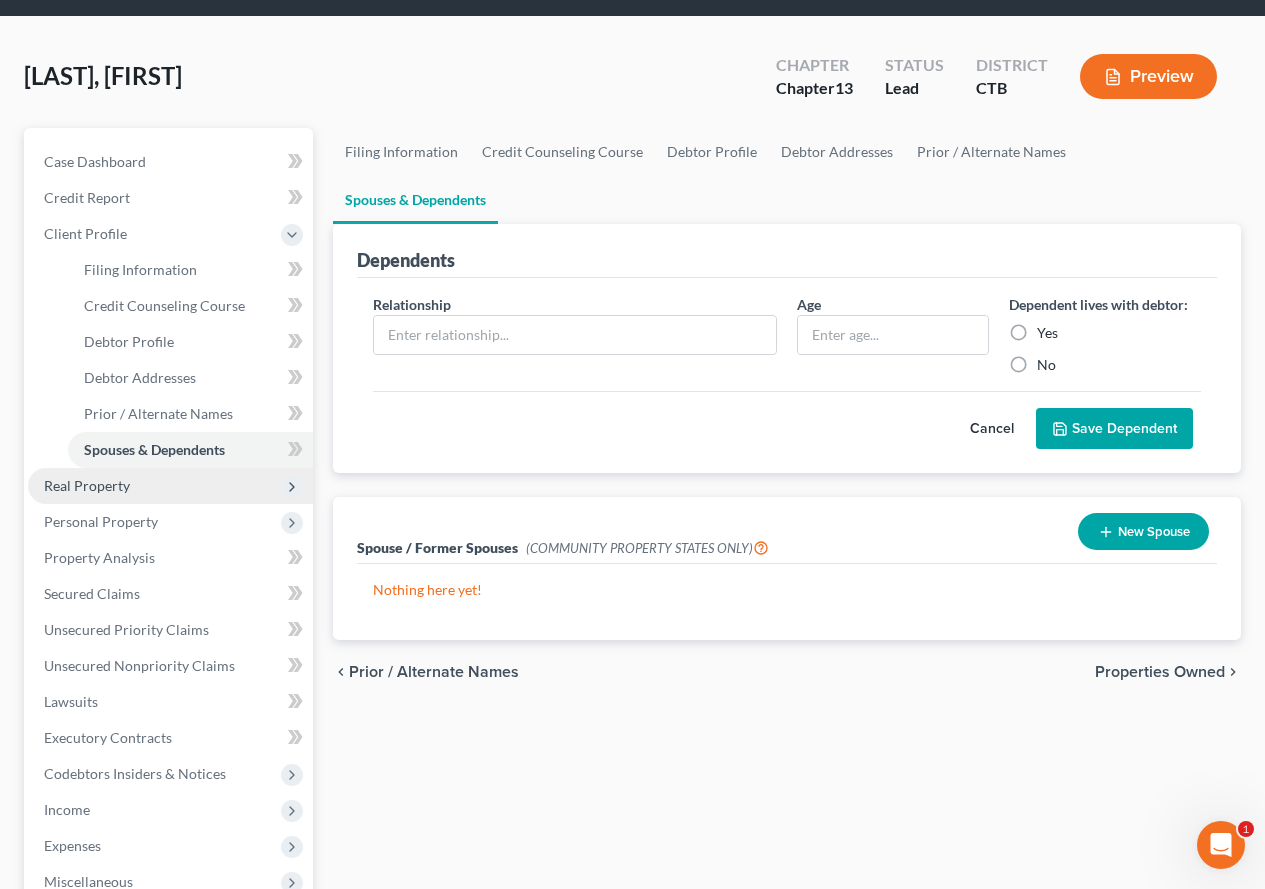 click on "Real Property" at bounding box center (87, 485) 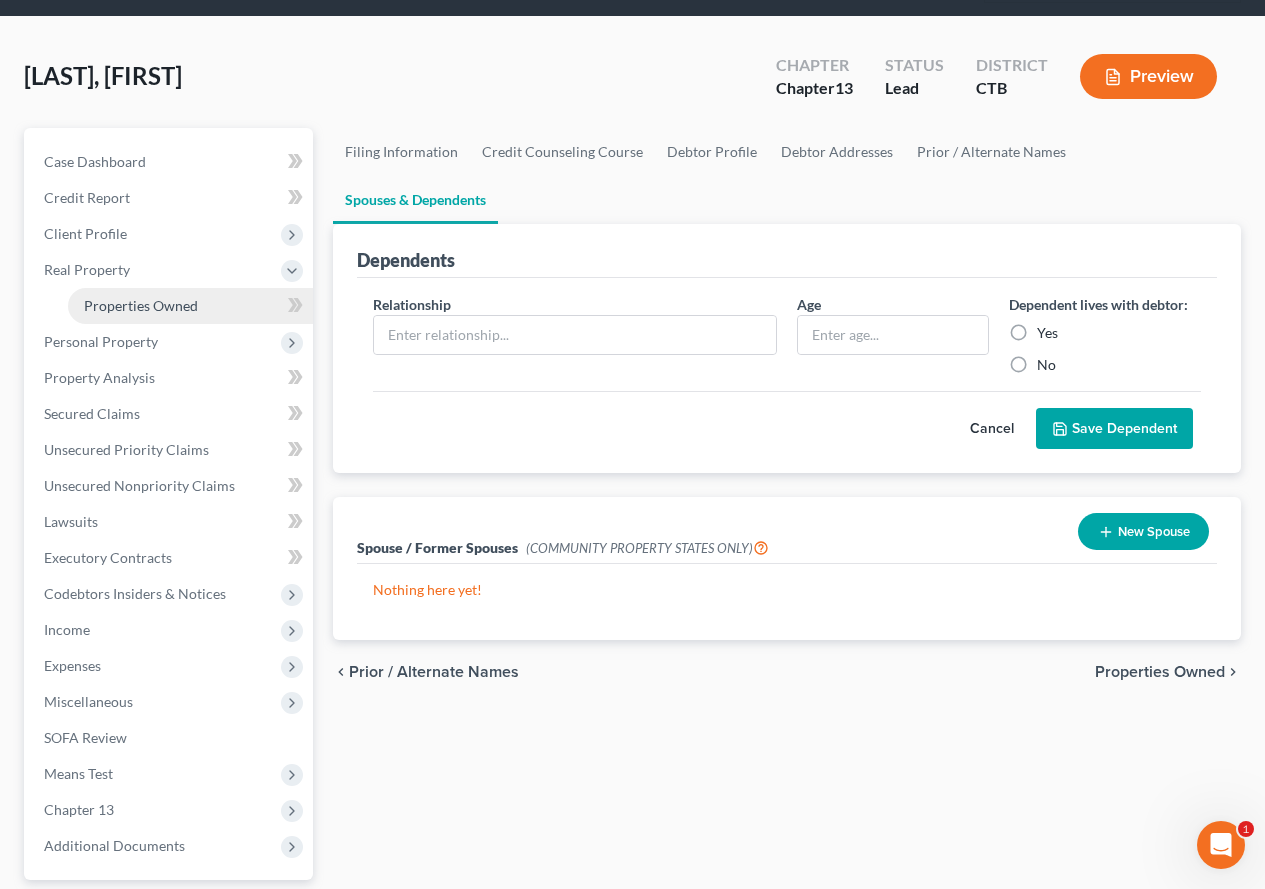 click on "Properties Owned" at bounding box center (141, 305) 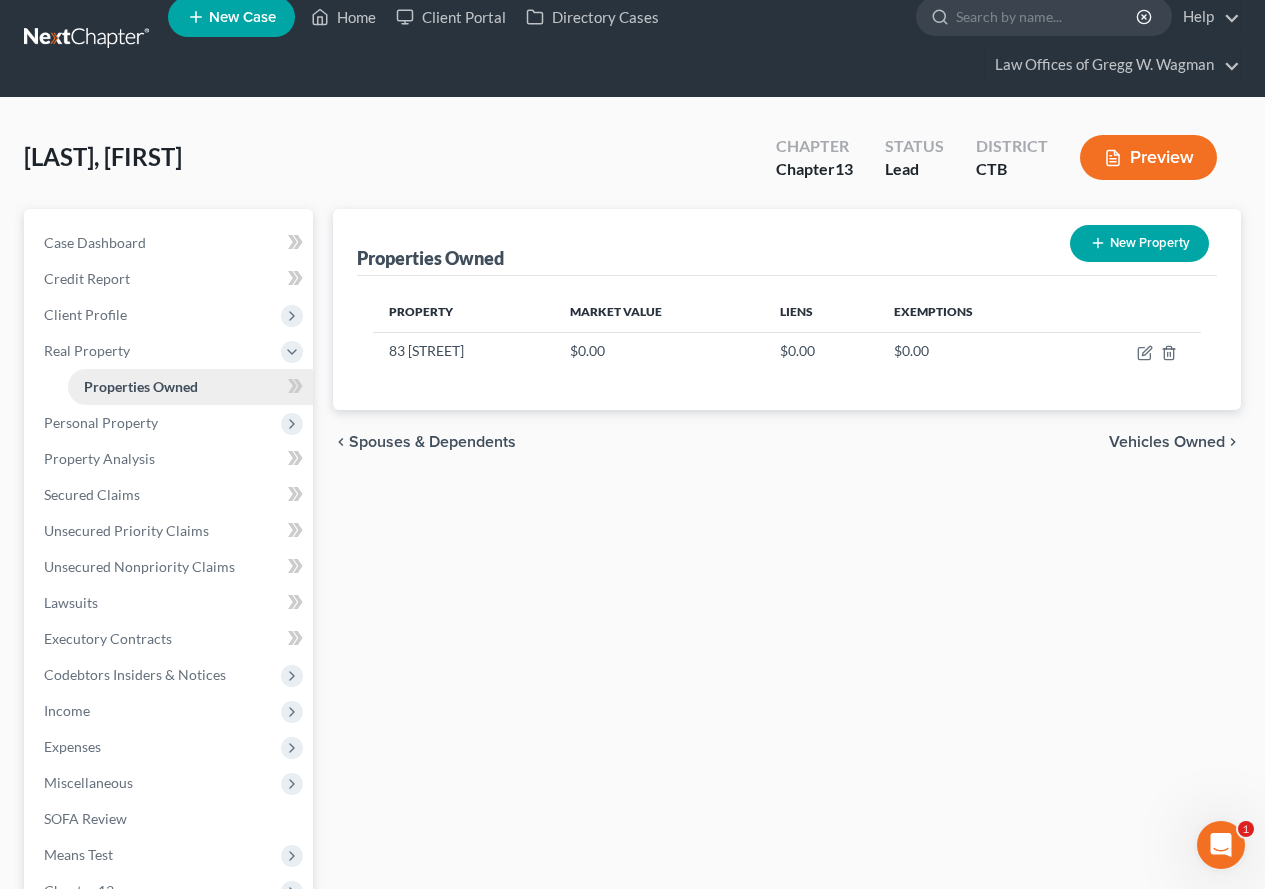 scroll, scrollTop: 0, scrollLeft: 0, axis: both 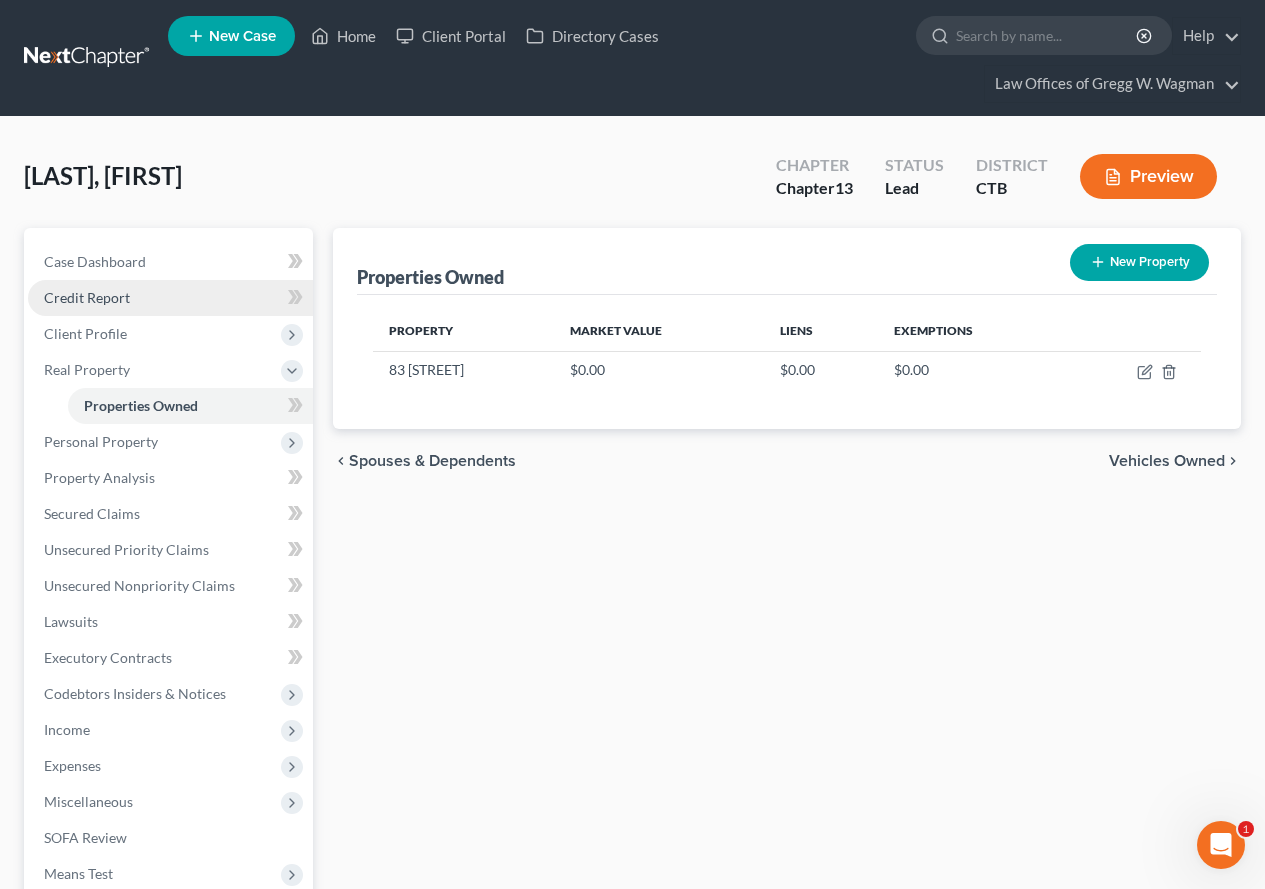 click on "Credit Report" at bounding box center (87, 297) 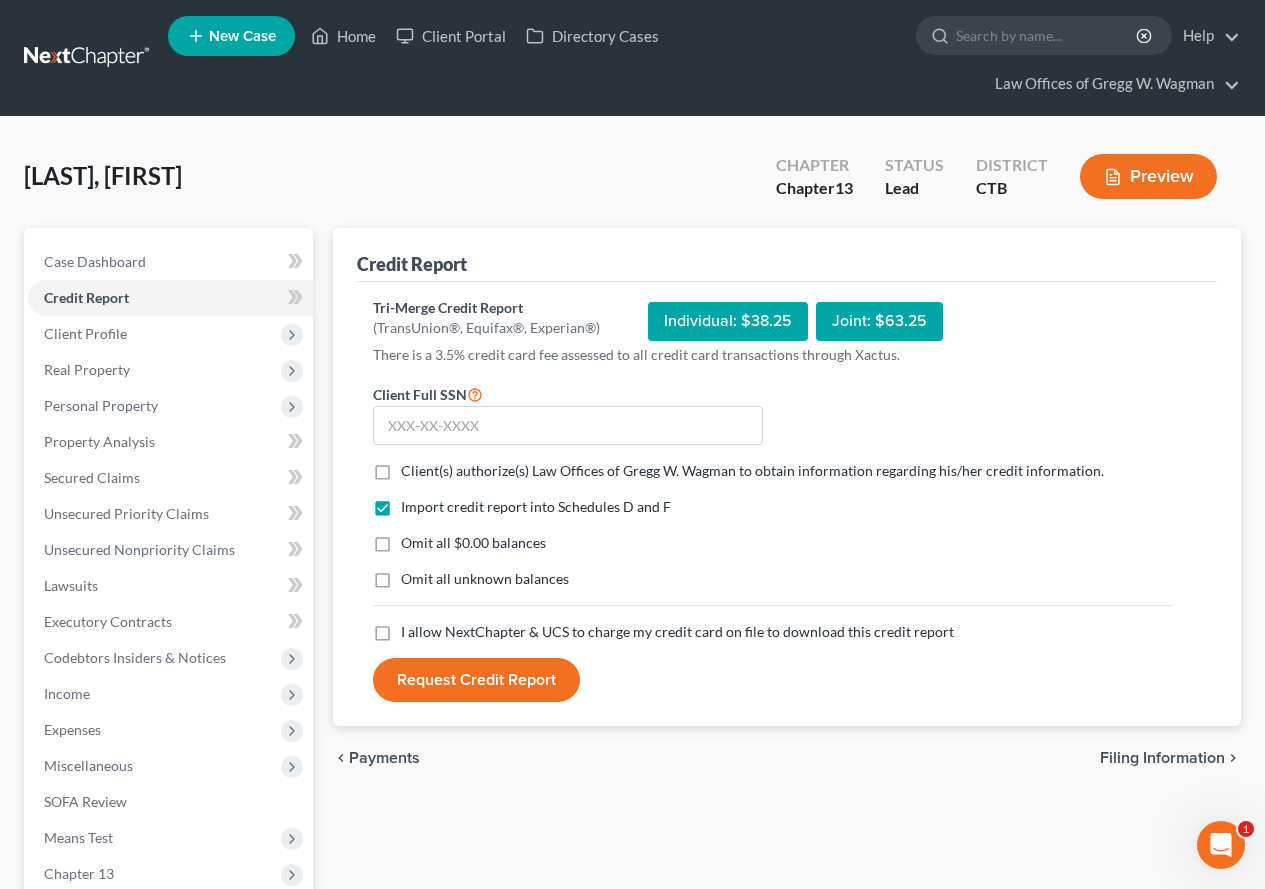 click on "Client(s) authorize(s) Law Offices of Gregg W. Wagman to obtain information regarding his/her credit information.
*" at bounding box center [752, 471] 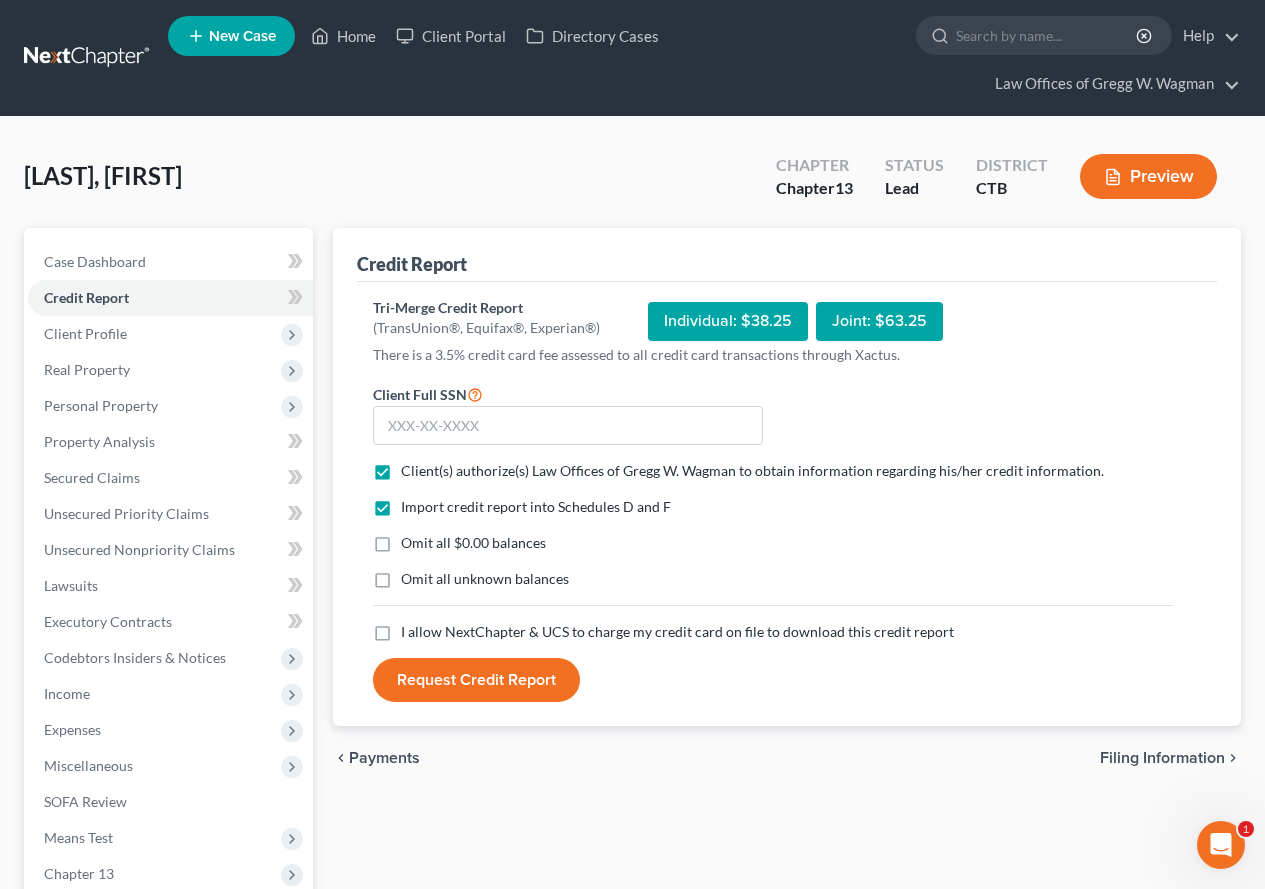 click on "I allow NextChapter & UCS to charge my credit card on file to download this credit report
*" at bounding box center (677, 632) 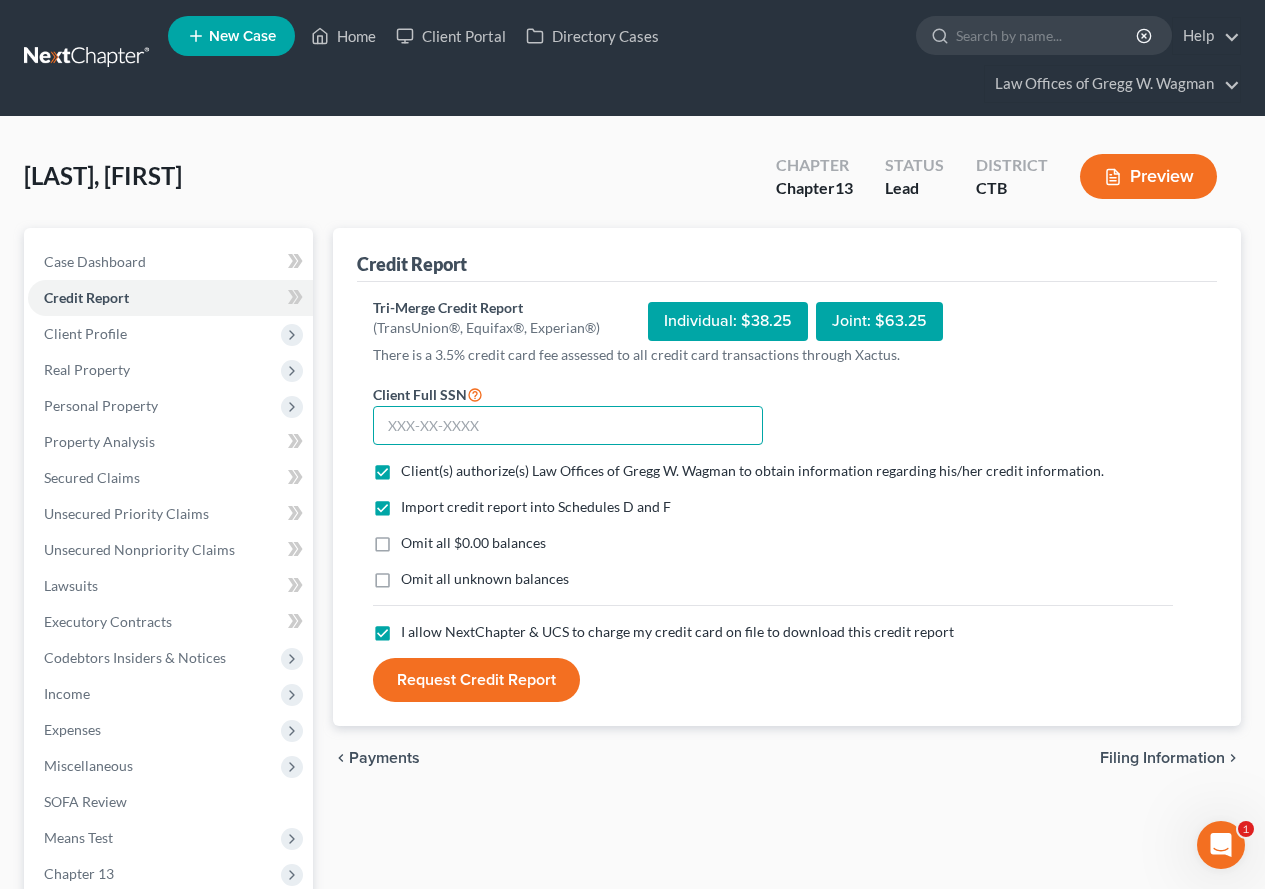 click at bounding box center [568, 426] 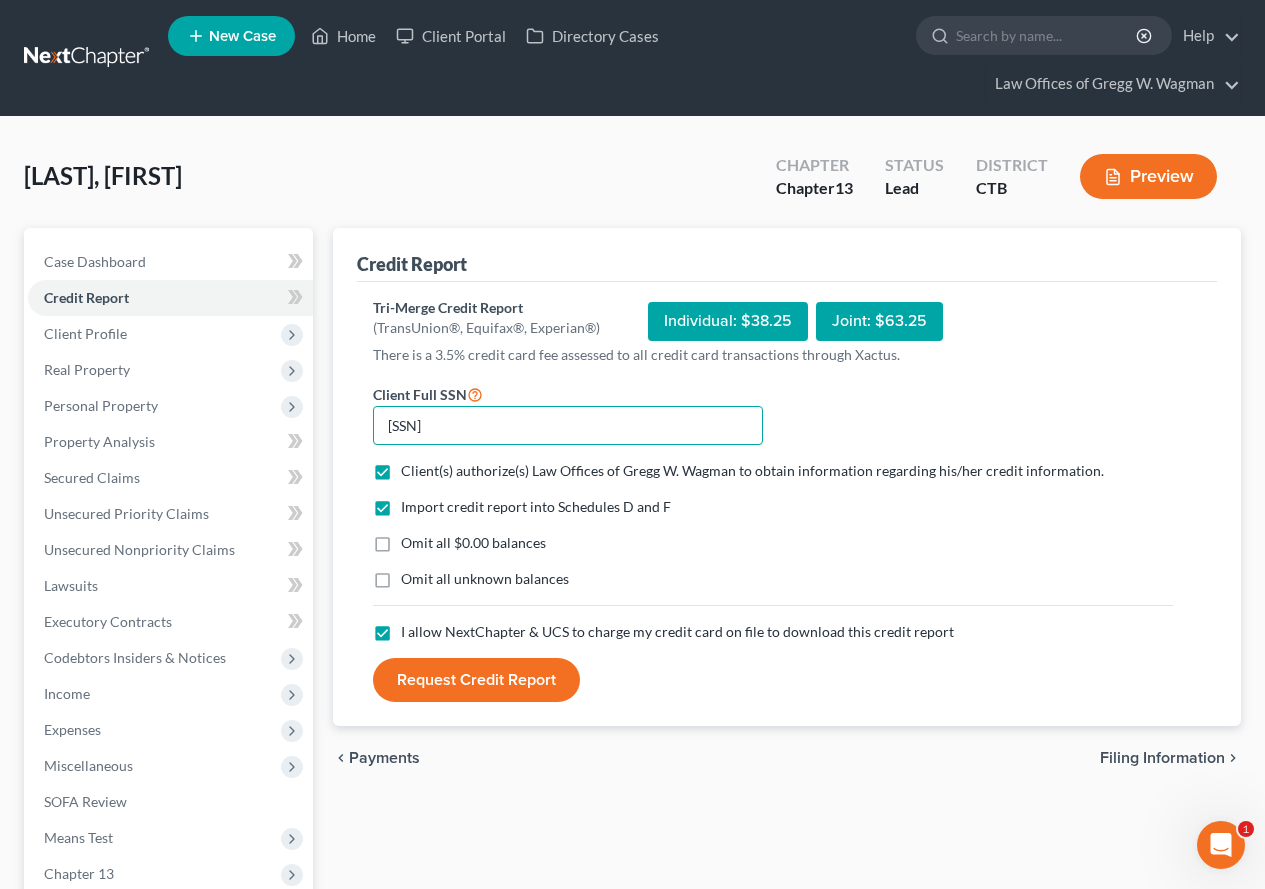 type on "[SSN]" 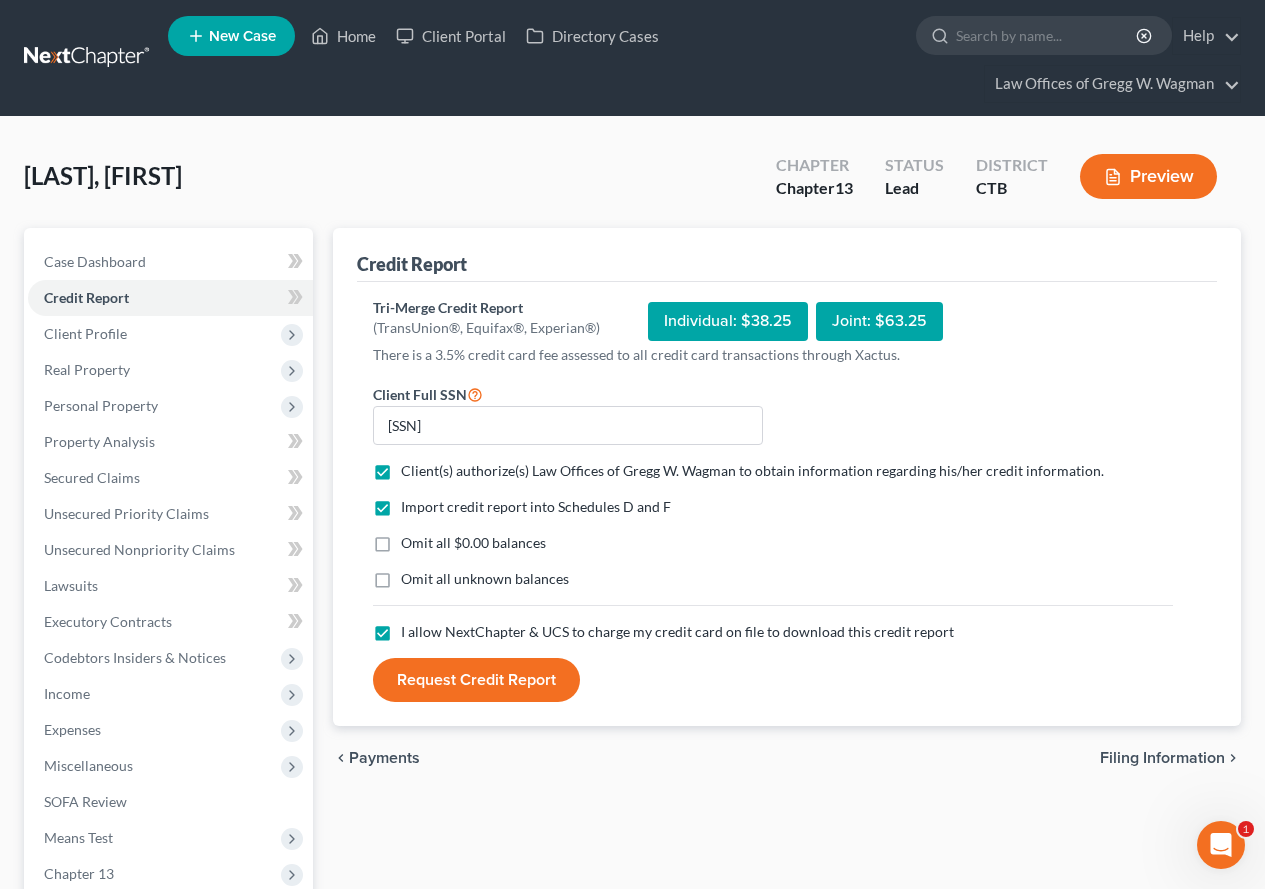 click on "Omit all $0.00 balances" at bounding box center [773, 543] 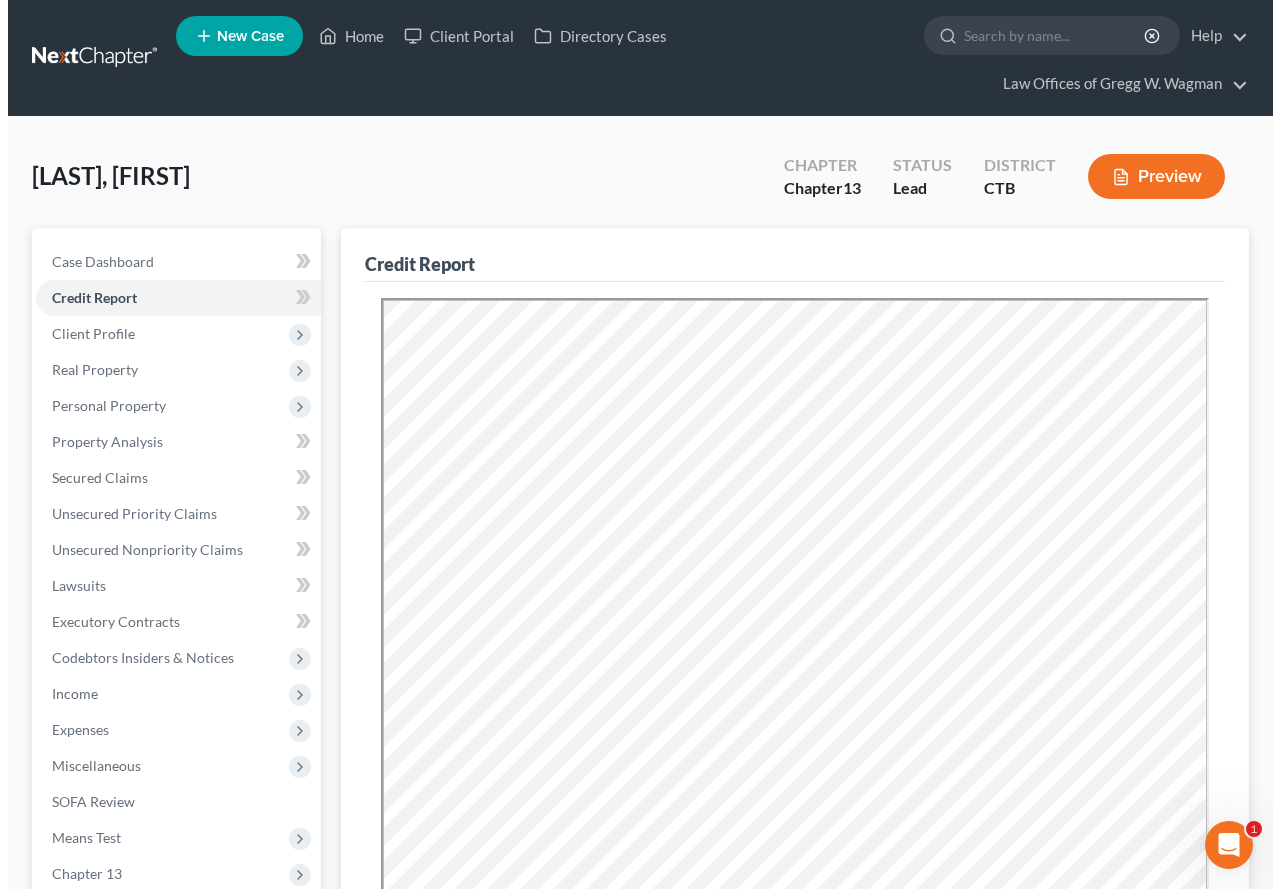 scroll, scrollTop: 0, scrollLeft: 0, axis: both 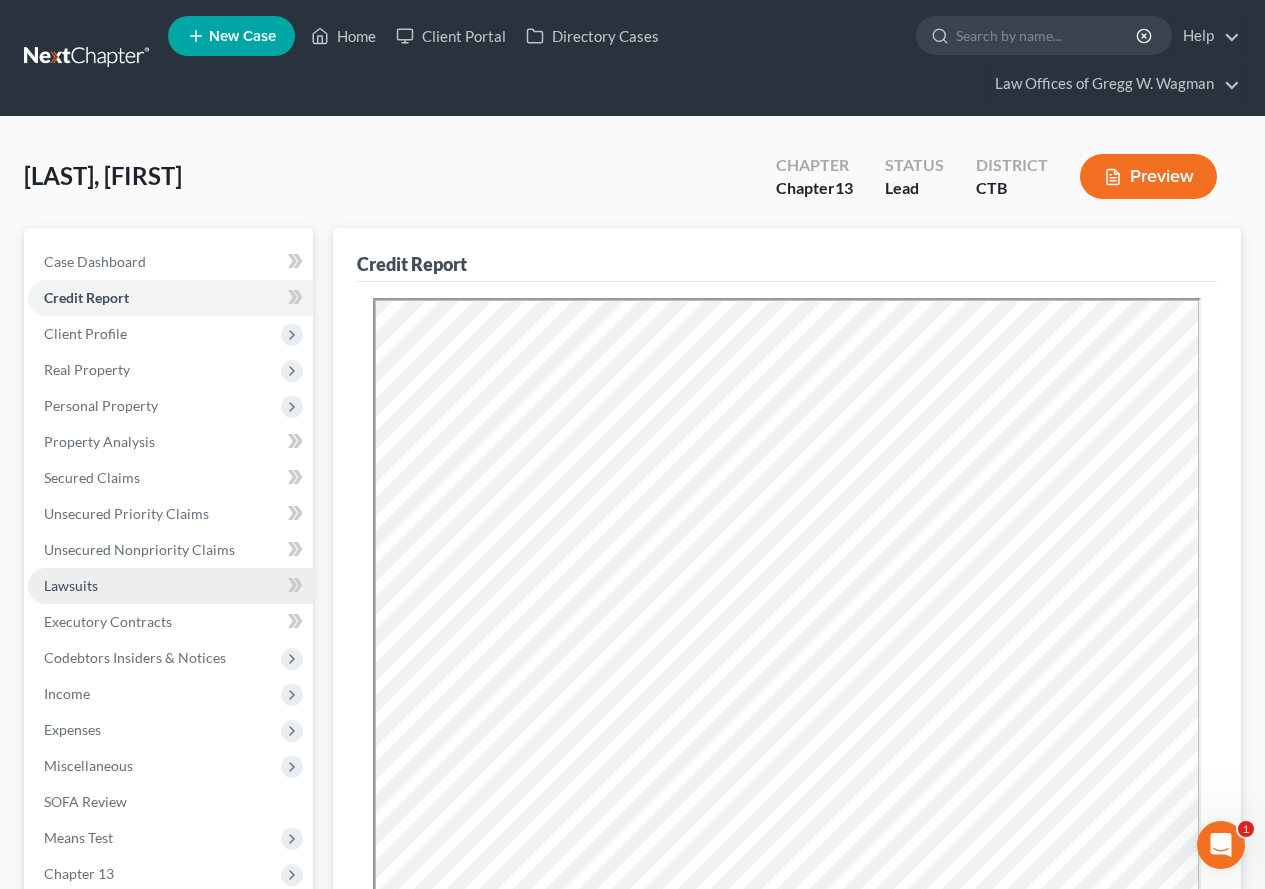 click on "Lawsuits" at bounding box center (71, 585) 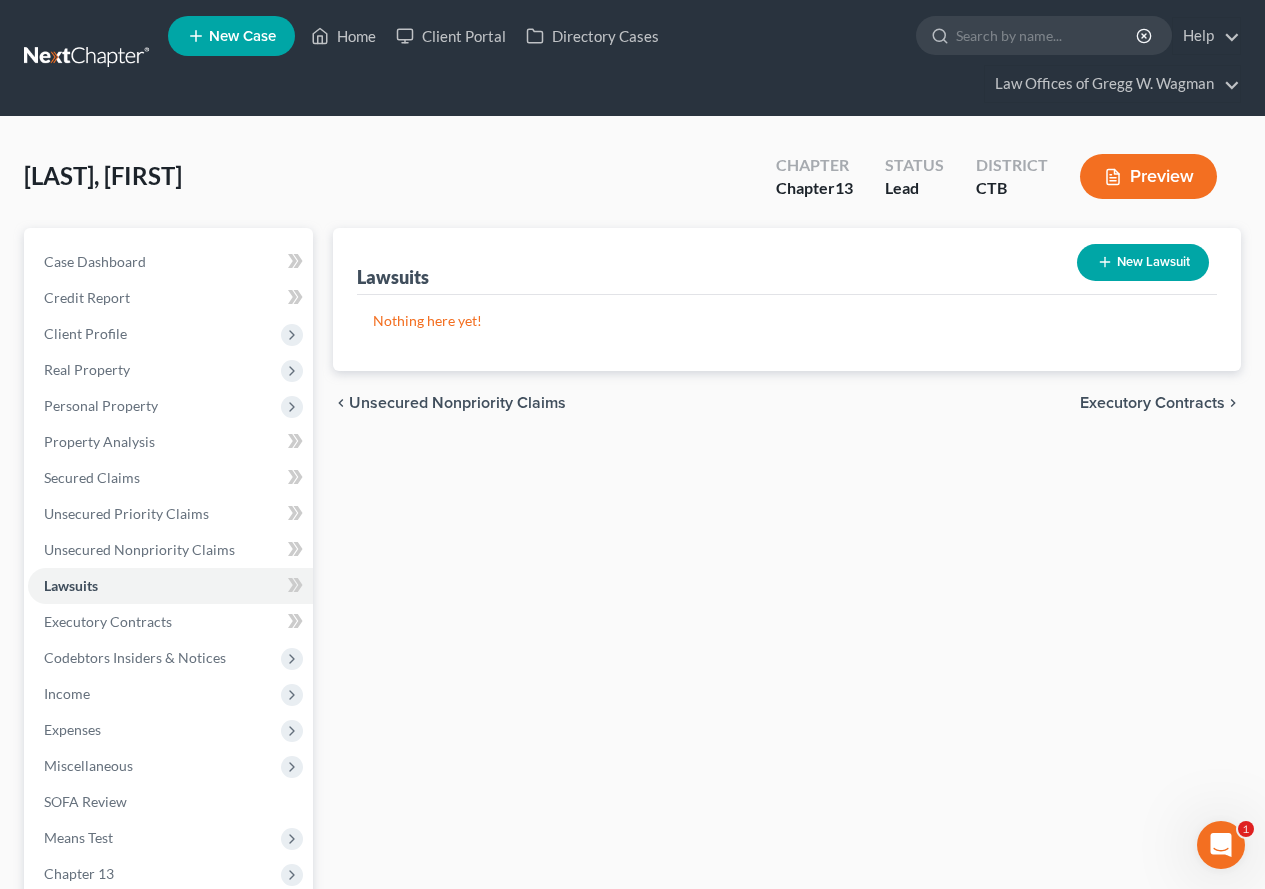 click on "New Lawsuit" at bounding box center [1143, 262] 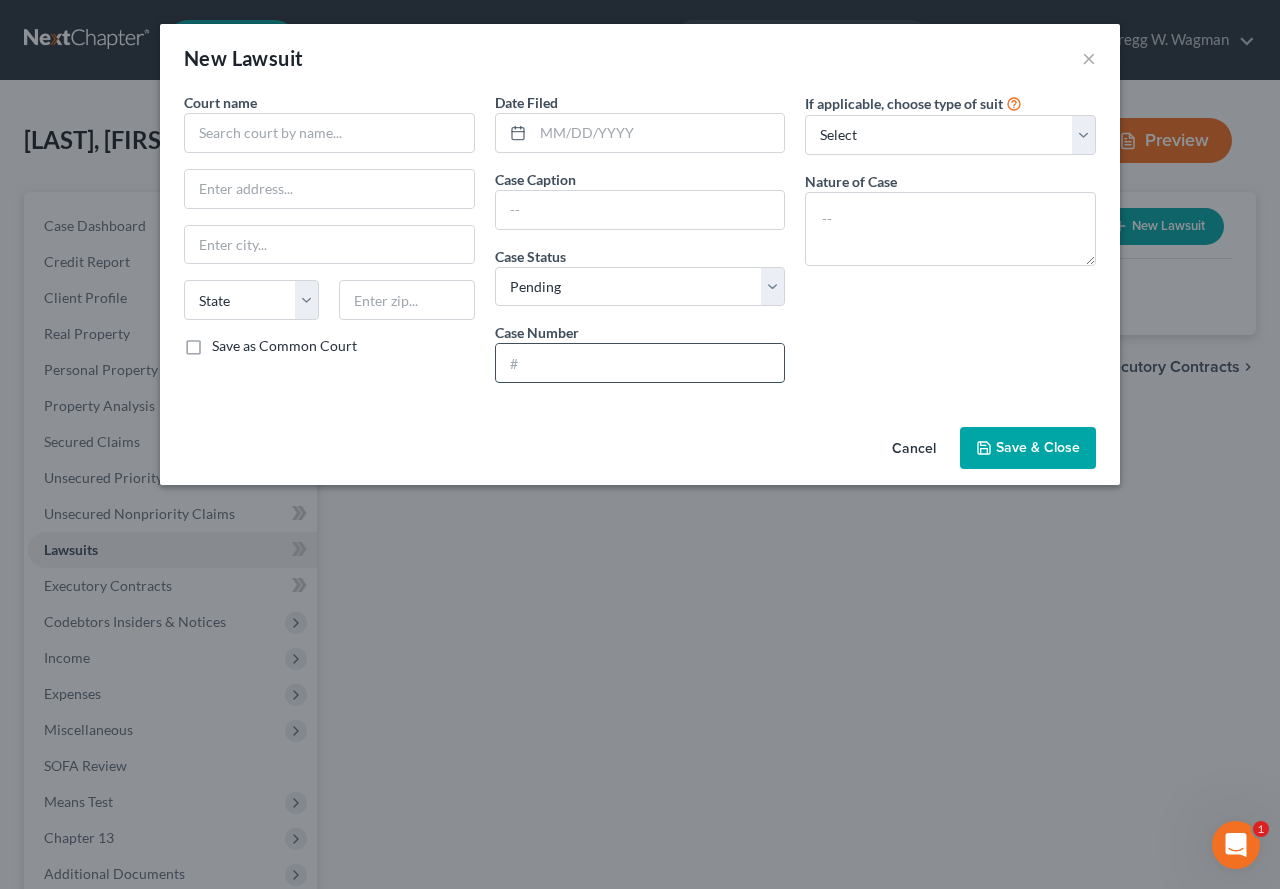 paste on "KNL-CV25-6073217-S" 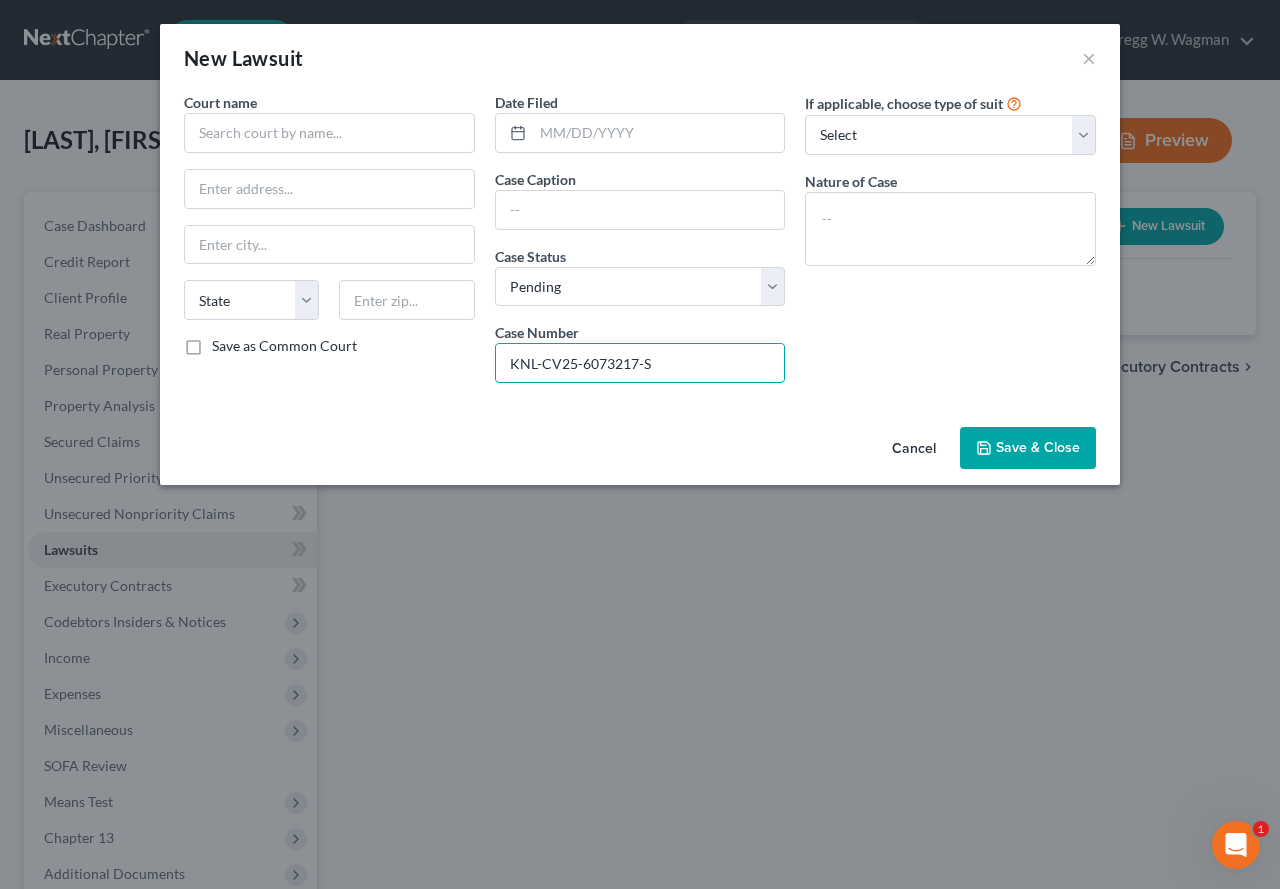 type on "KNL-CV25-6073217-S" 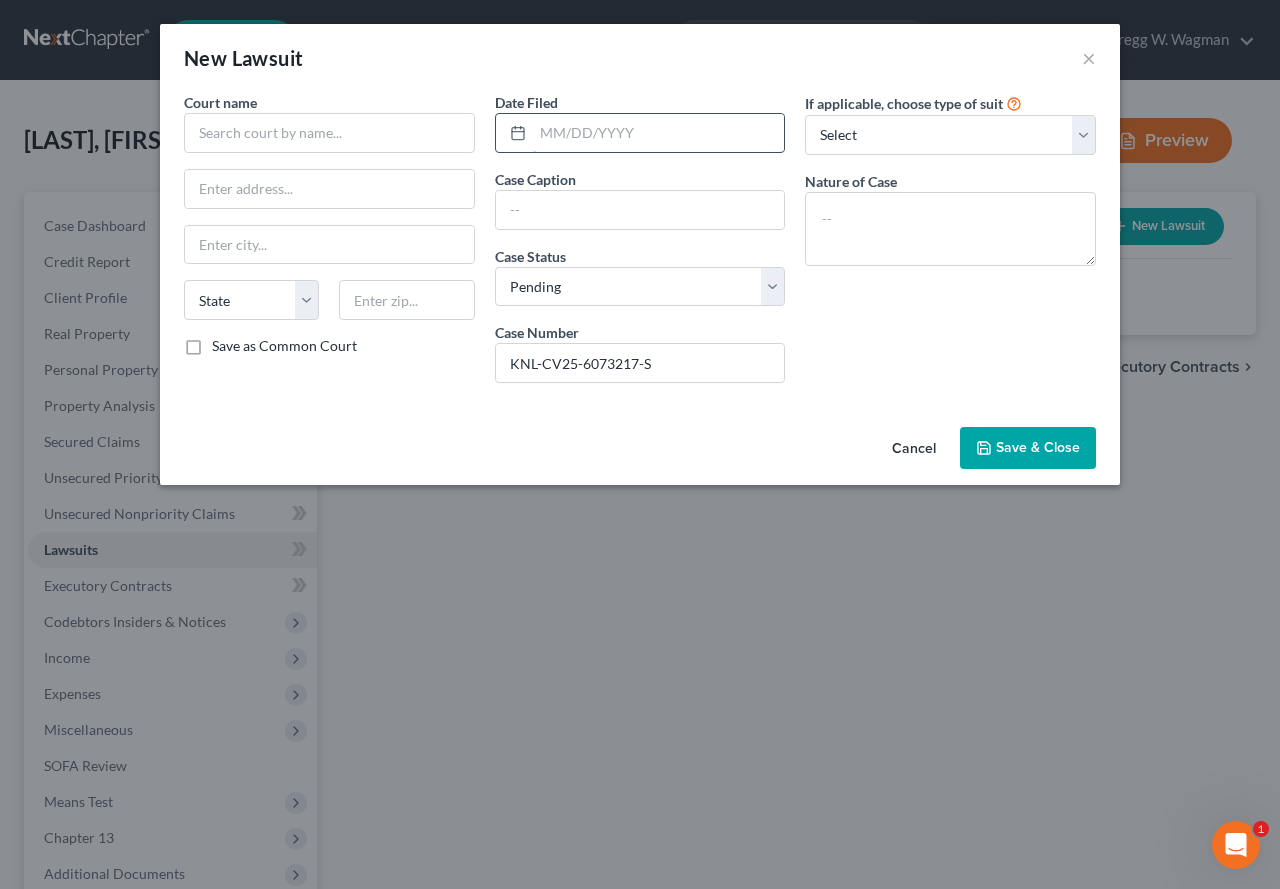 click at bounding box center [659, 133] 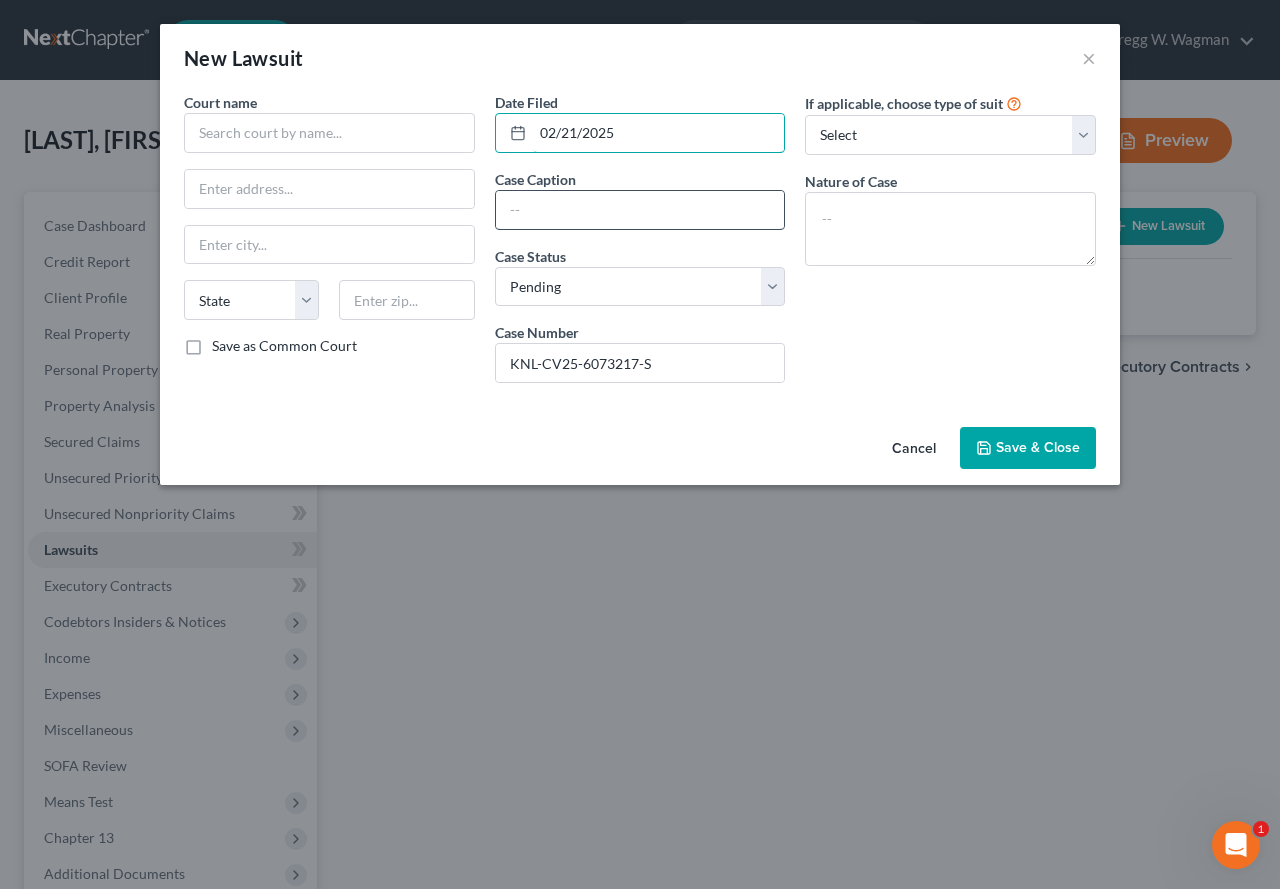 type on "02/21/2025" 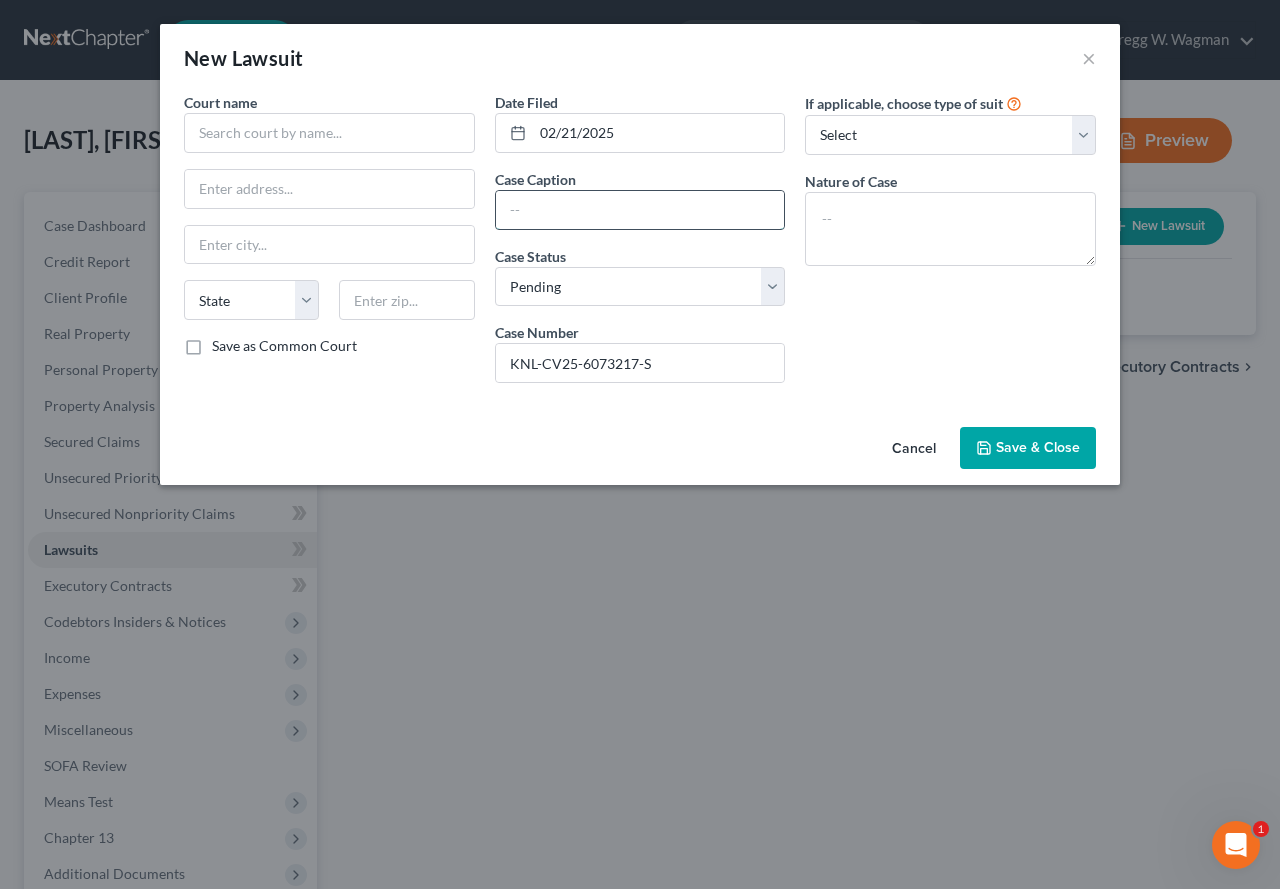 paste on "COMMUNITY INVESTMENT CORPORATION v. THE 24 HOUR CHEF LLC Et Al" 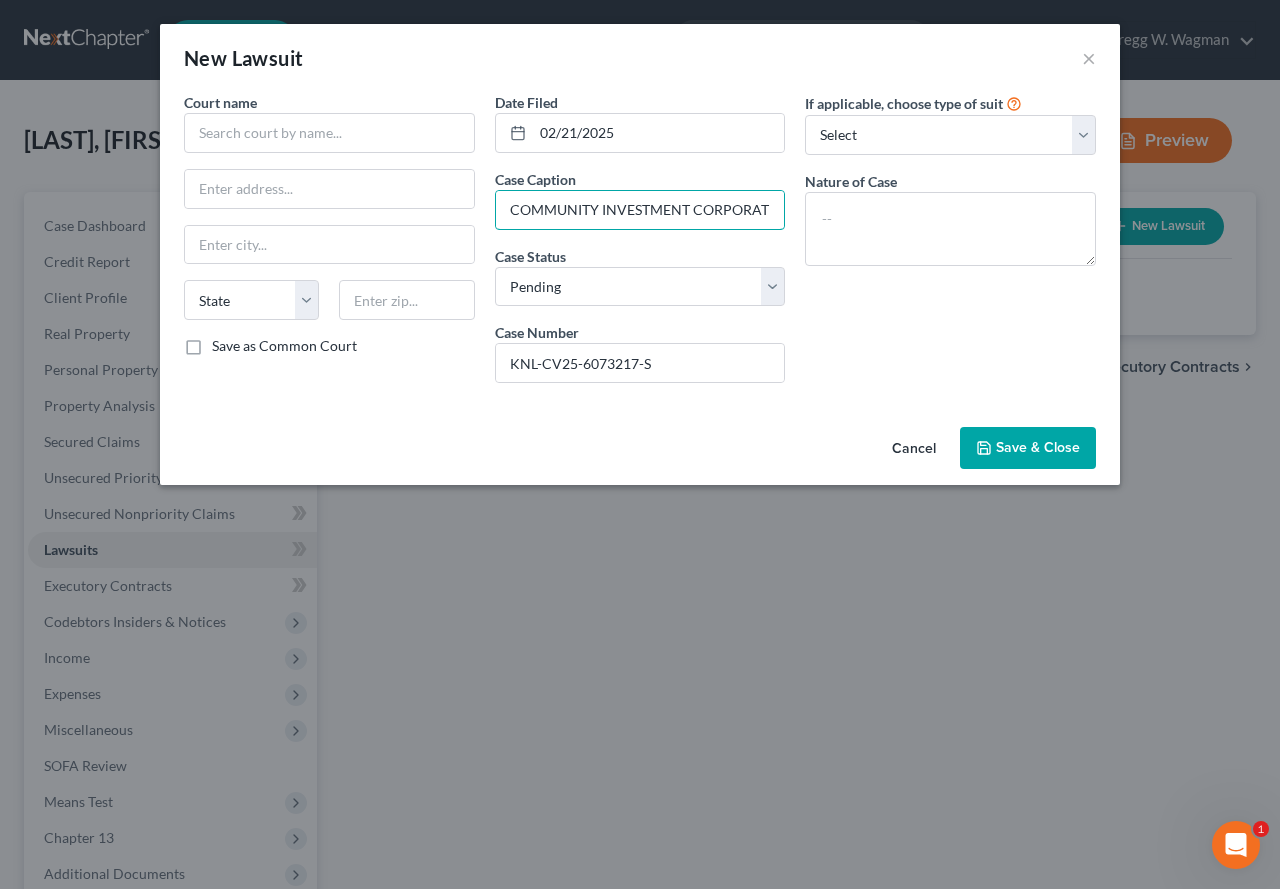 scroll, scrollTop: 0, scrollLeft: 224, axis: horizontal 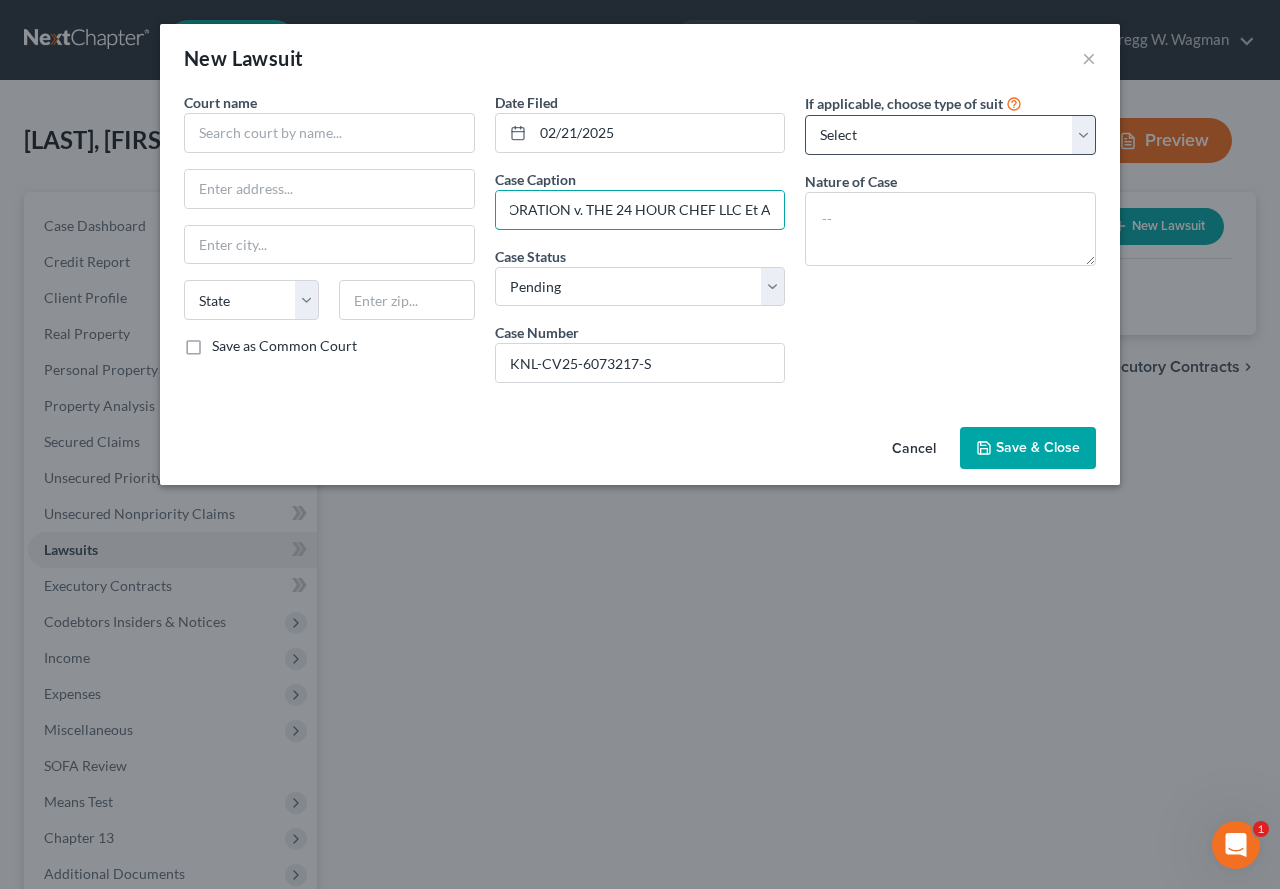 type on "COMMUNITY INVESTMENT CORPORATION v. THE 24 HOUR CHEF LLC Et Al" 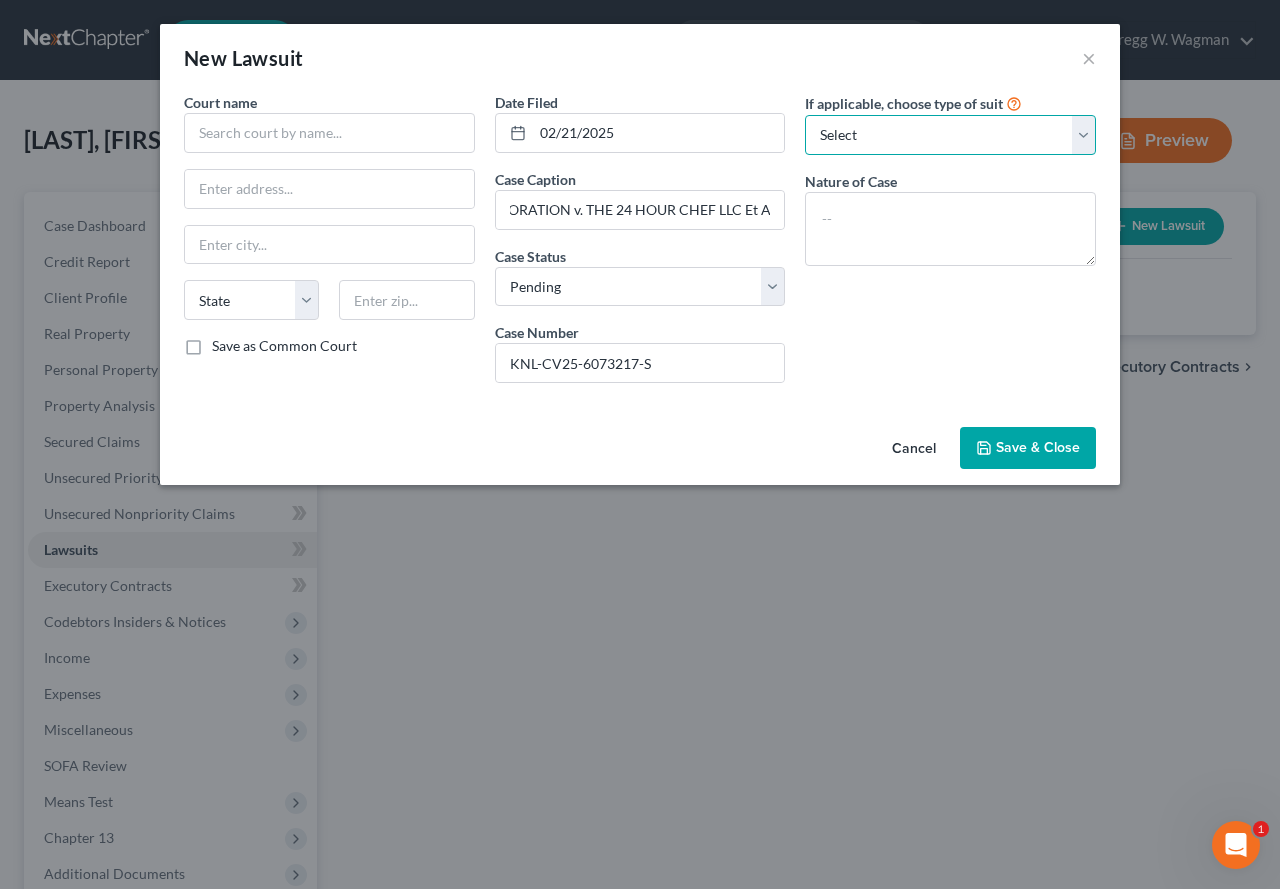 scroll, scrollTop: 0, scrollLeft: 0, axis: both 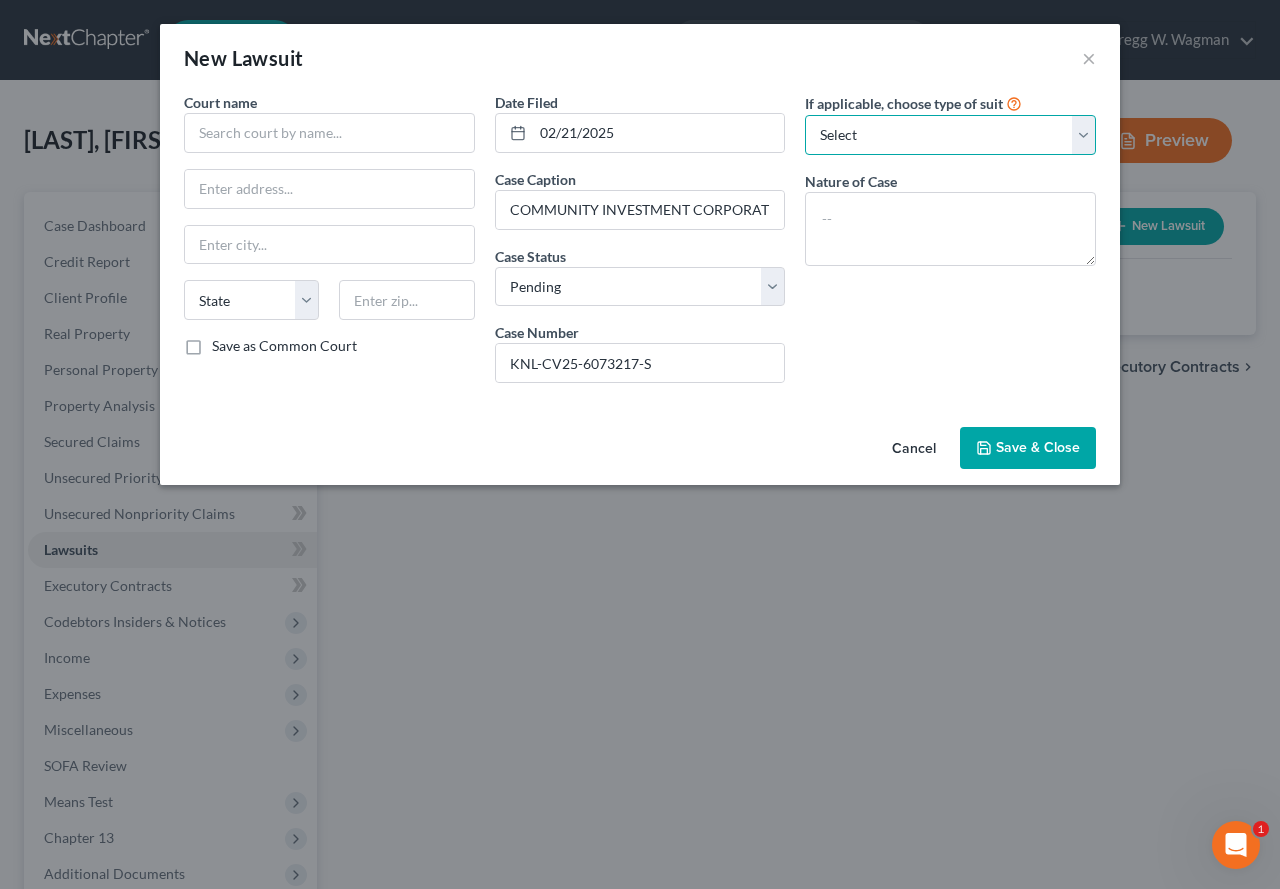 click on "Select Repossession Garnishment Foreclosure Attached, Seized, Or Levied Other" at bounding box center [950, 135] 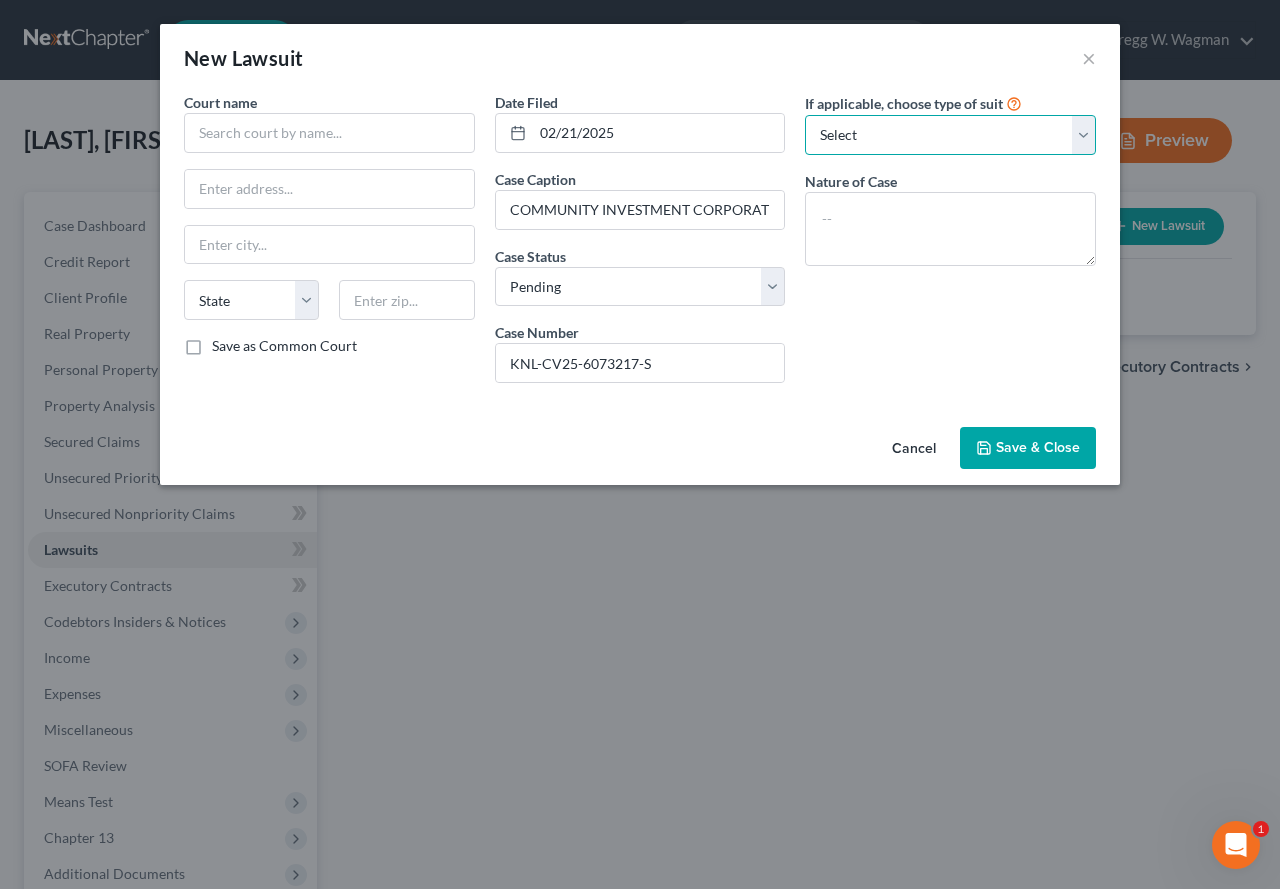 select on "2" 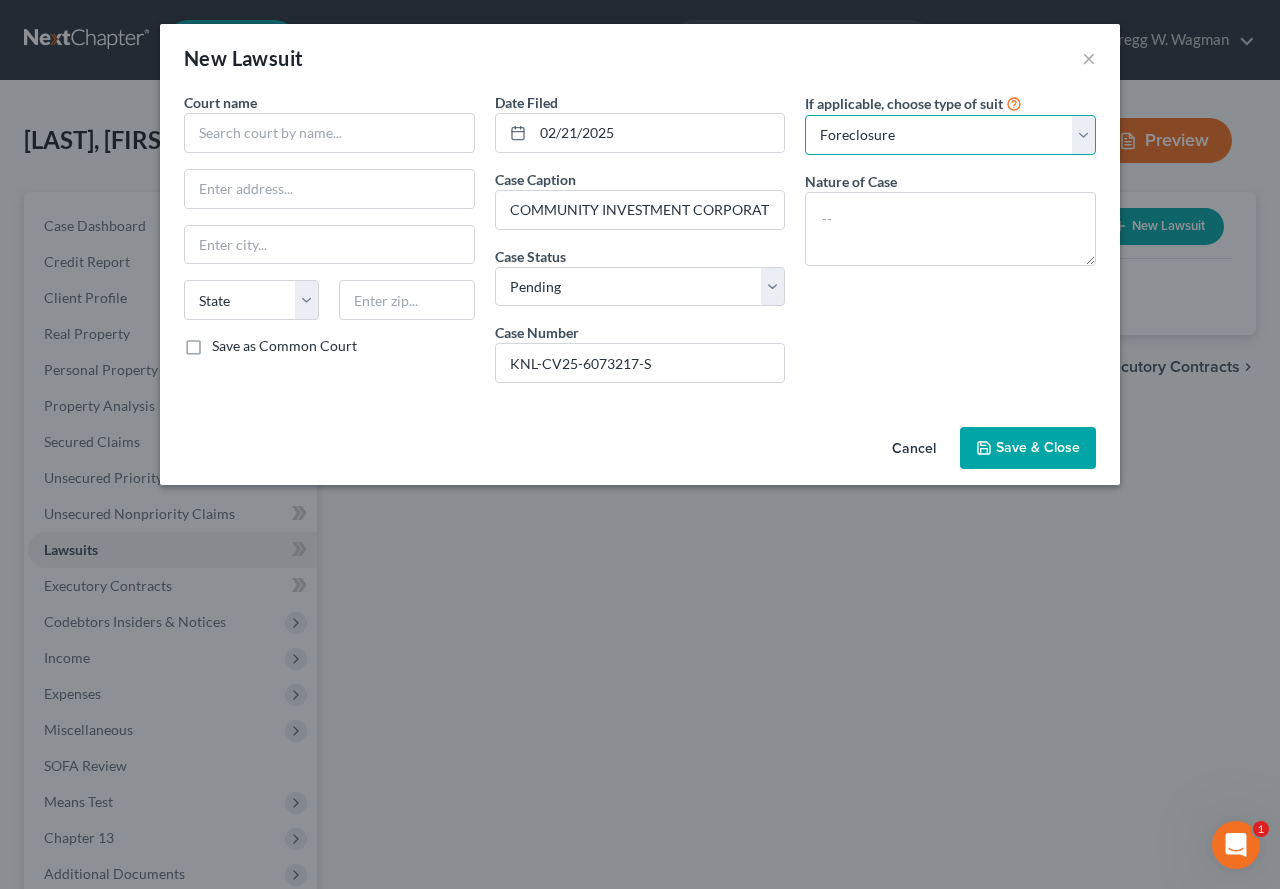 click on "Select Repossession Garnishment Foreclosure Attached, Seized, Or Levied Other" at bounding box center [950, 135] 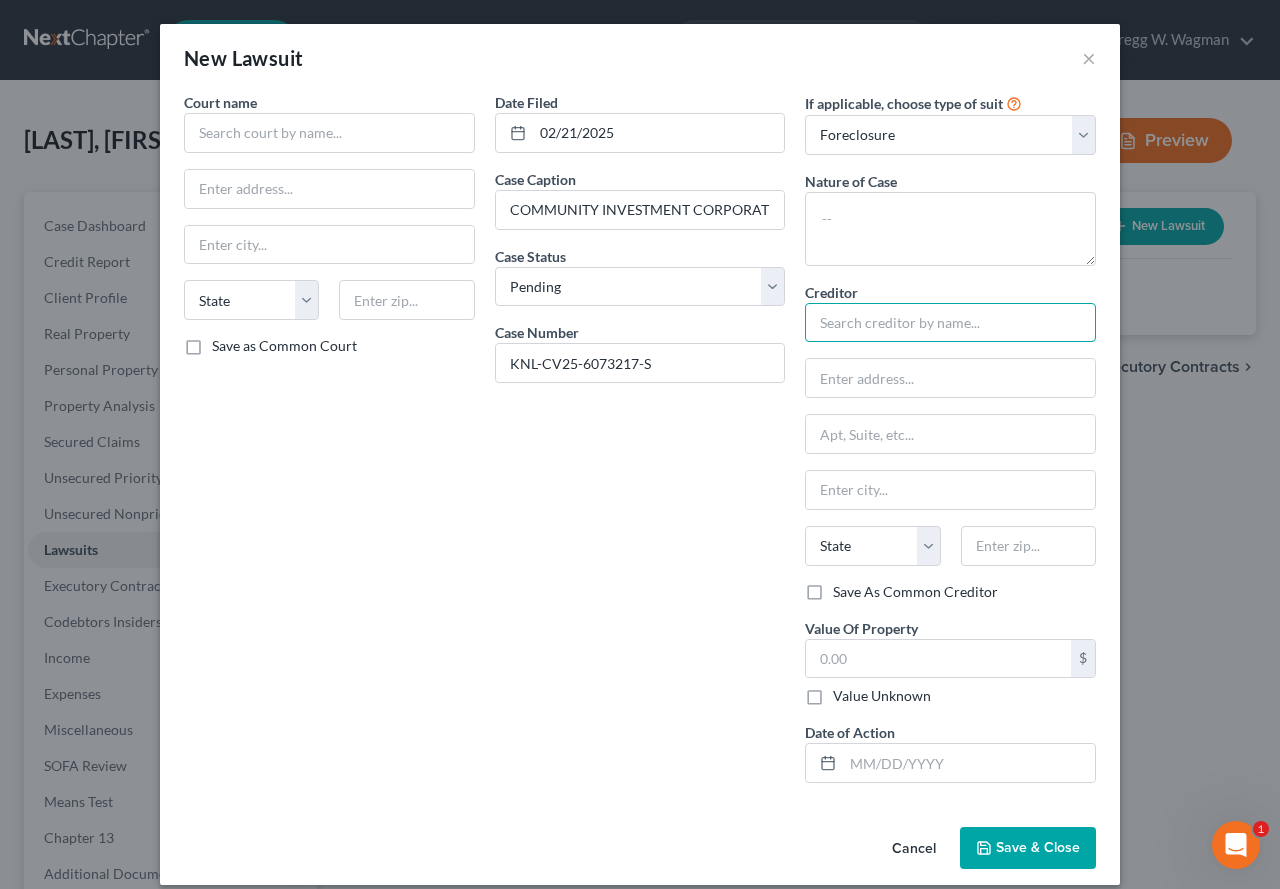 click at bounding box center (950, 323) 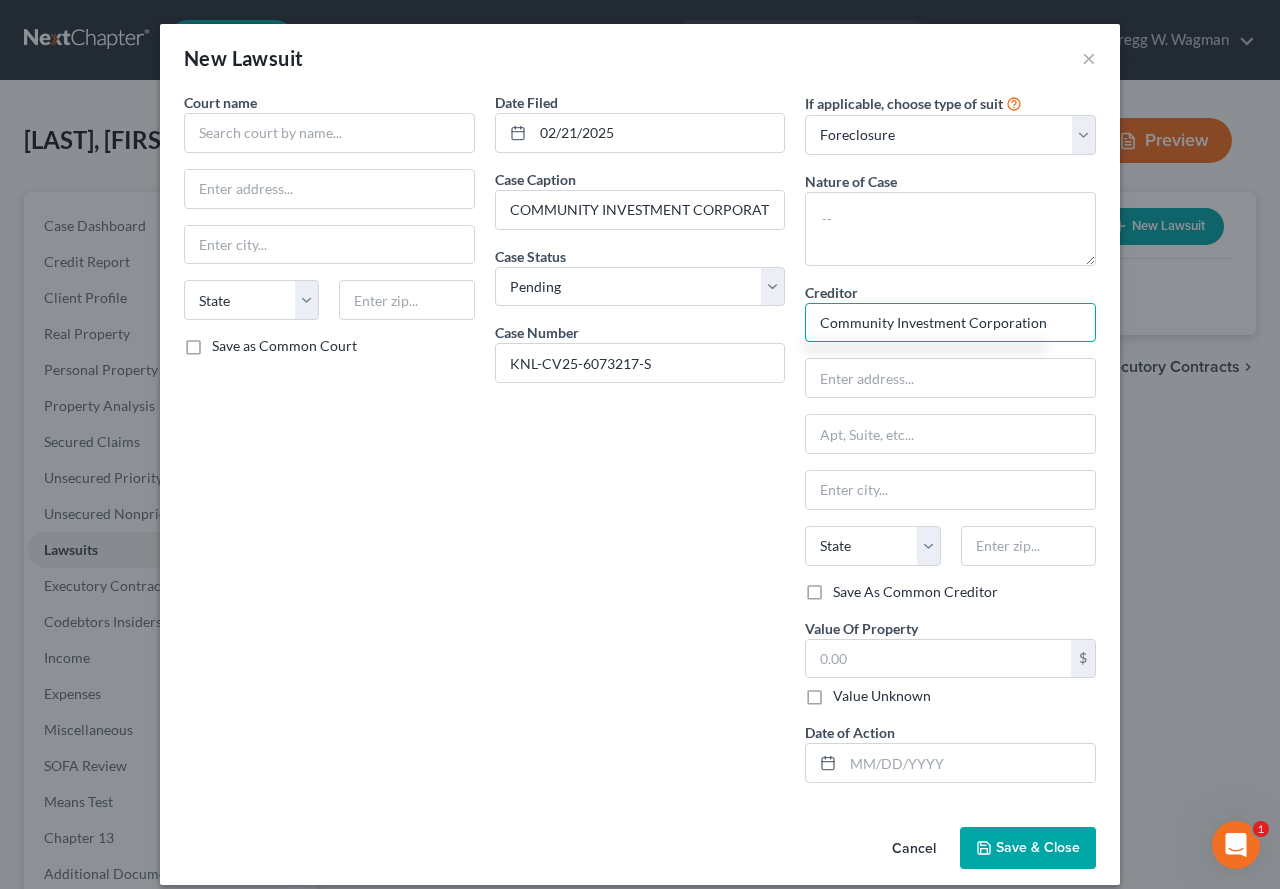 type on "Community Investment Corporation" 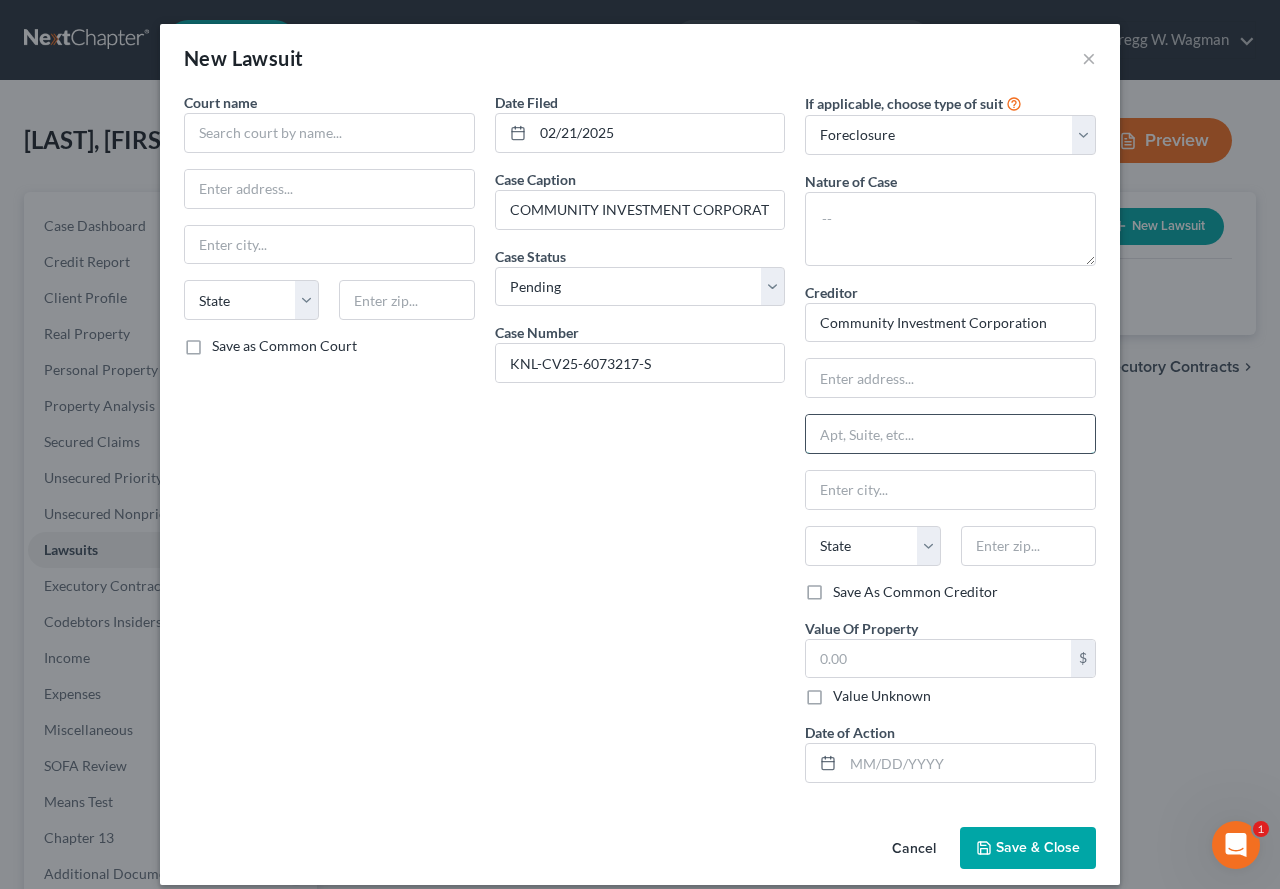 click at bounding box center [950, 434] 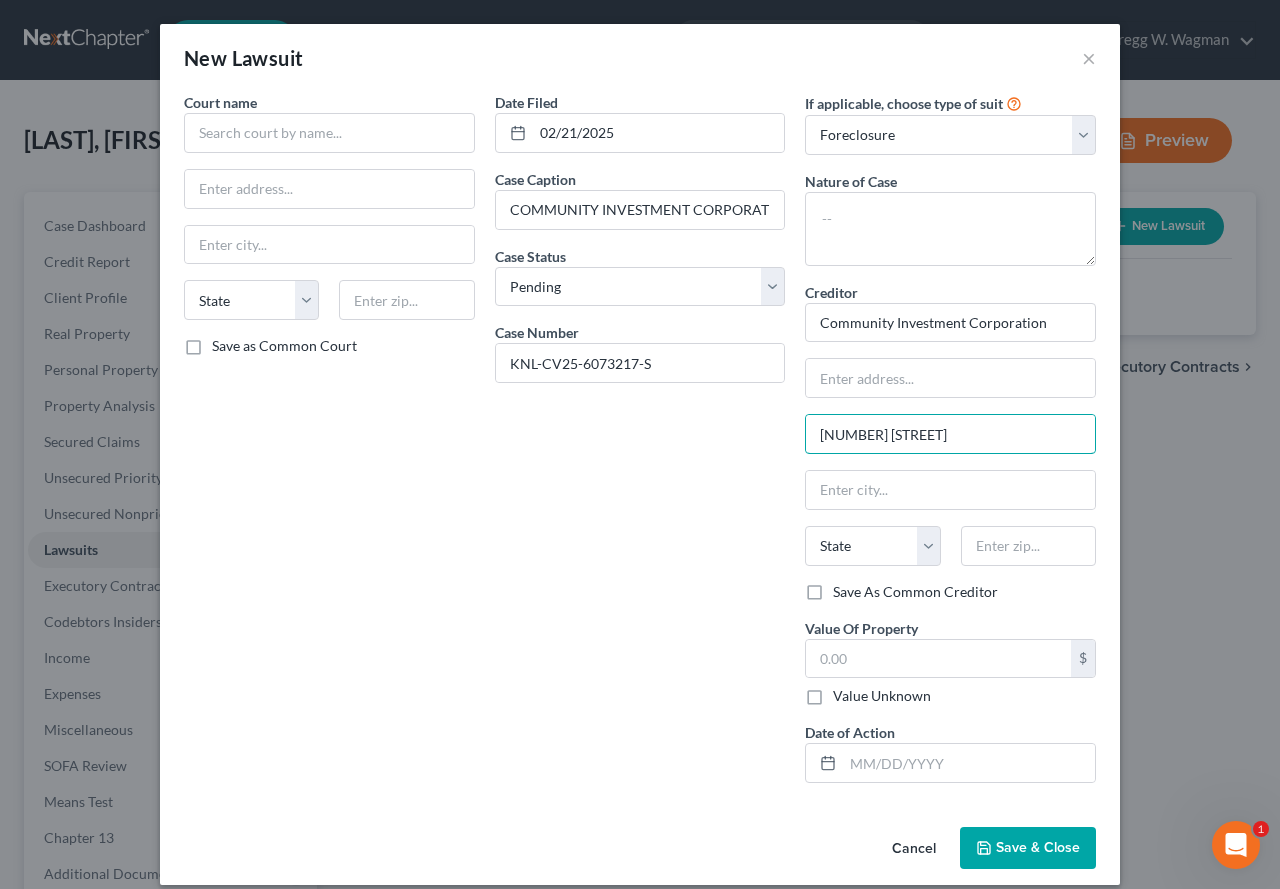 type on "[NUMBER] [STREET]" 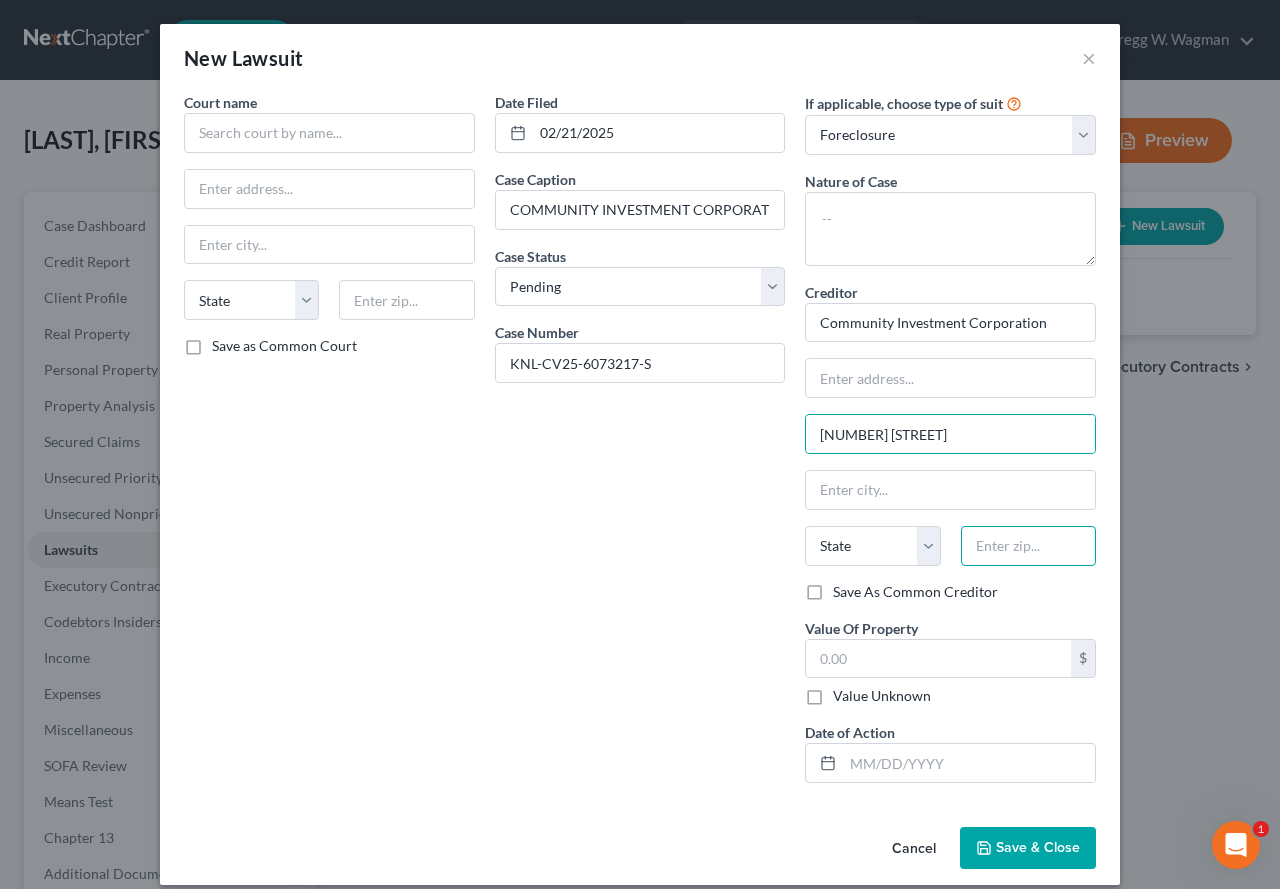 click at bounding box center [1028, 546] 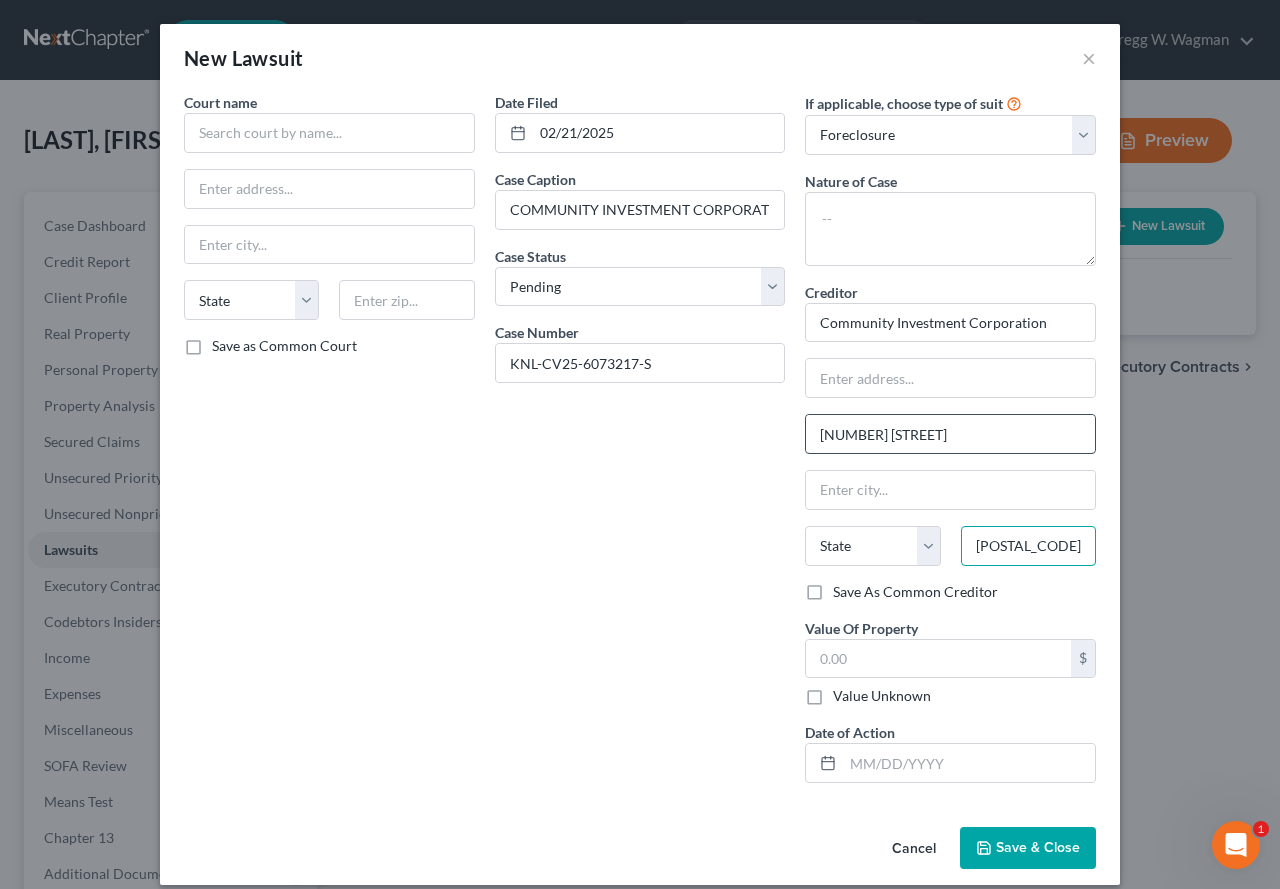 type on "[POSTAL_CODE]" 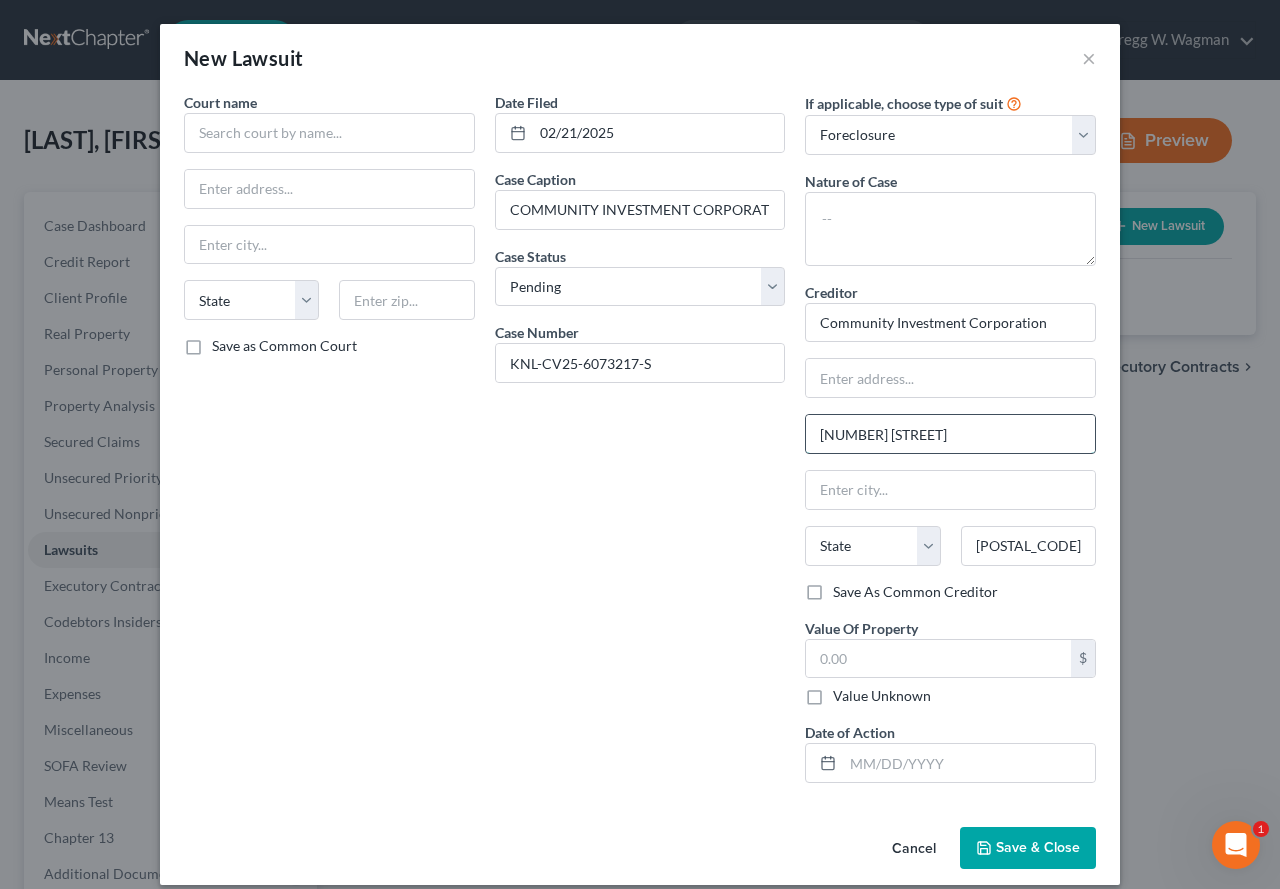 type on "[CITY]" 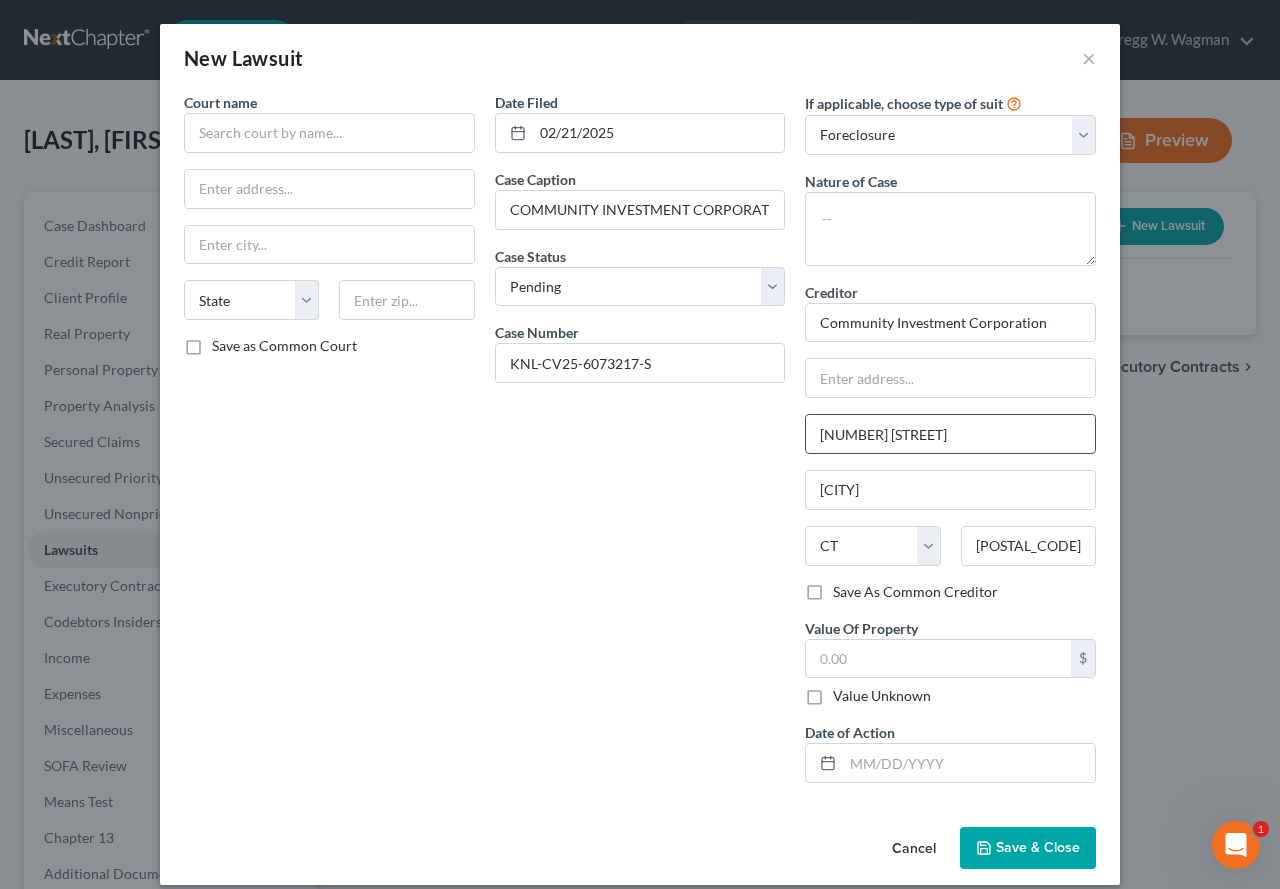 click on "[NUMBER] [STREET]" at bounding box center [950, 434] 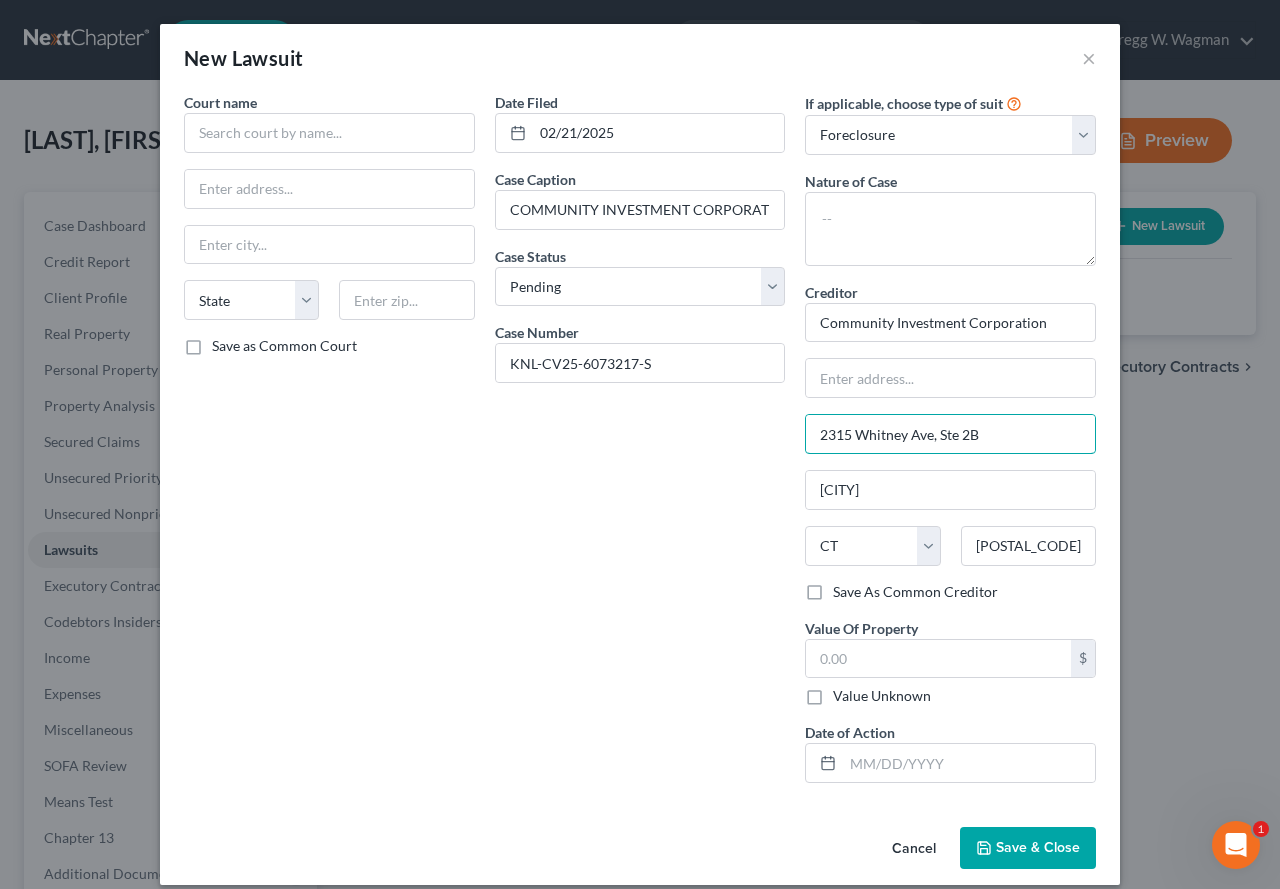 type on "2315 Whitney Ave, Ste 2B" 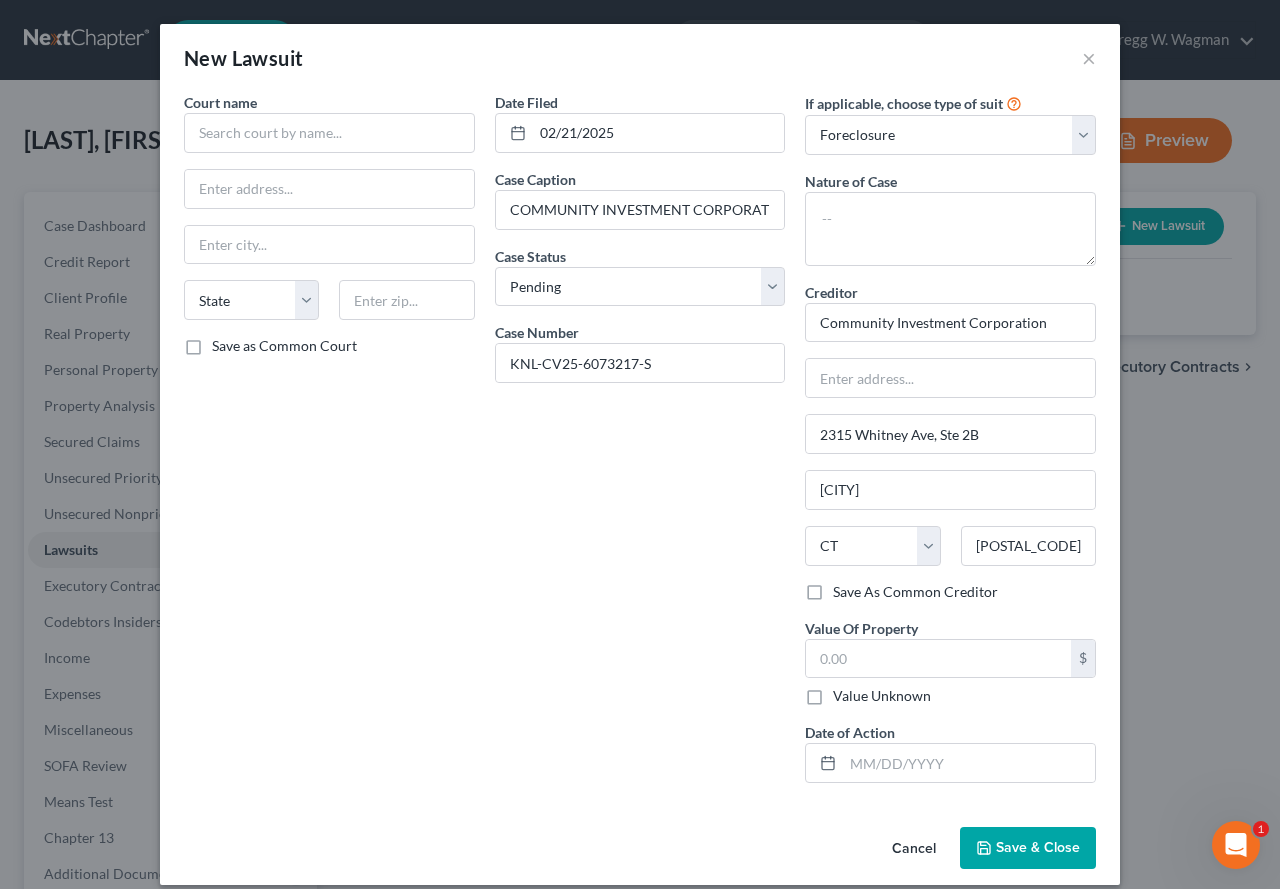 click on "Date Filed         02/21/2025 Case Caption COMMUNITY INVESTMENT CORPORATION v. THE 24 HOUR CHEF LLC Et Al
Case Status
*
Select Pending On Appeal Concluded Case Number KNL-CV25-6073217-S" at bounding box center [640, 445] 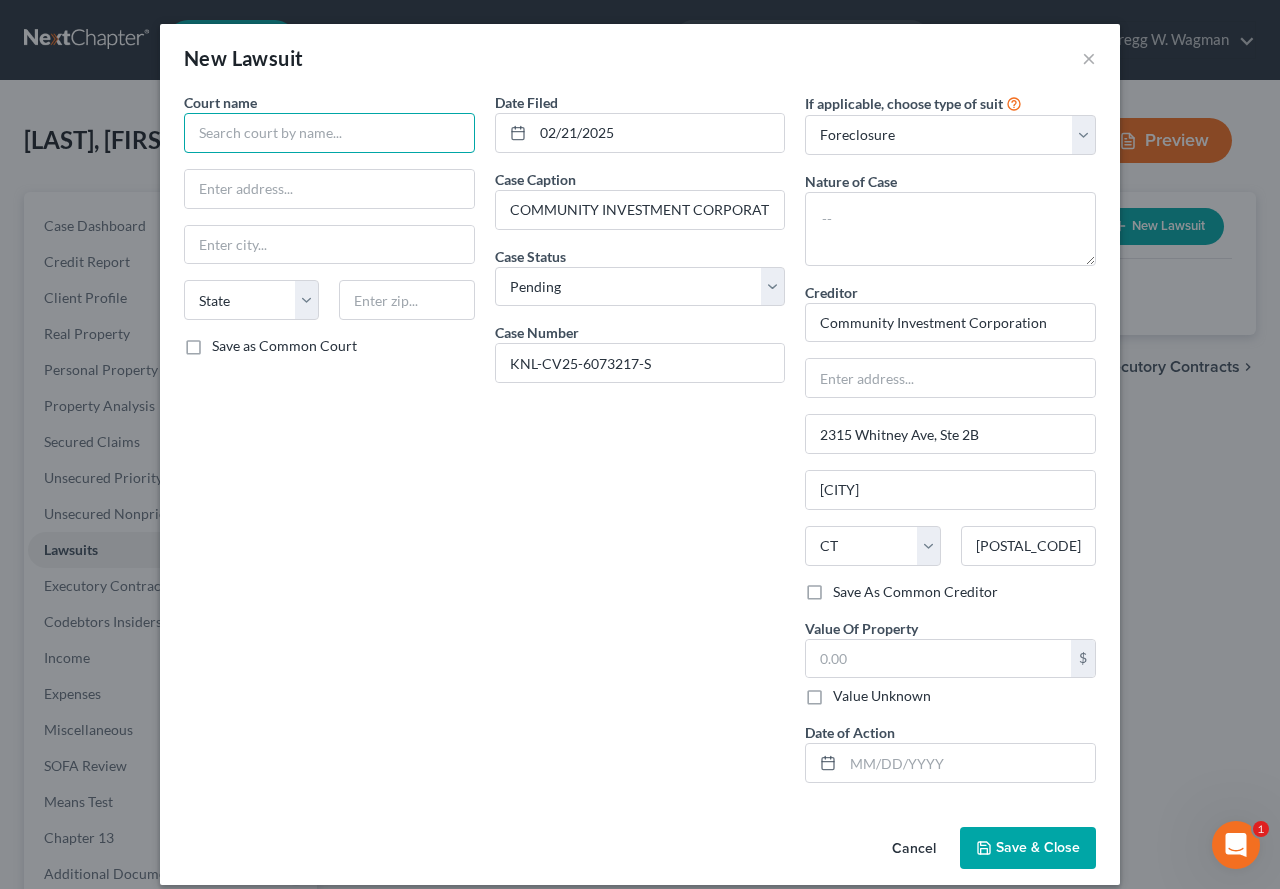 click at bounding box center [329, 133] 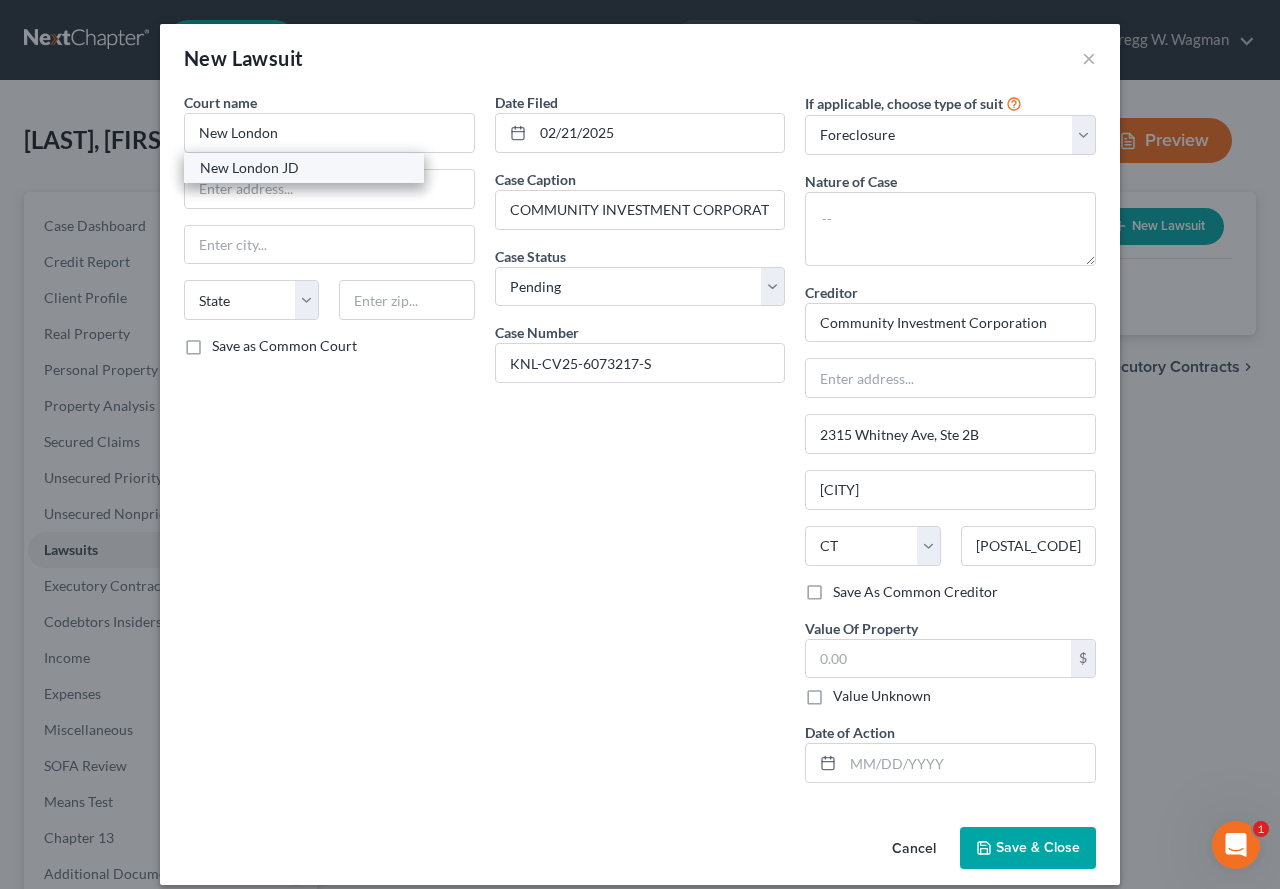 click on "New London JD" at bounding box center (304, 168) 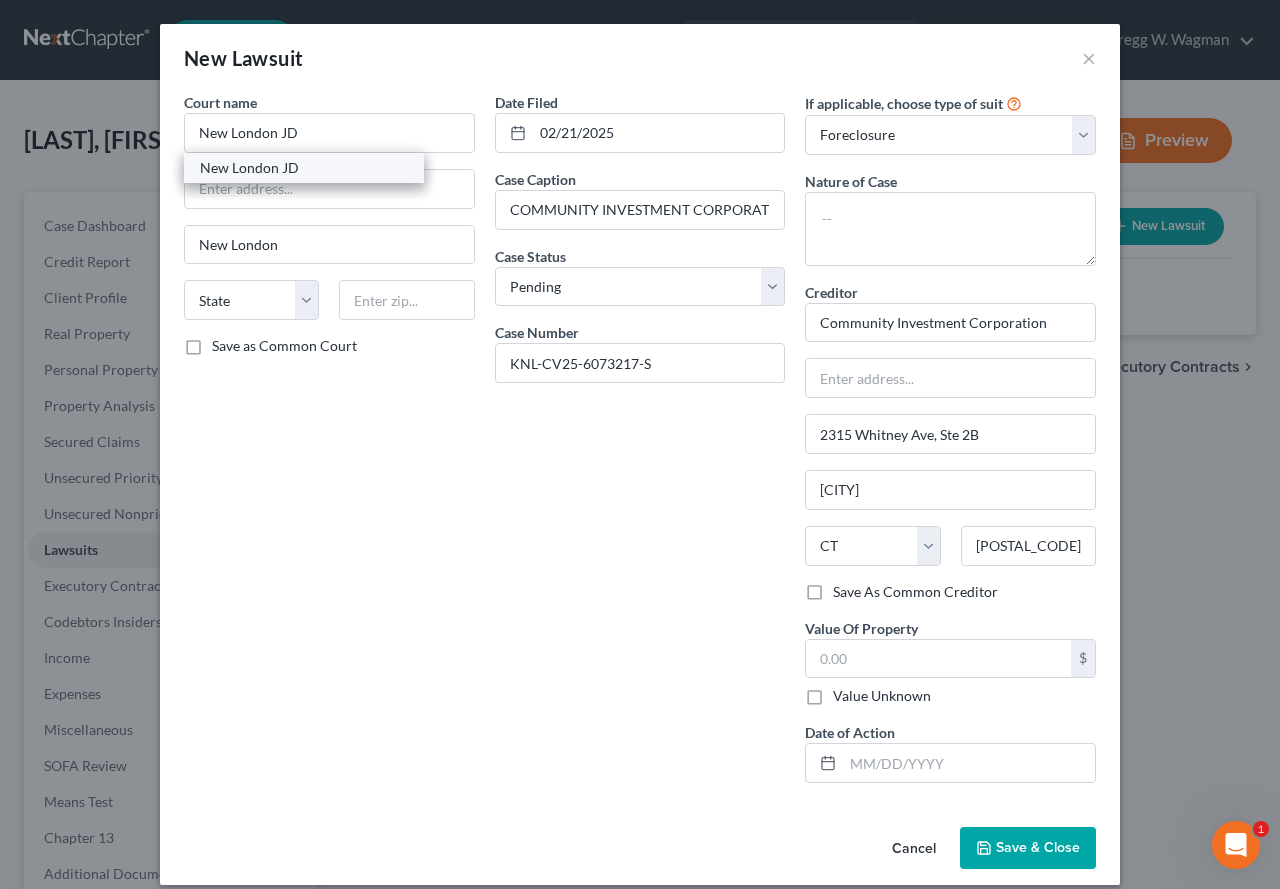 select on "6" 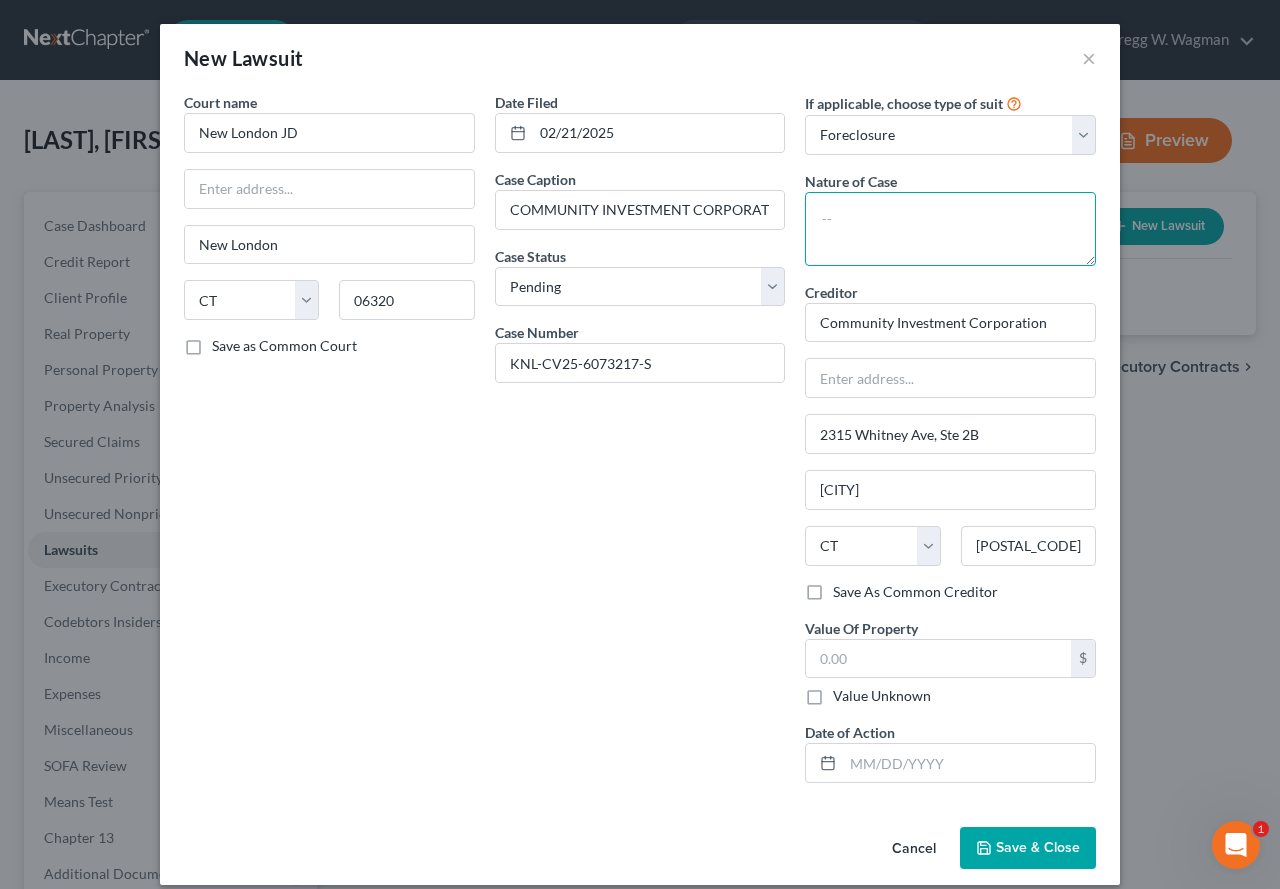 paste on "COMMUNITY INVESTMENT CORPORATION v. THE 24 HOUR CHEF LLC Et Al" 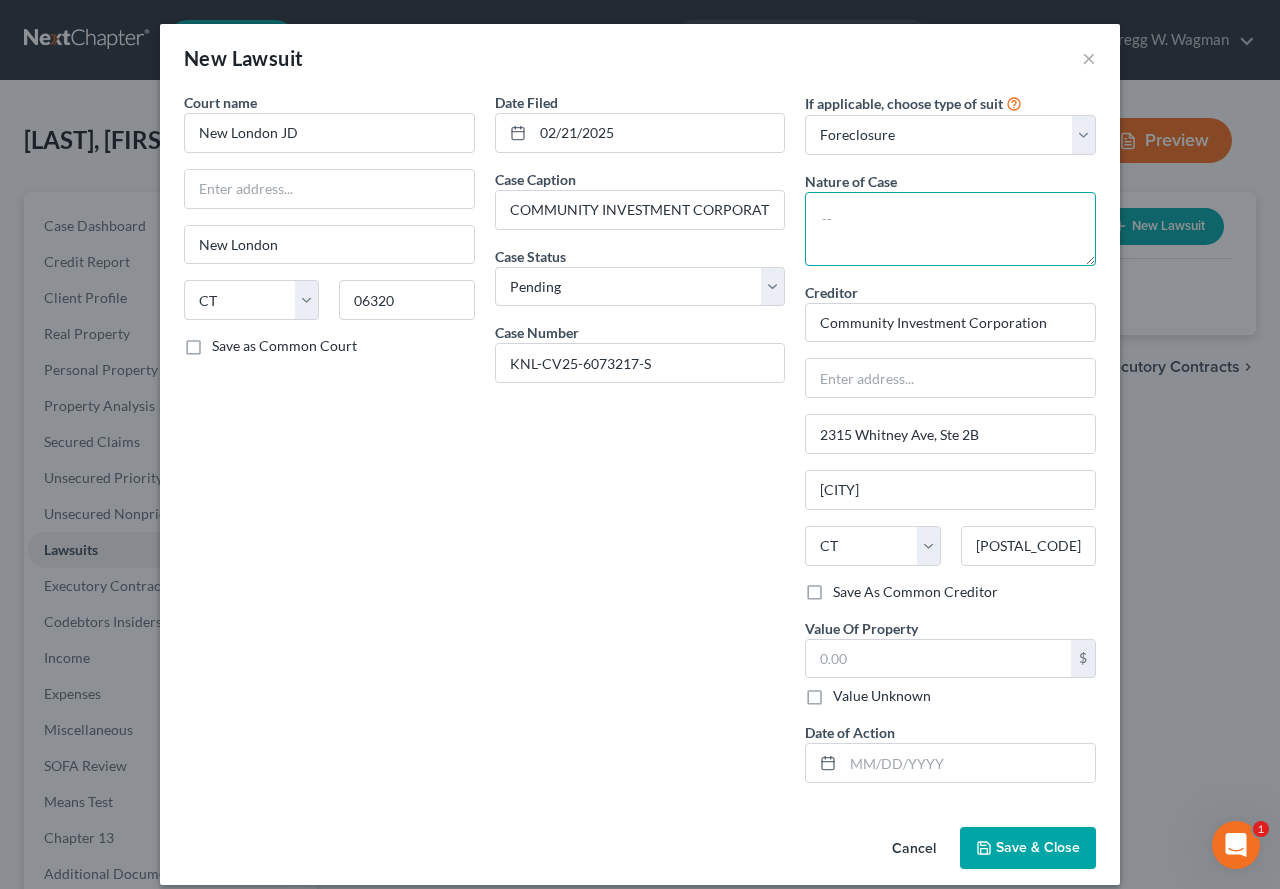 type on "COMMUNITY INVESTMENT CORPORATION v. THE 24 HOUR CHEF LLC Et Al" 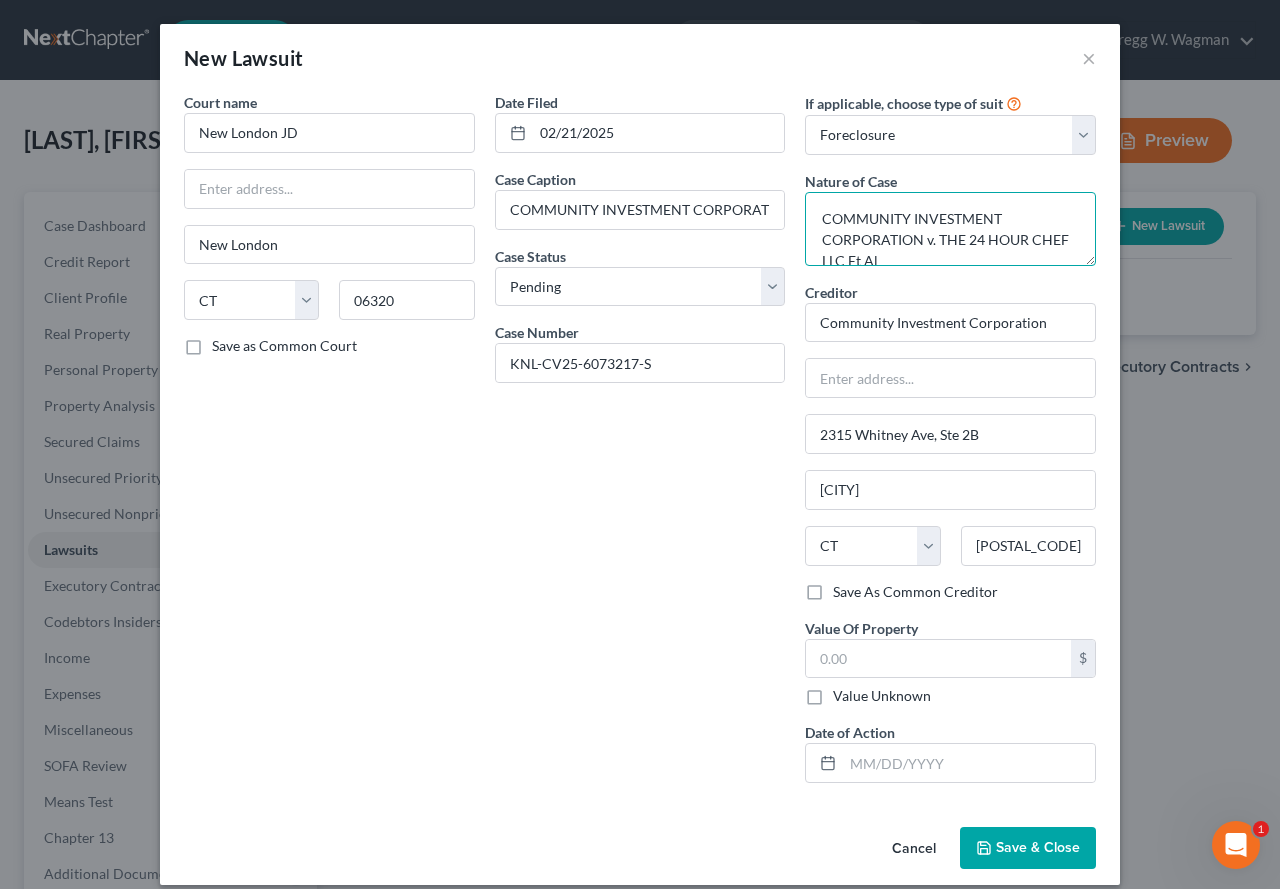 scroll, scrollTop: 4, scrollLeft: 0, axis: vertical 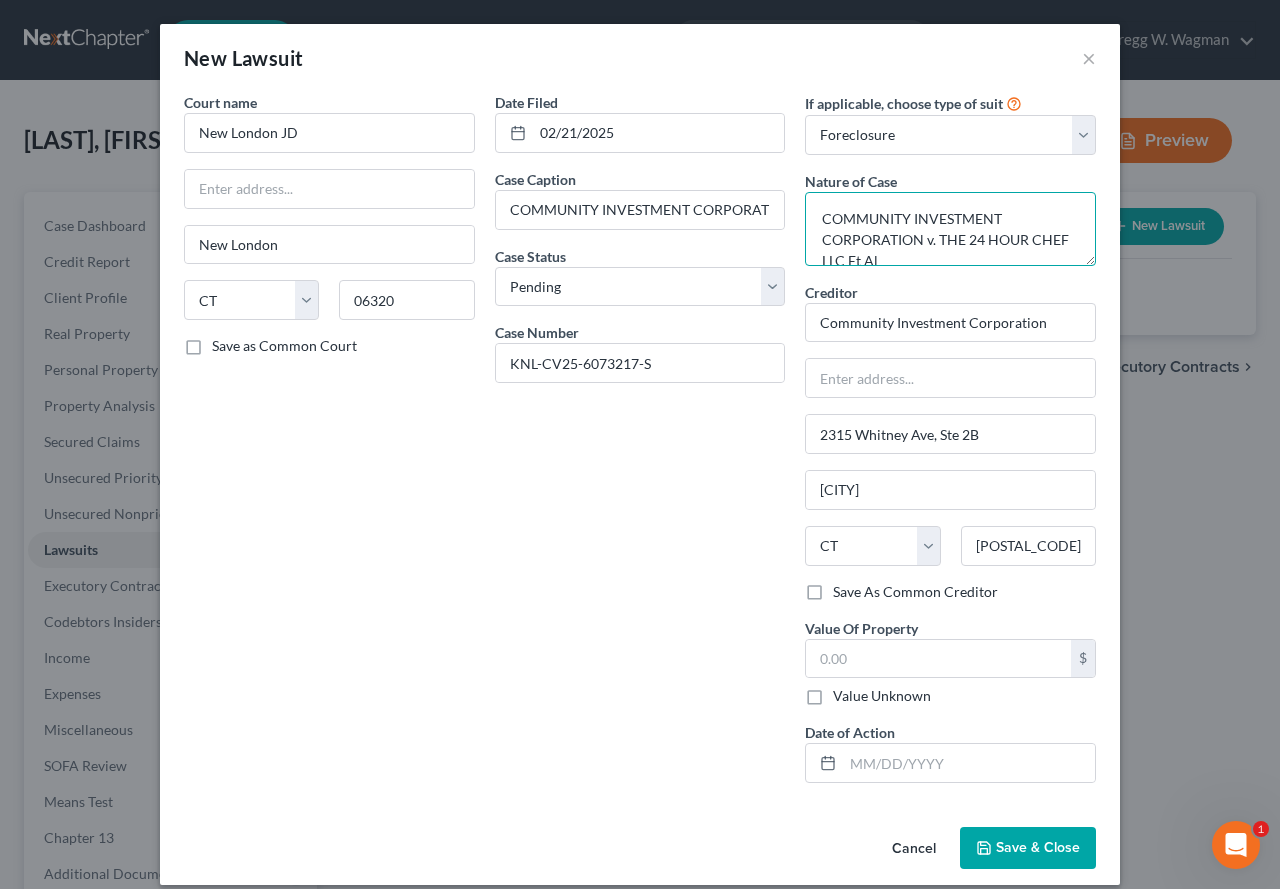 drag, startPoint x: 920, startPoint y: 253, endPoint x: 804, endPoint y: 186, distance: 133.95895 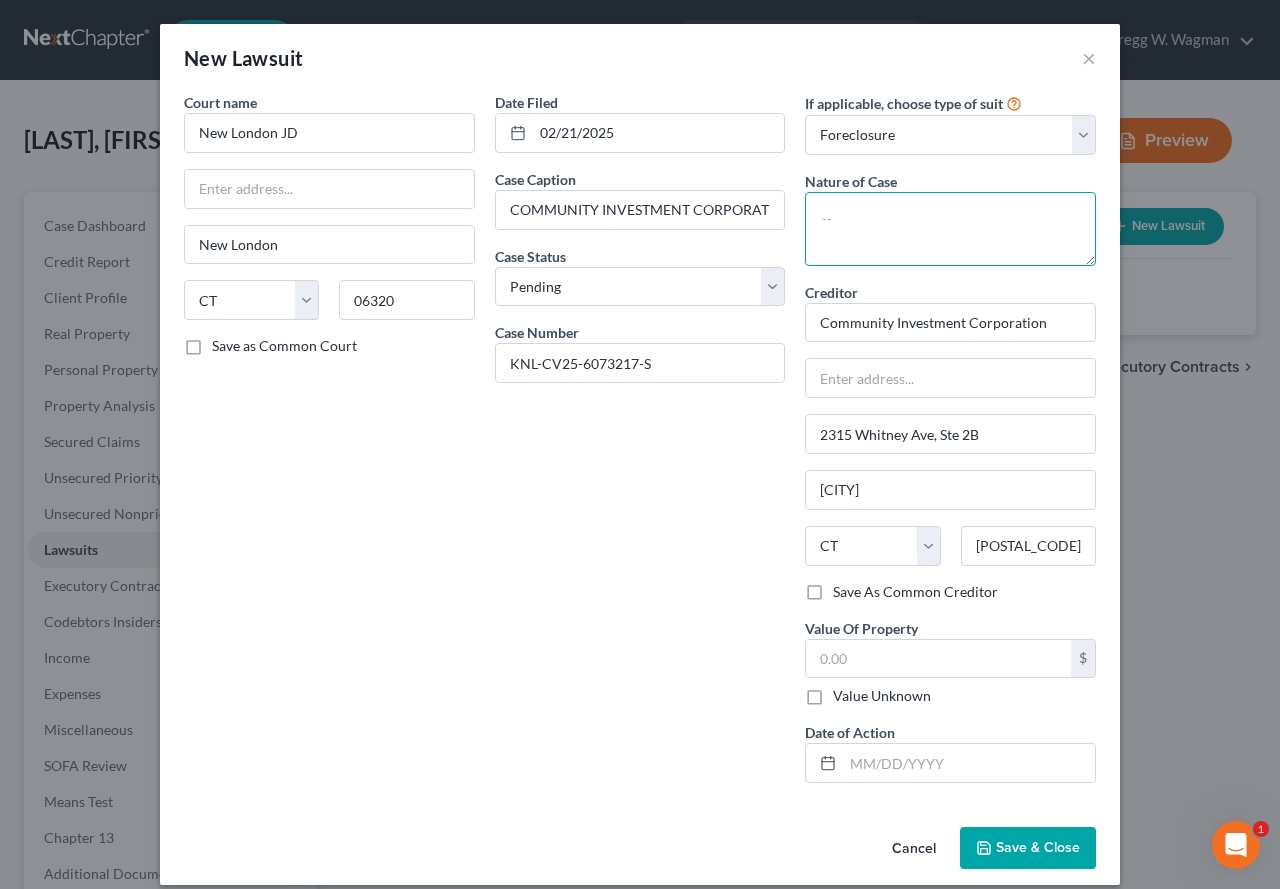 paste on "[NUMBER] [STREET], [CITY], [STATE] [POSTAL_CODE]" 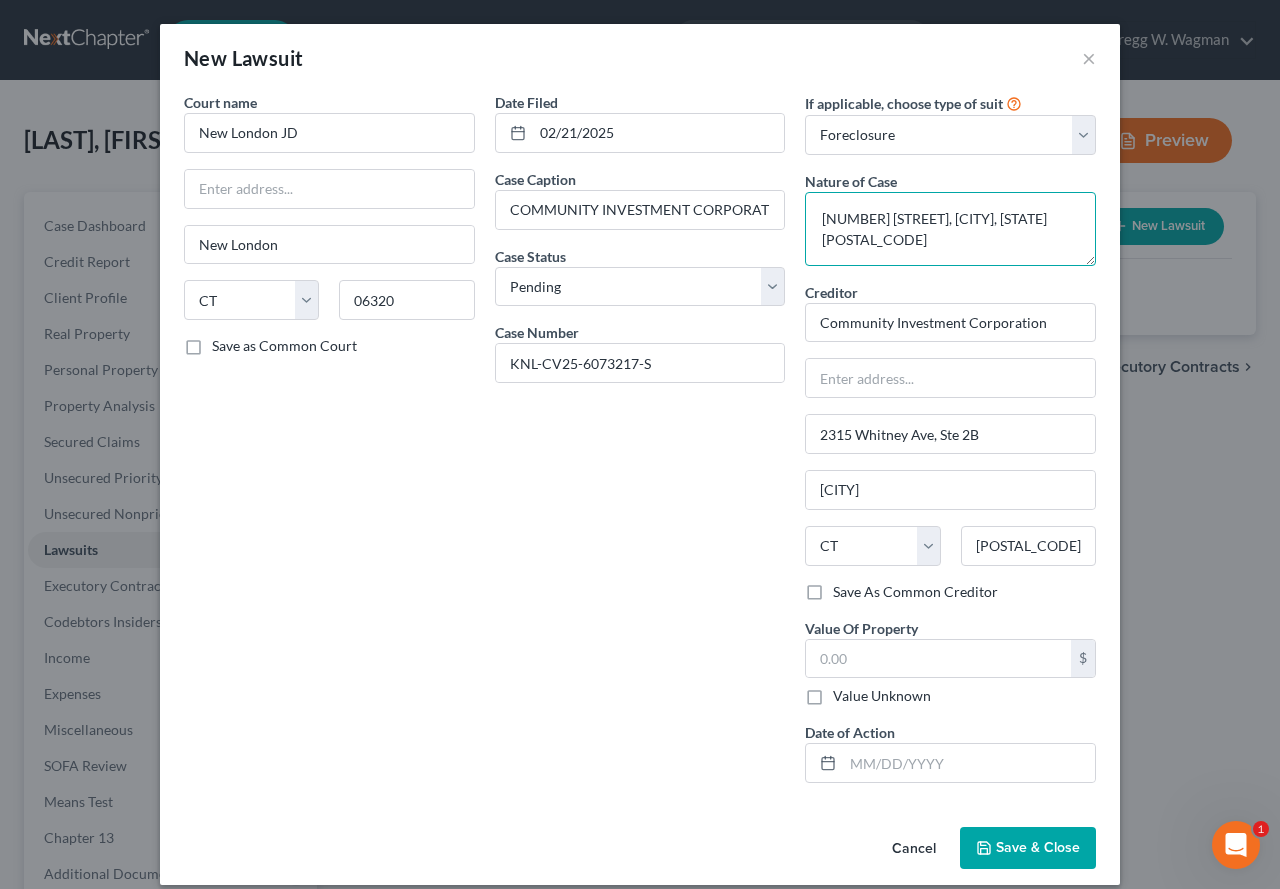 type on "[NUMBER] [STREET], [CITY], [STATE] [POSTAL_CODE]" 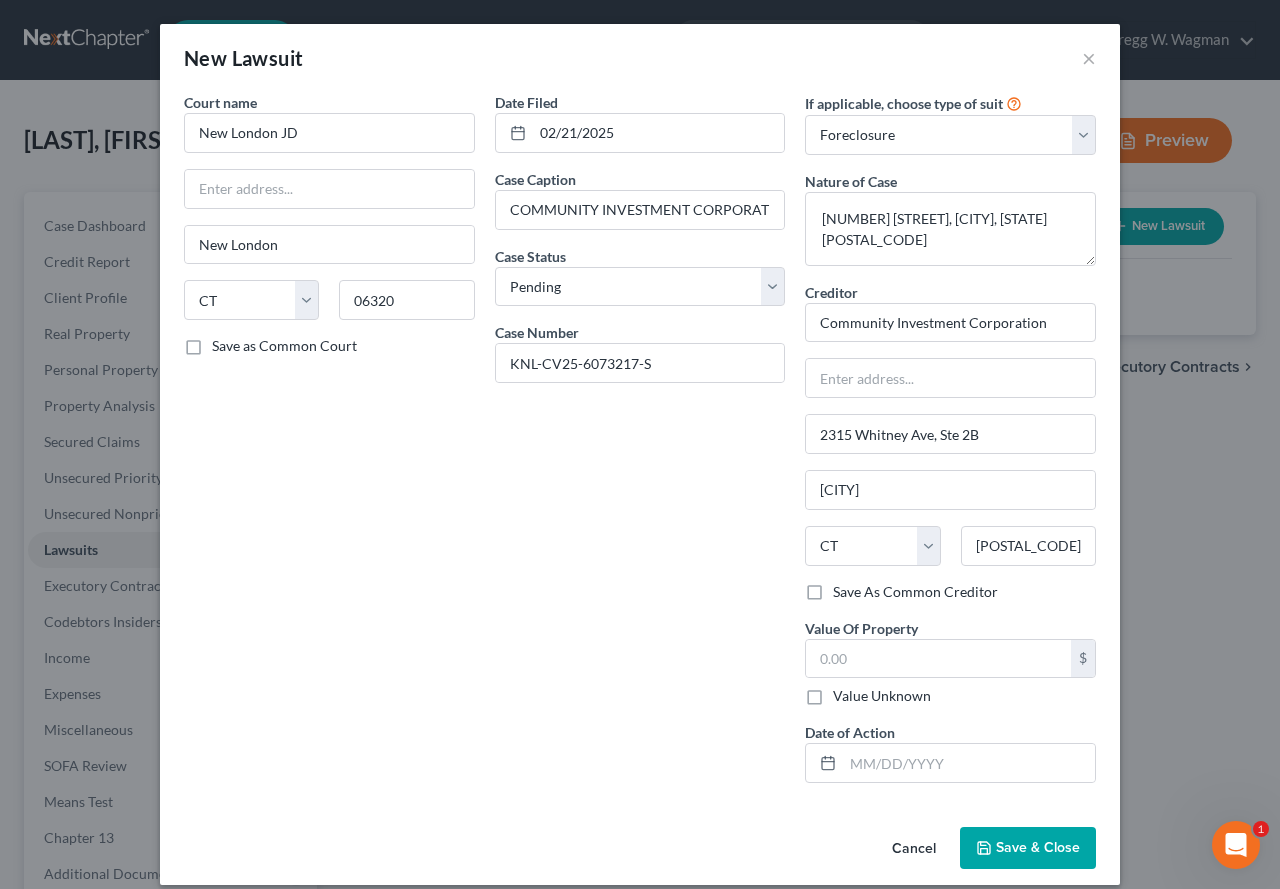 click on "Date Filed         02/21/2025 Case Caption COMMUNITY INVESTMENT CORPORATION v. THE 24 HOUR CHEF LLC Et Al
Case Status
*
Select Pending On Appeal Concluded Case Number KNL-CV25-6073217-S" at bounding box center [640, 445] 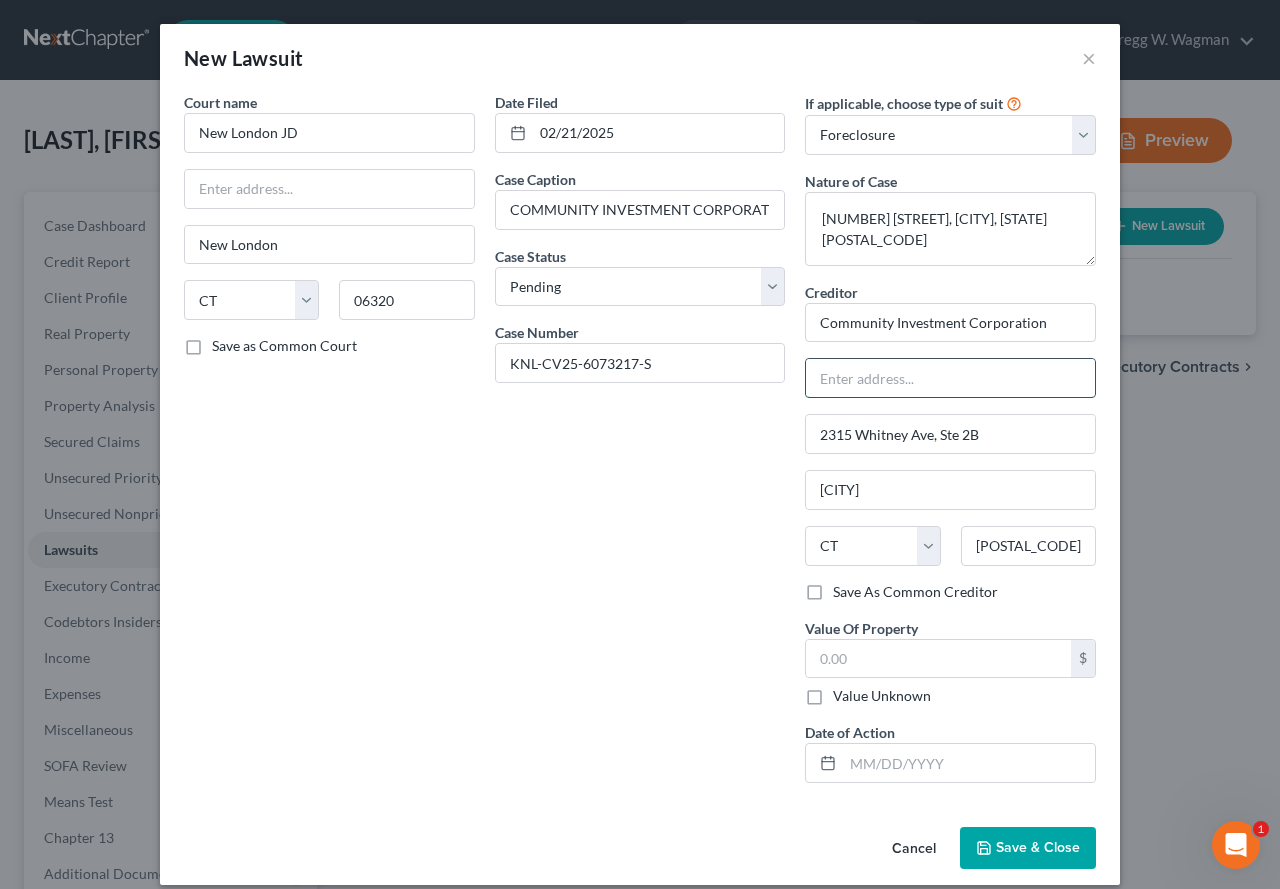 click at bounding box center (950, 378) 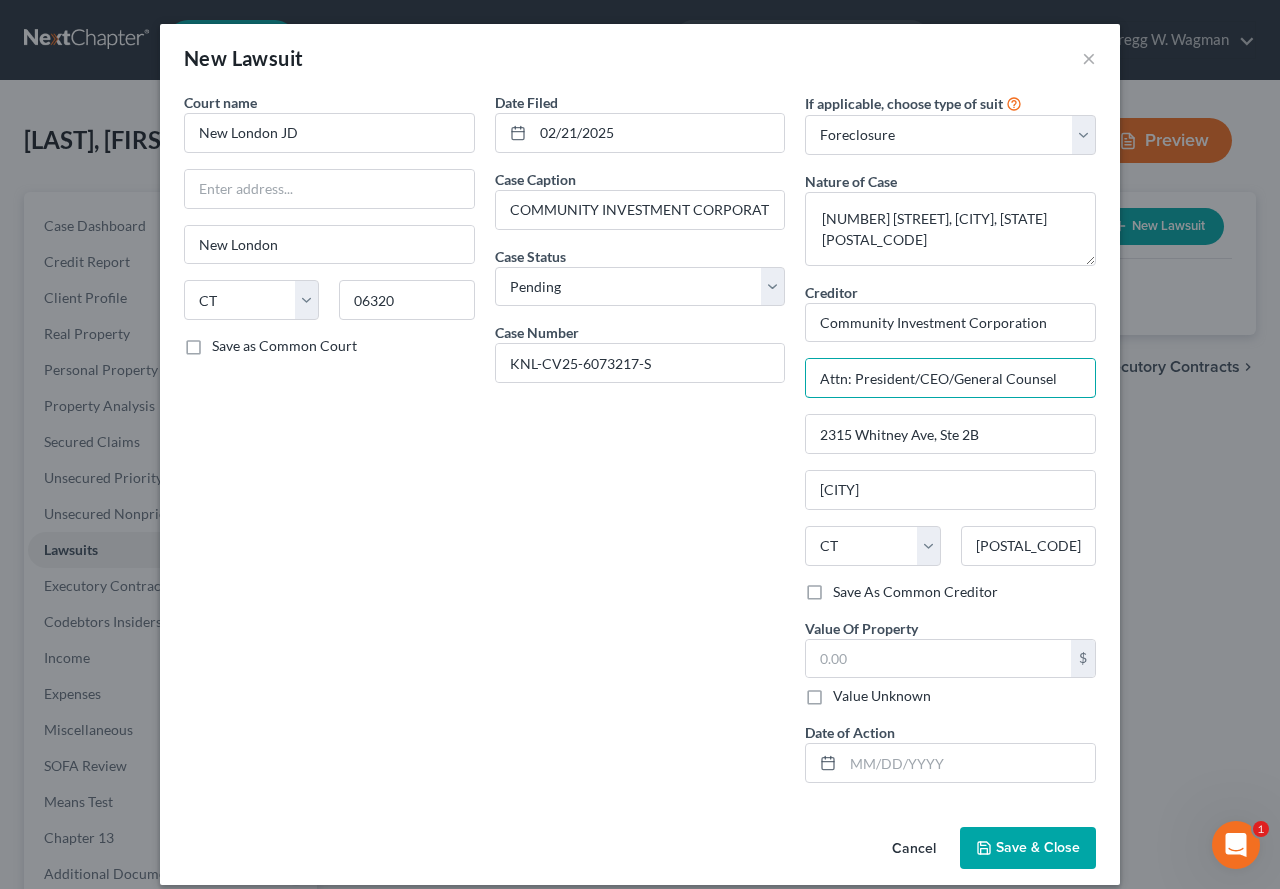 type on "Attn: President/CEO/General Counsel" 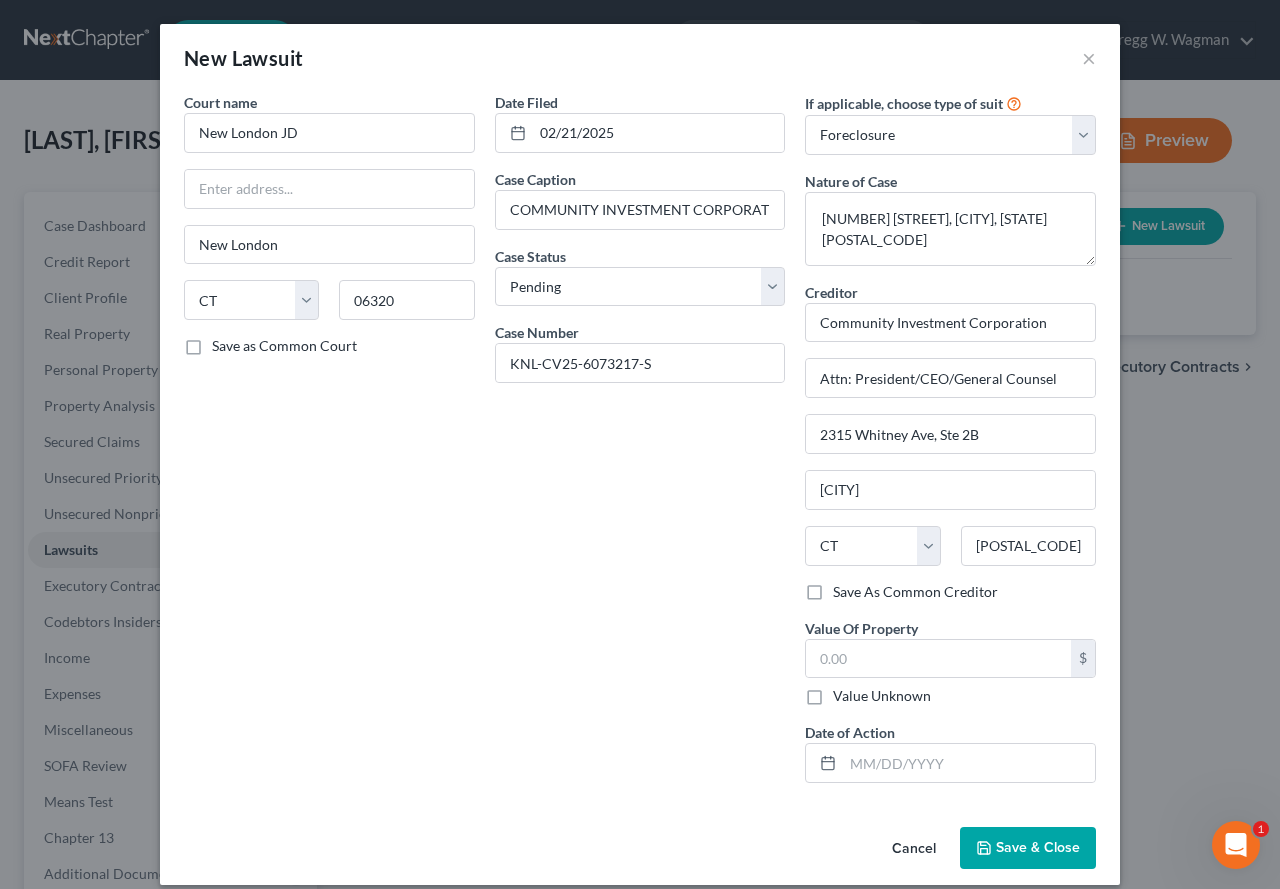 click on "Date Filed         02/21/2025 Case Caption COMMUNITY INVESTMENT CORPORATION v. THE 24 HOUR CHEF LLC Et Al
Case Status
*
Select Pending On Appeal Concluded Case Number KNL-CV25-6073217-S" at bounding box center [640, 445] 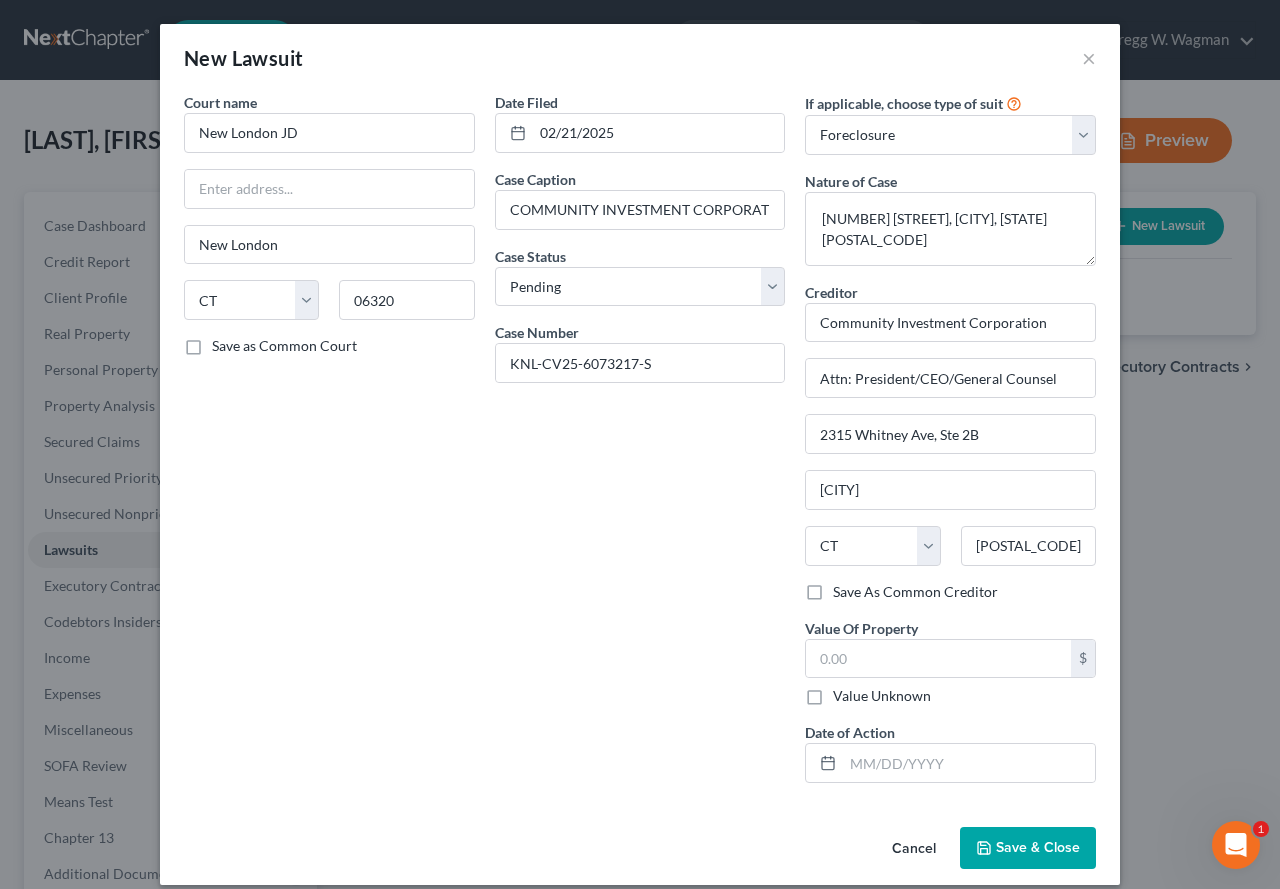 click on "Save & Close" at bounding box center (1038, 847) 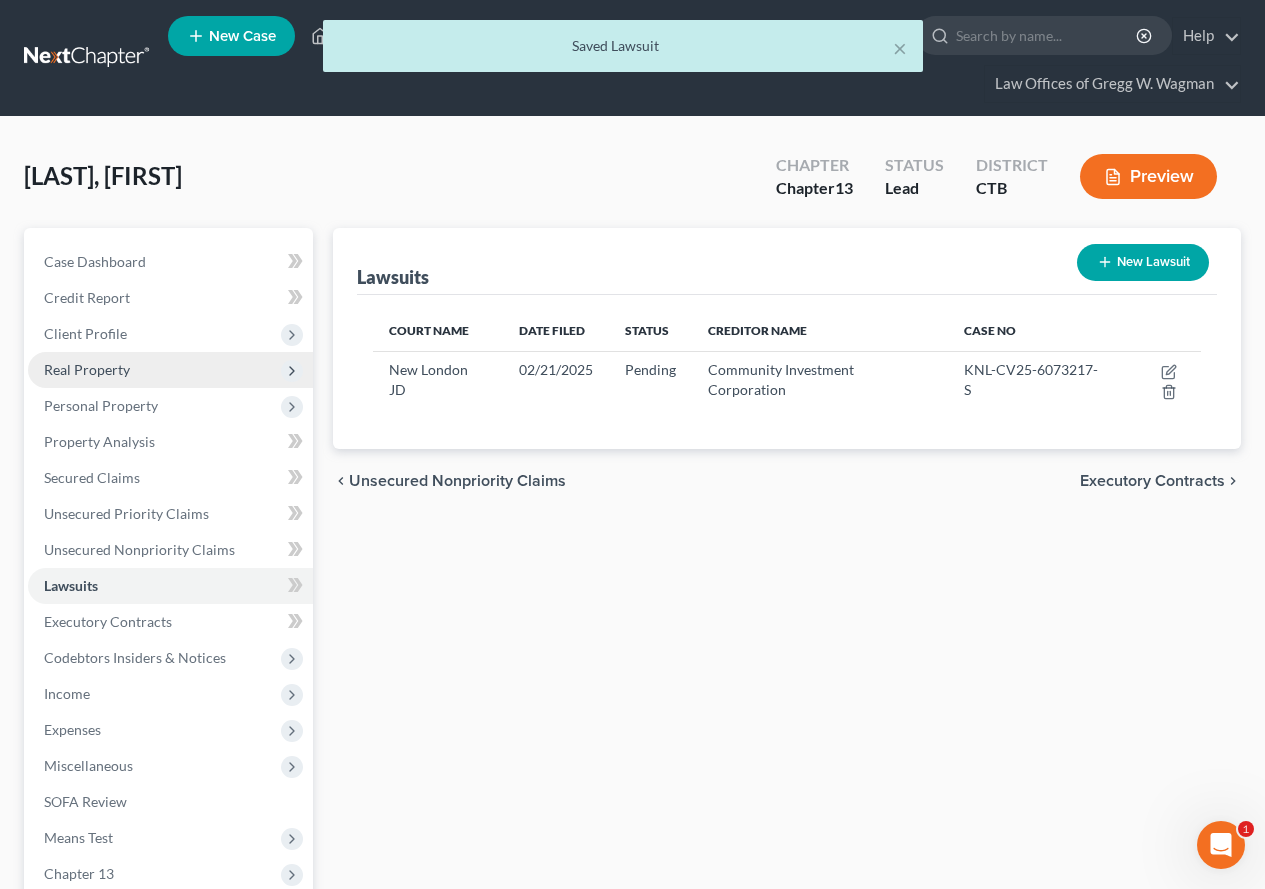 click on "Real Property" at bounding box center (87, 369) 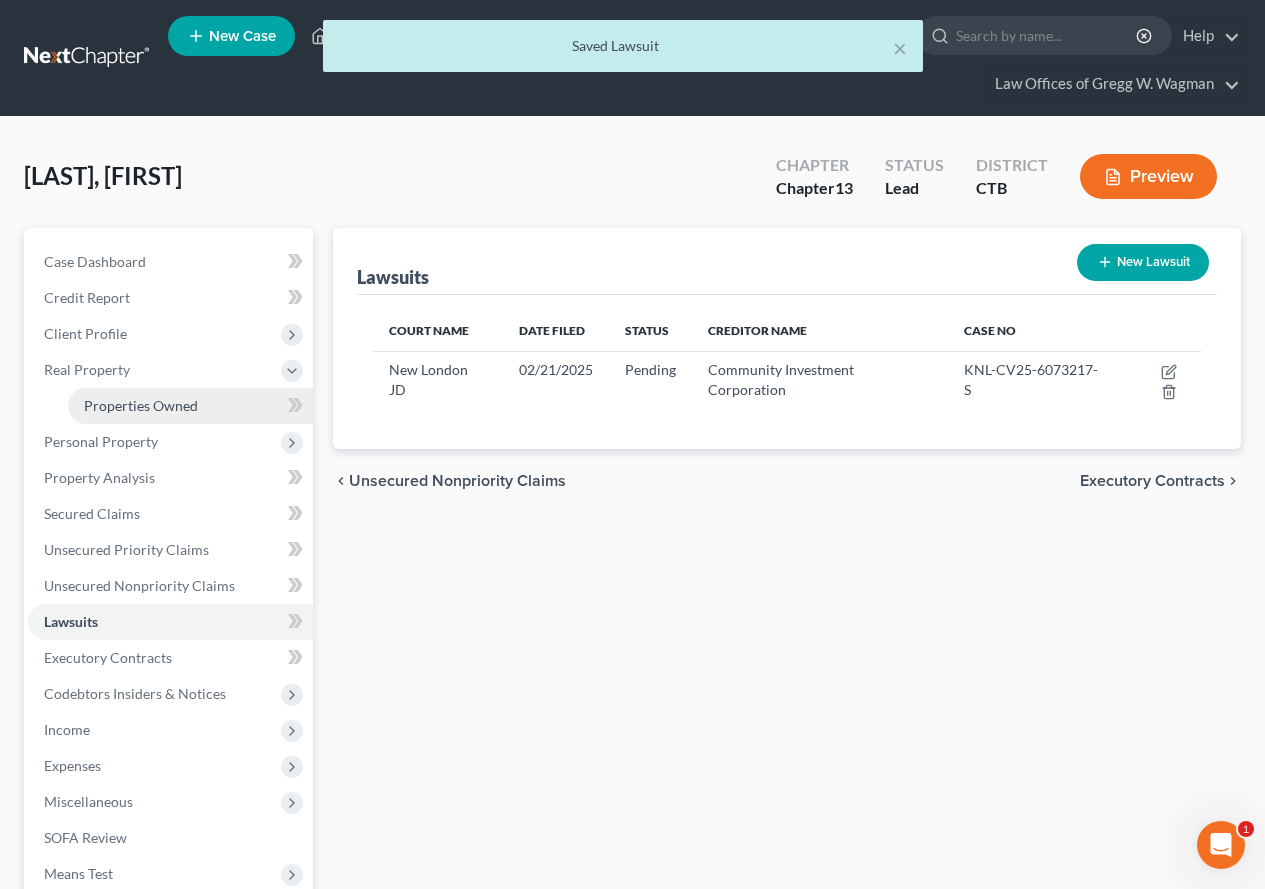 click on "Properties Owned" at bounding box center (141, 405) 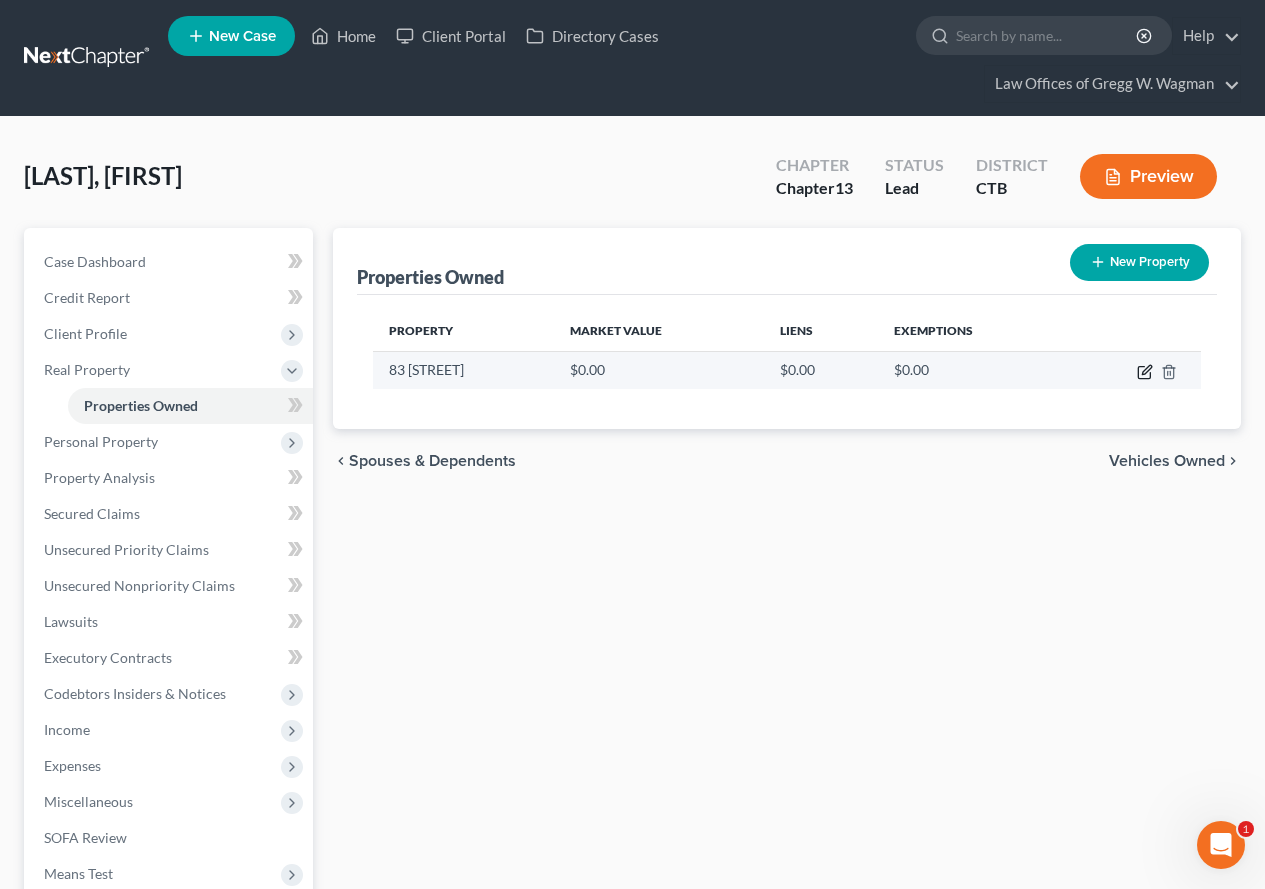 click 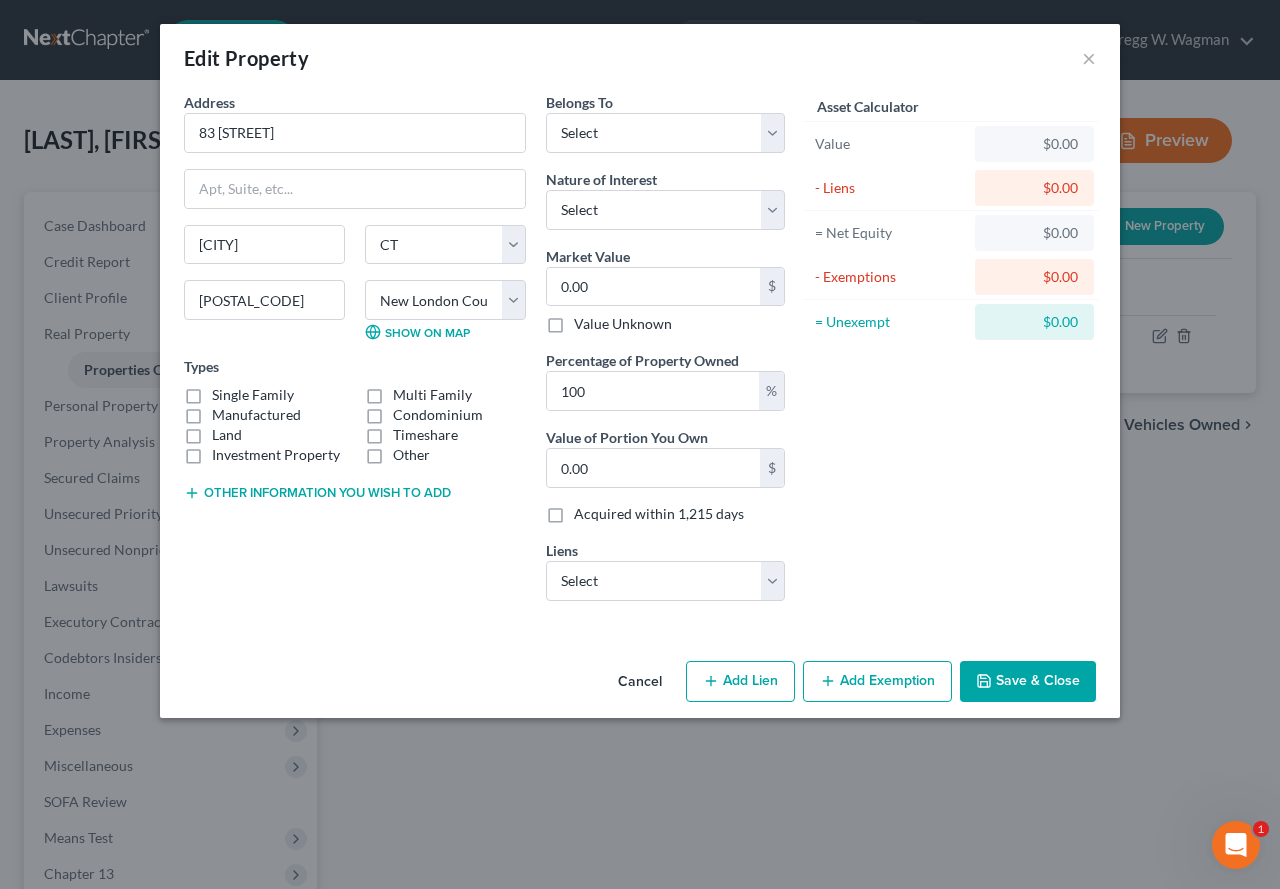 click on "Multi Family" at bounding box center (432, 395) 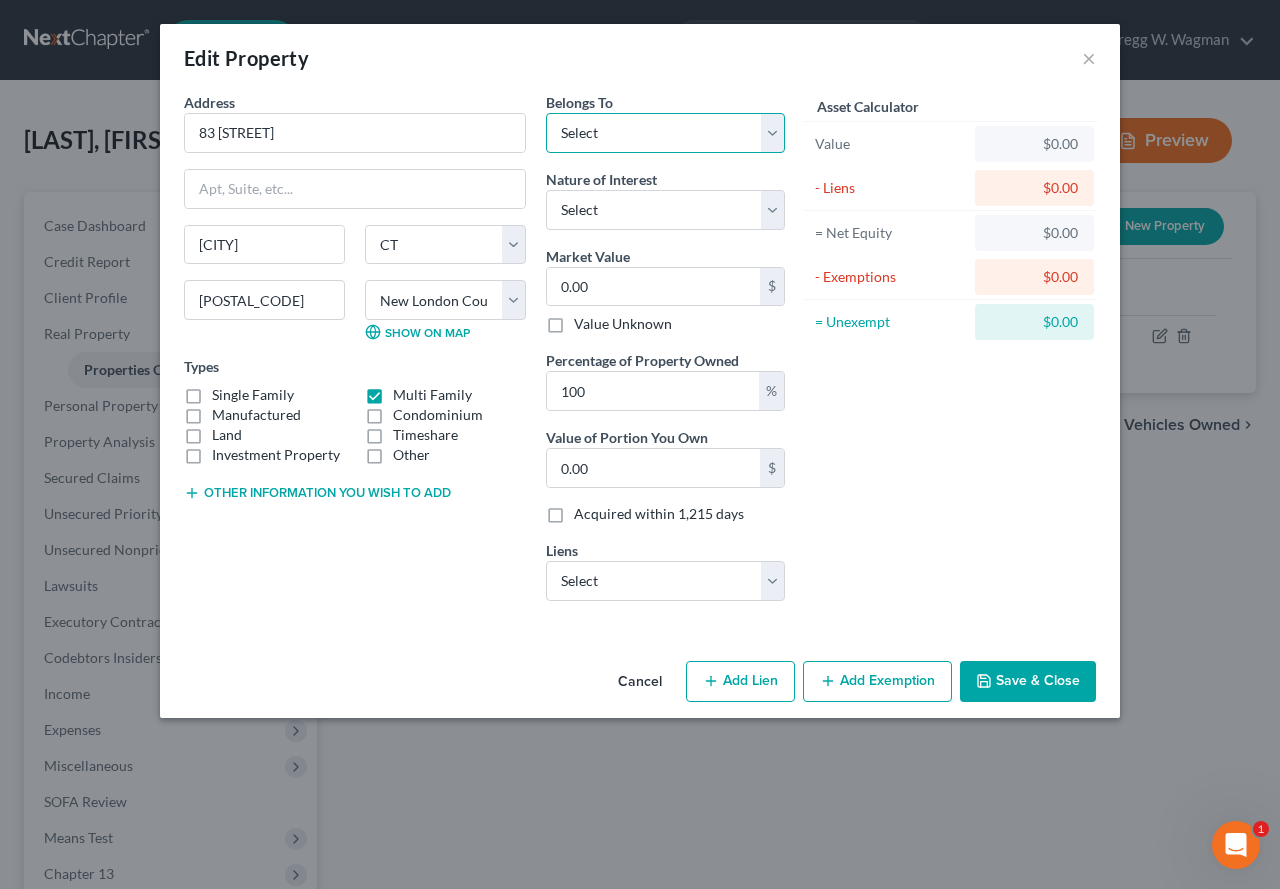 click on "Select Debtor 1 Only Debtor 2 Only Debtor 1 And Debtor 2 Only At Least One Of The Debtors And Another Community Property" at bounding box center [665, 133] 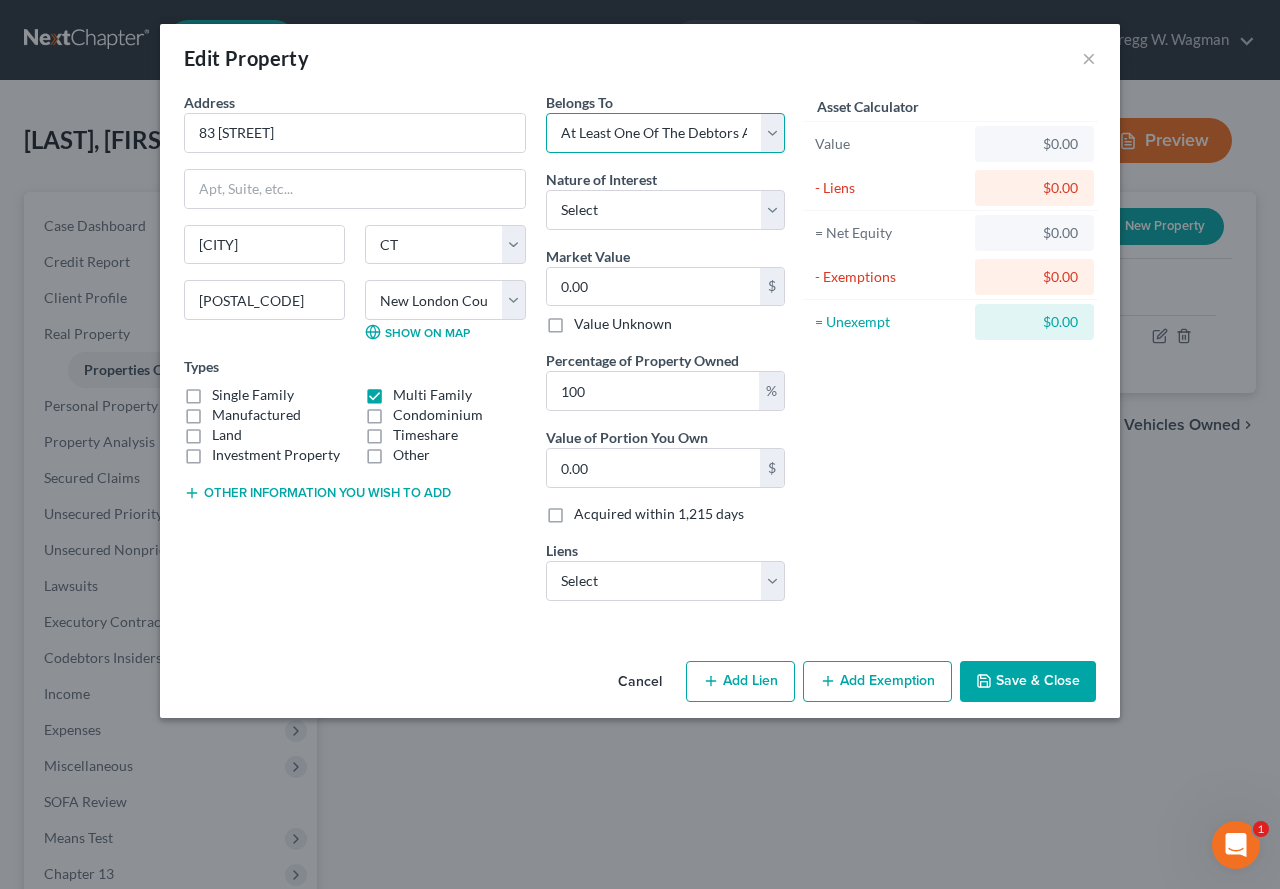 click on "Select Debtor 1 Only Debtor 2 Only Debtor 1 And Debtor 2 Only At Least One Of The Debtors And Another Community Property" at bounding box center [665, 133] 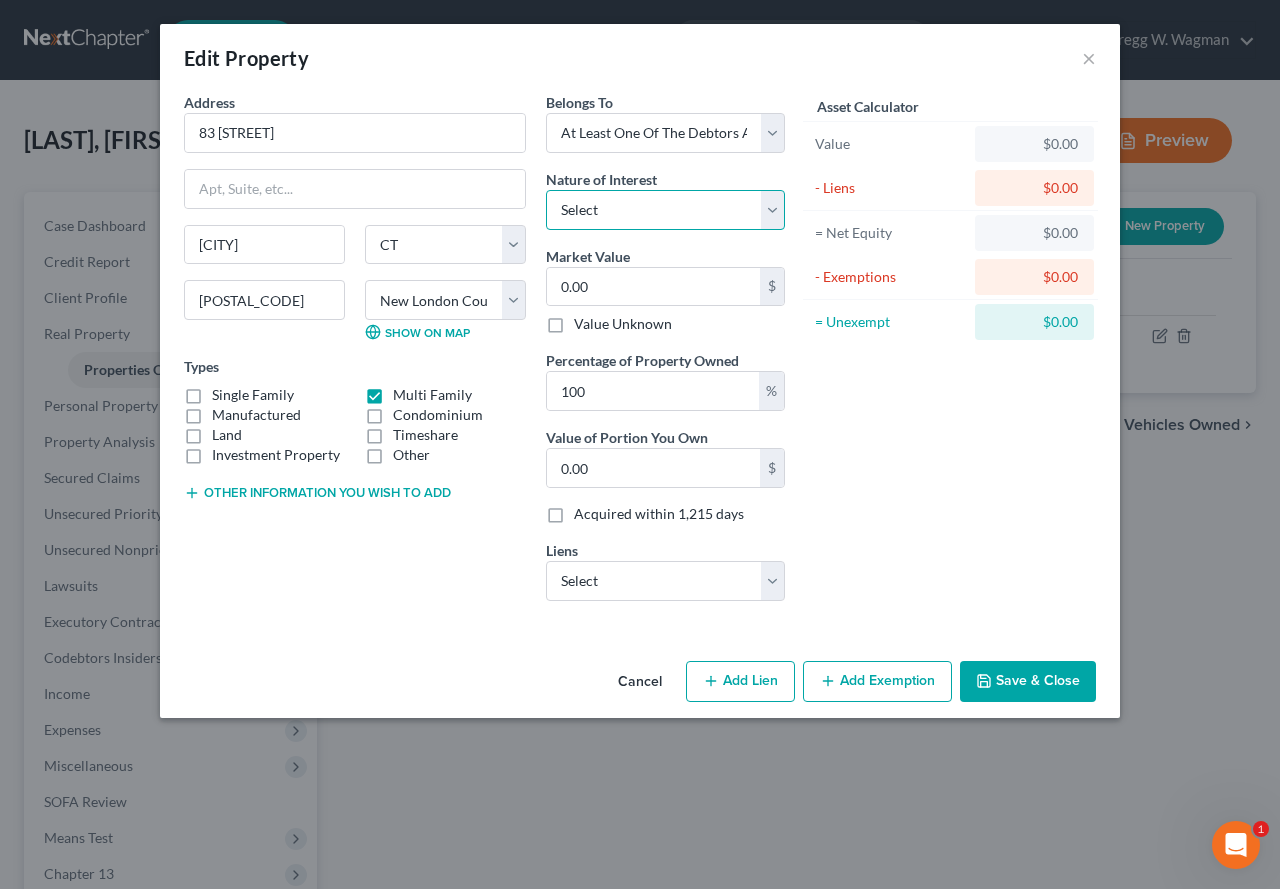 click on "Select Fee Simple Joint Tenant Life Estate Equitable Interest Future Interest Tenancy By The Entireties Tenants In Common Other" at bounding box center (665, 210) 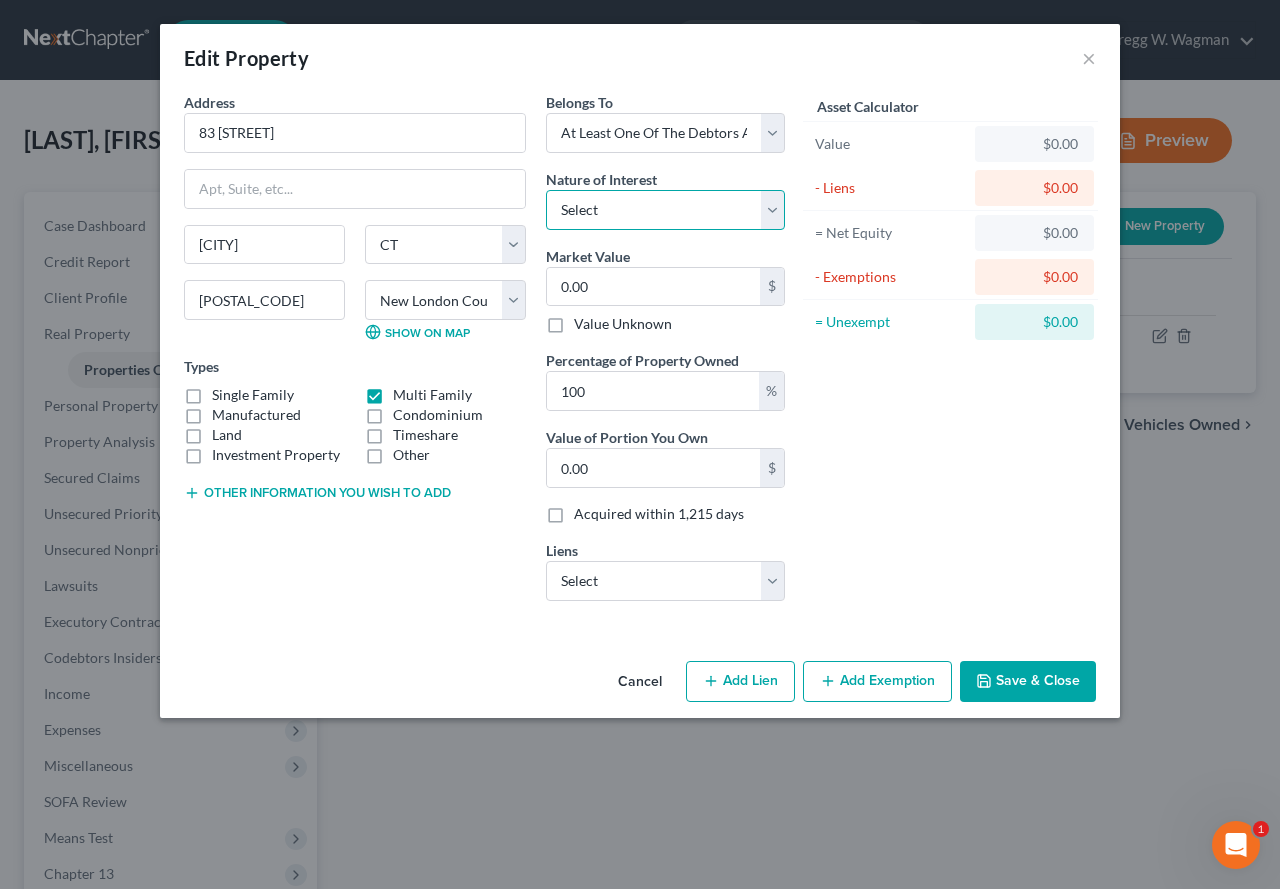select on "0" 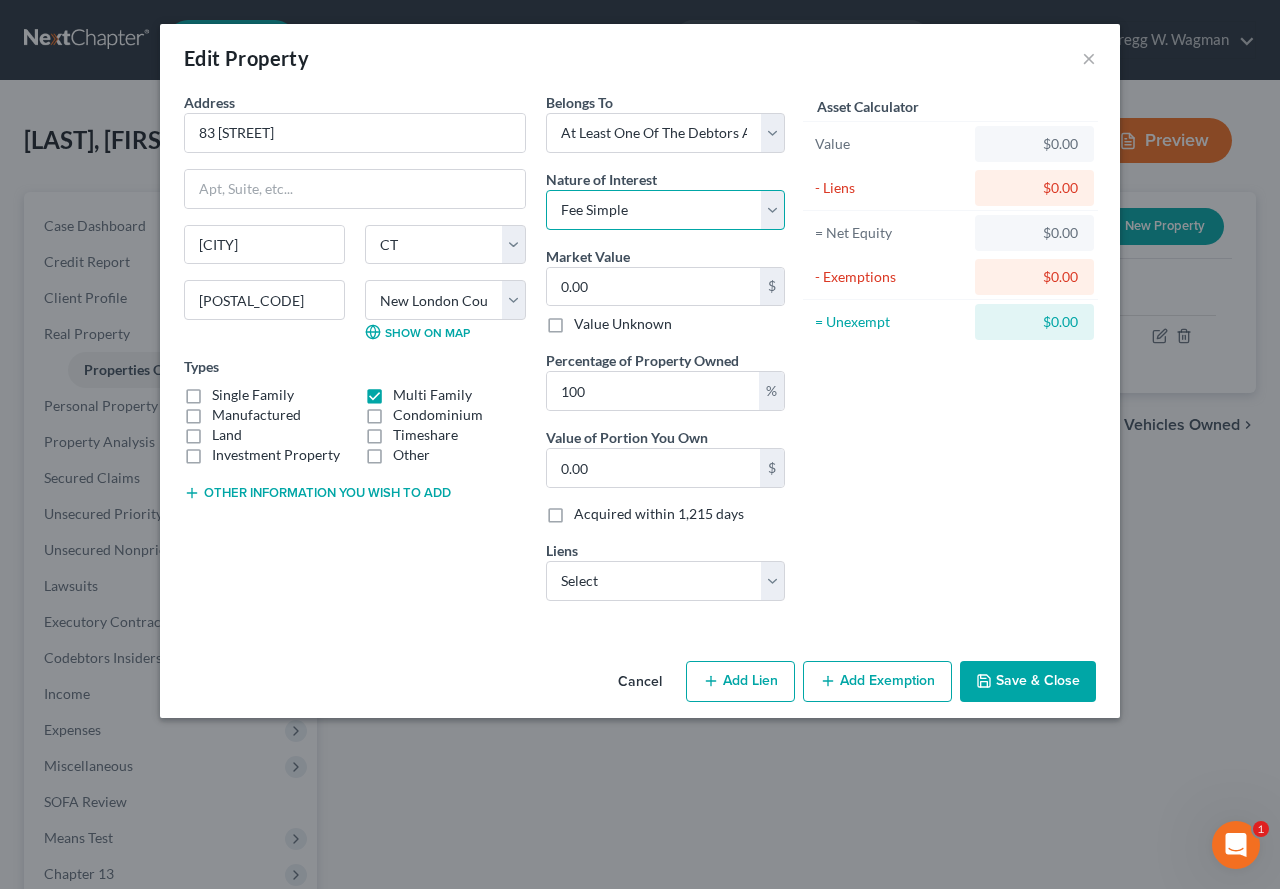 click on "Select Fee Simple Joint Tenant Life Estate Equitable Interest Future Interest Tenancy By The Entireties Tenants In Common Other" at bounding box center [665, 210] 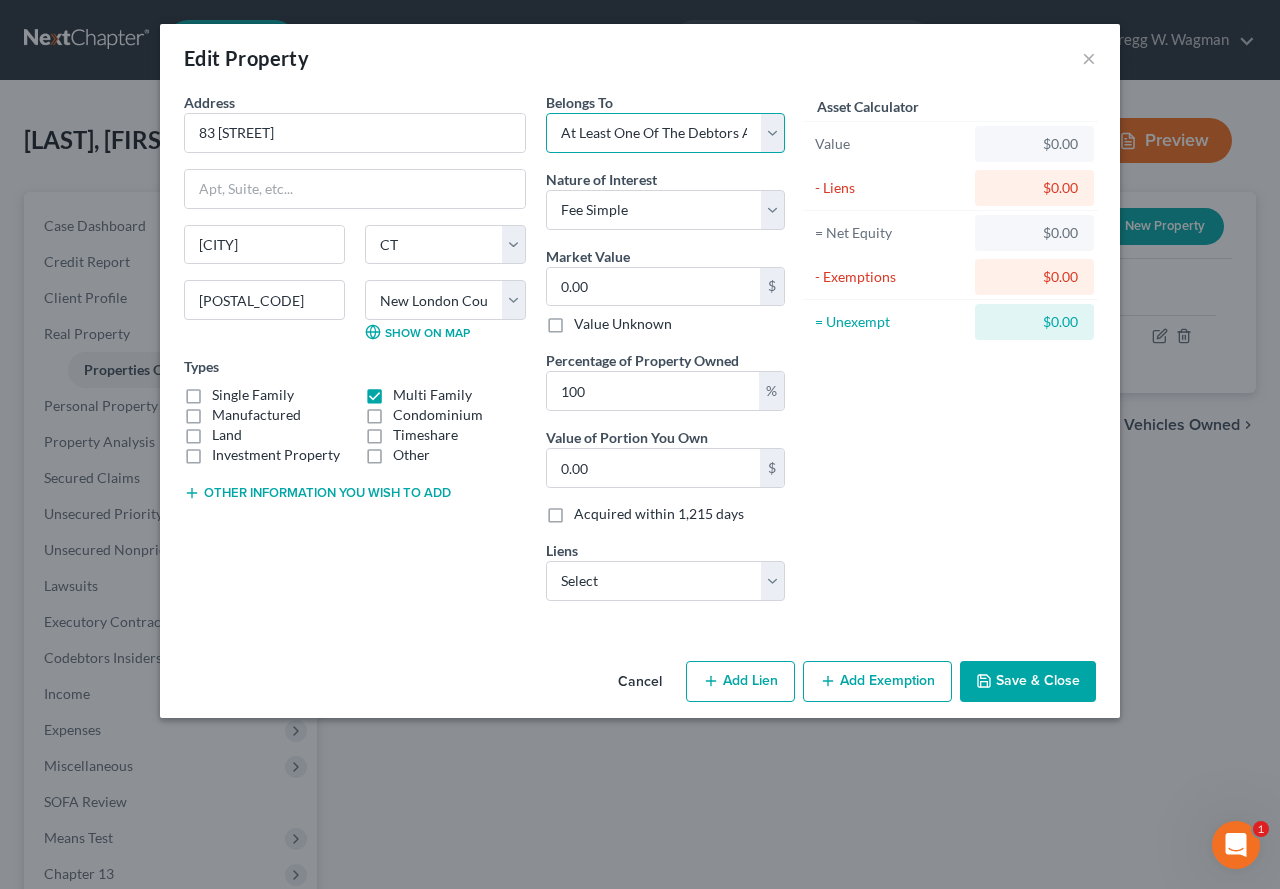 click on "Select Debtor 1 Only Debtor 2 Only Debtor 1 And Debtor 2 Only At Least One Of The Debtors And Another Community Property" at bounding box center (665, 133) 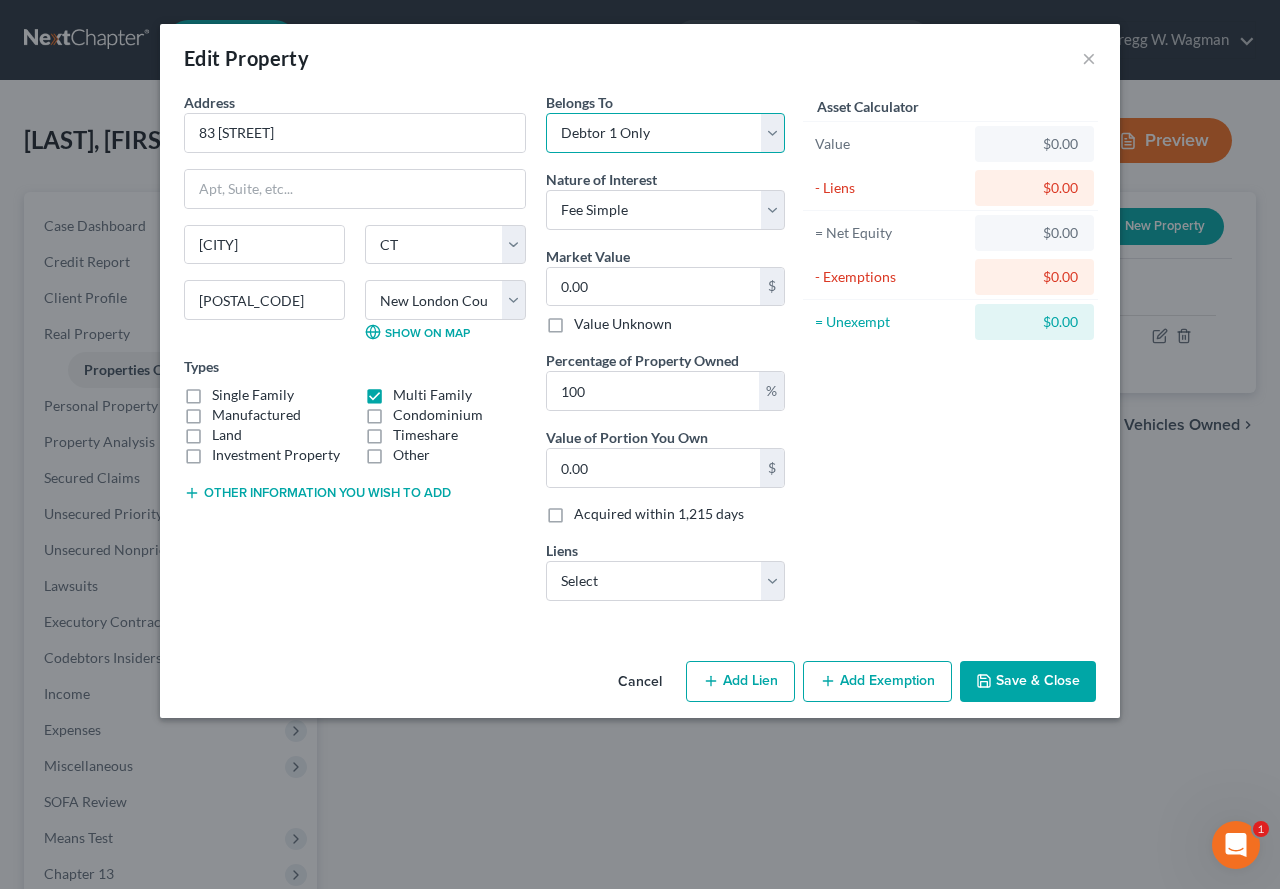 click on "Select Debtor 1 Only Debtor 2 Only Debtor 1 And Debtor 2 Only At Least One Of The Debtors And Another Community Property" at bounding box center (665, 133) 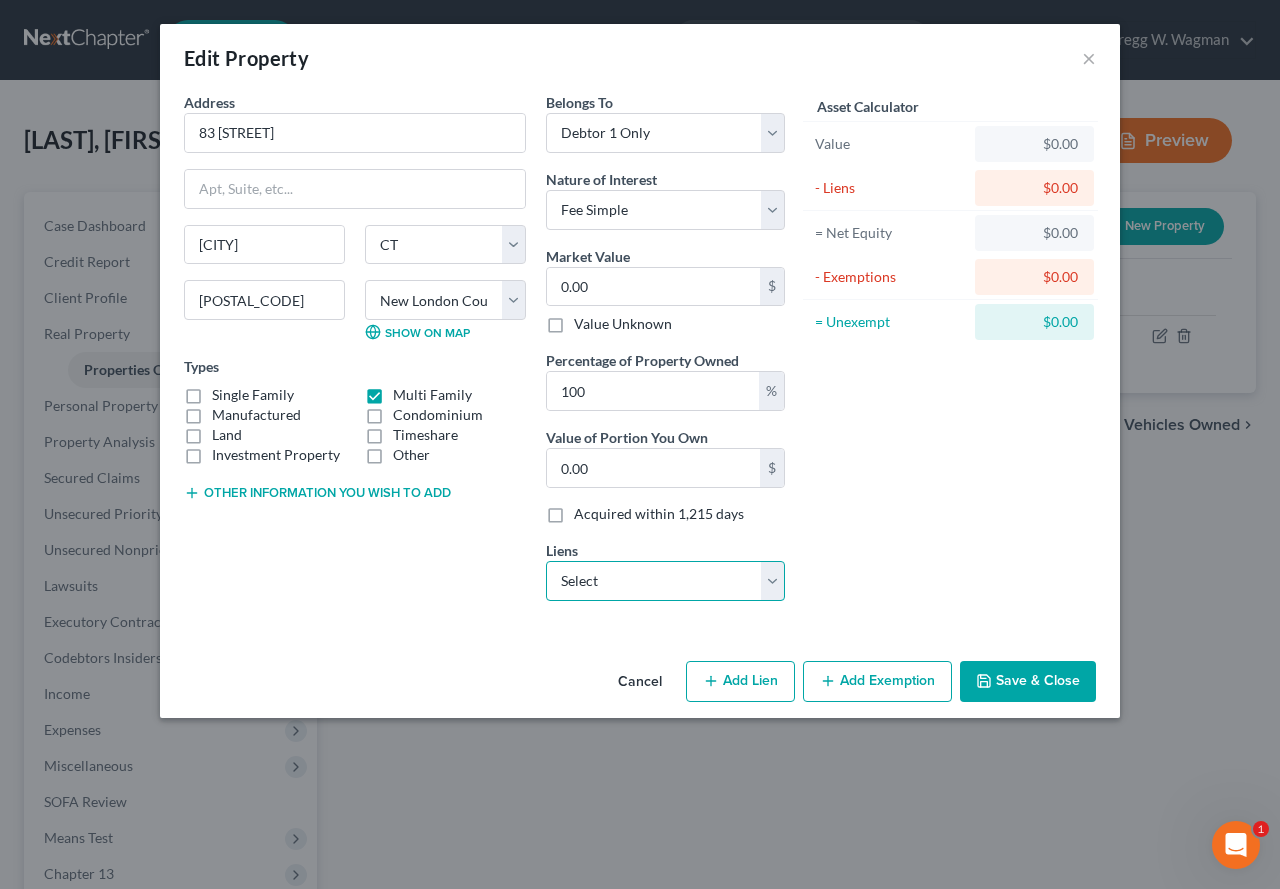 click on "Select Idhsngagncy - $0.00 Key Bank Na - $0.00 Cap 4 Change - Unknown" at bounding box center [665, 581] 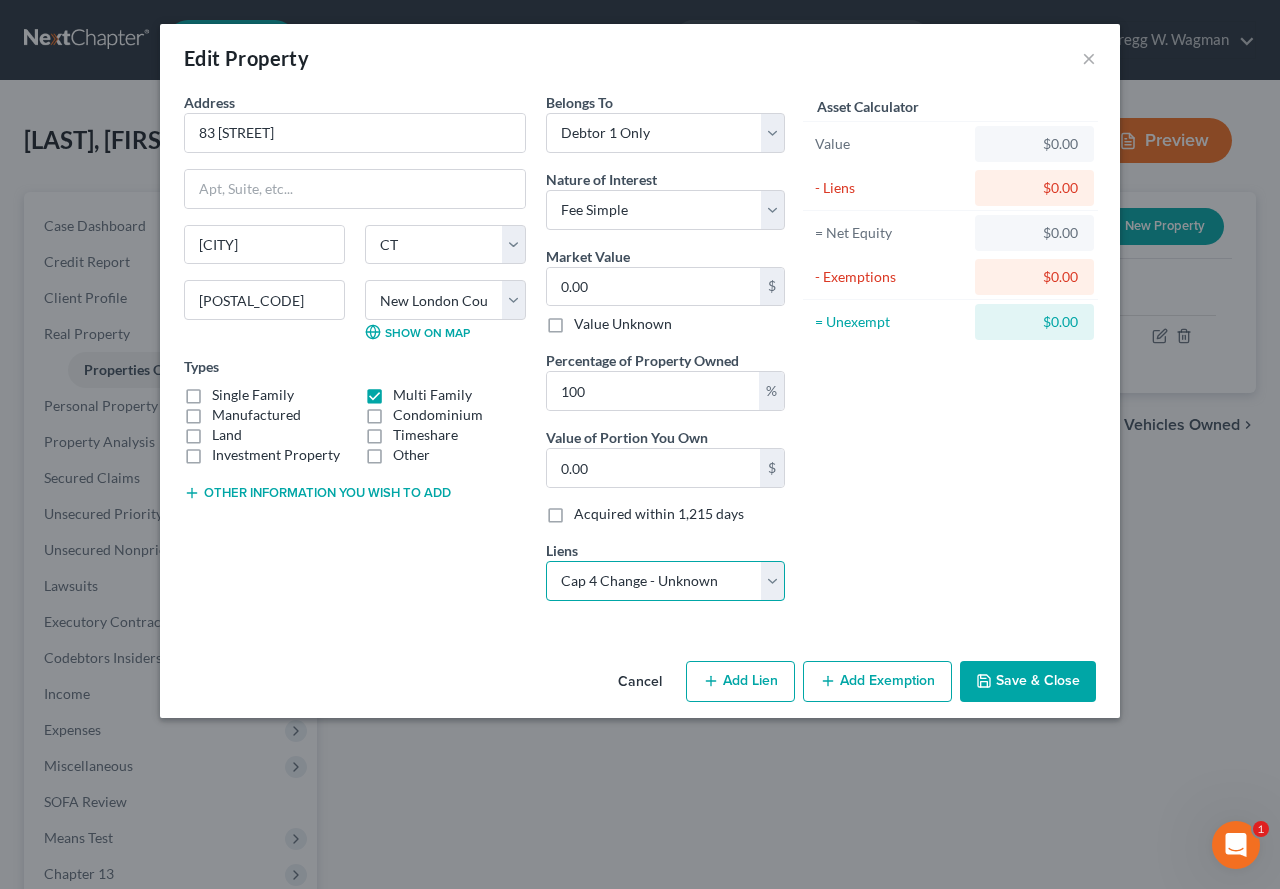 click on "Select Idhsngagncy - $0.00 Key Bank Na - $0.00 Cap 4 Change - Unknown" at bounding box center [665, 581] 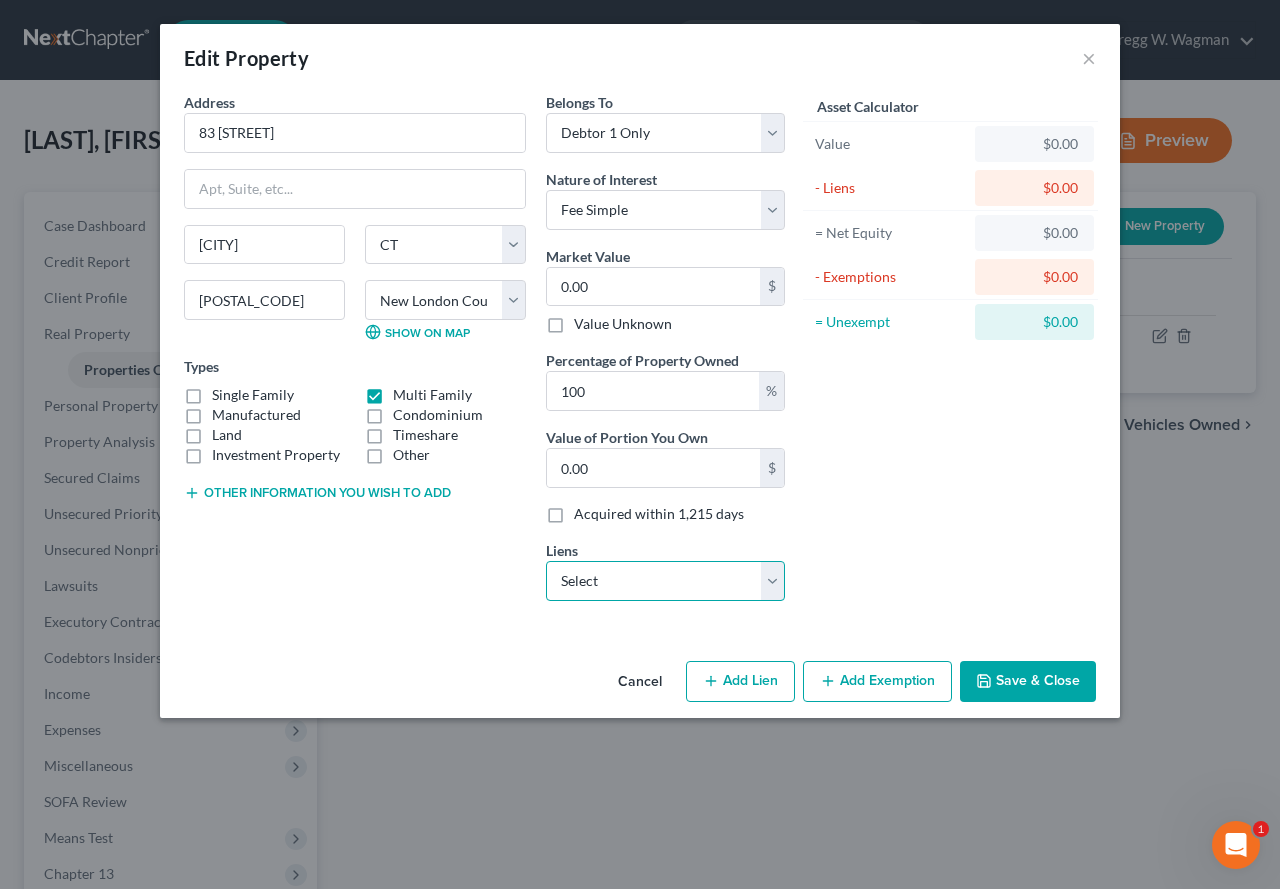 select on "6" 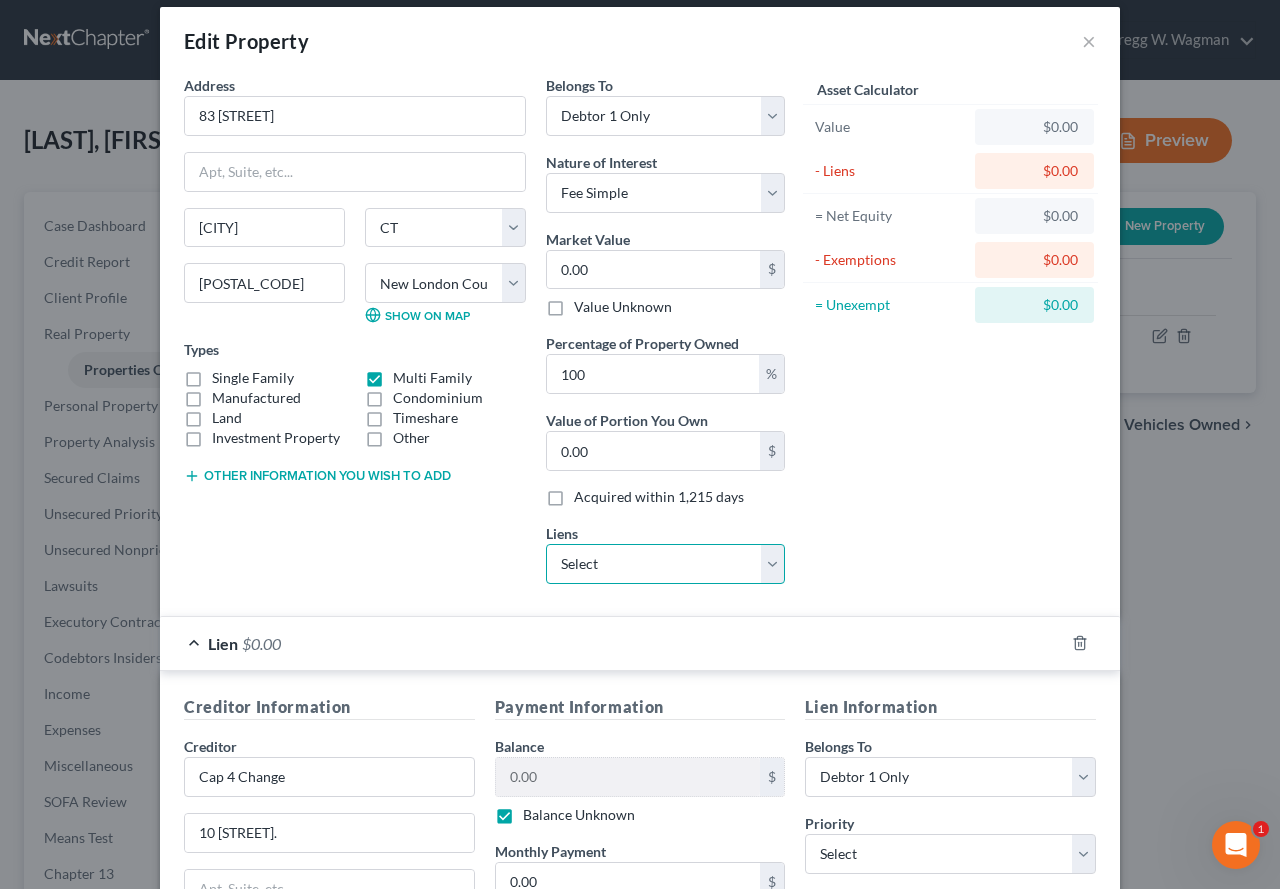 scroll, scrollTop: 0, scrollLeft: 0, axis: both 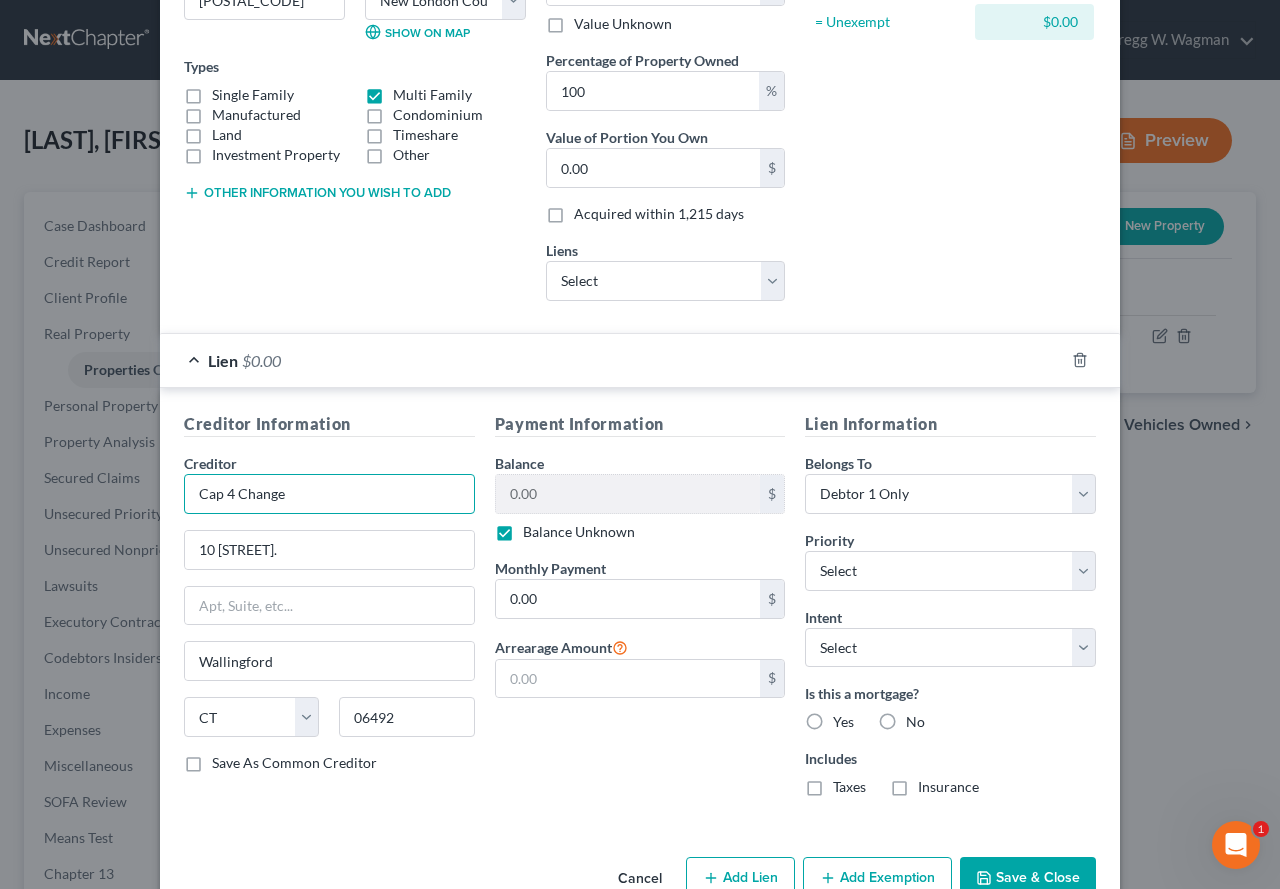drag, startPoint x: 292, startPoint y: 491, endPoint x: 184, endPoint y: 491, distance: 108 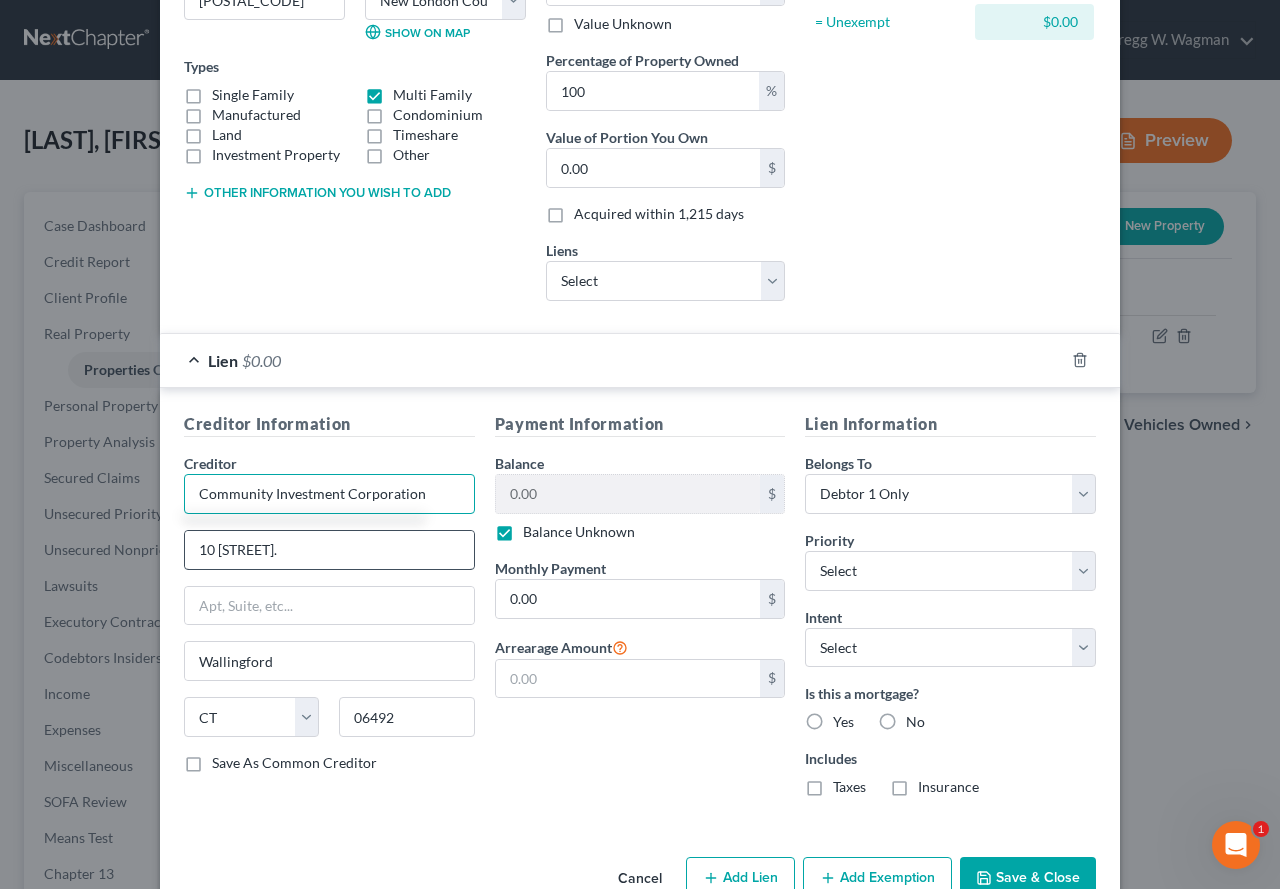 type on "Community Investment Corporation" 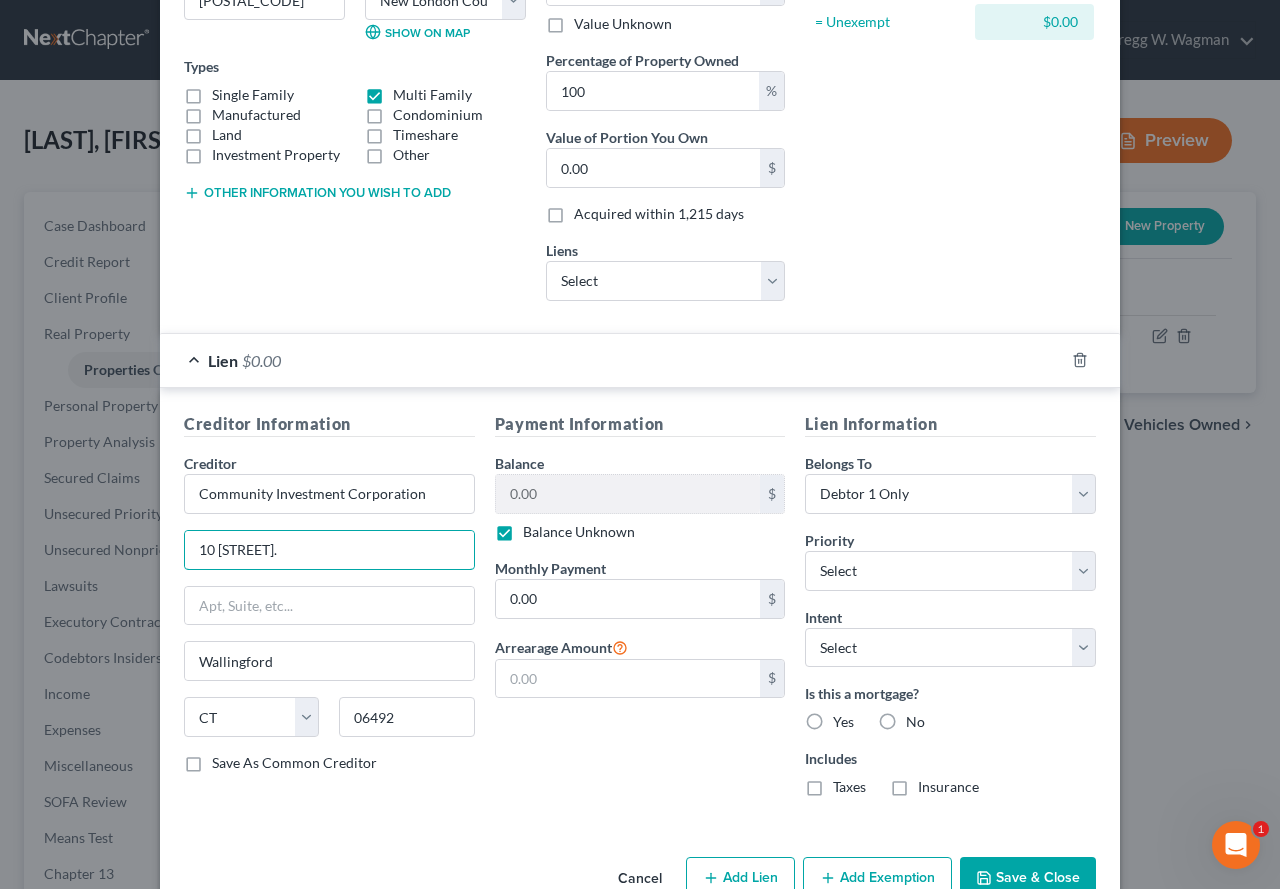 drag, startPoint x: 342, startPoint y: 559, endPoint x: 170, endPoint y: 552, distance: 172.14238 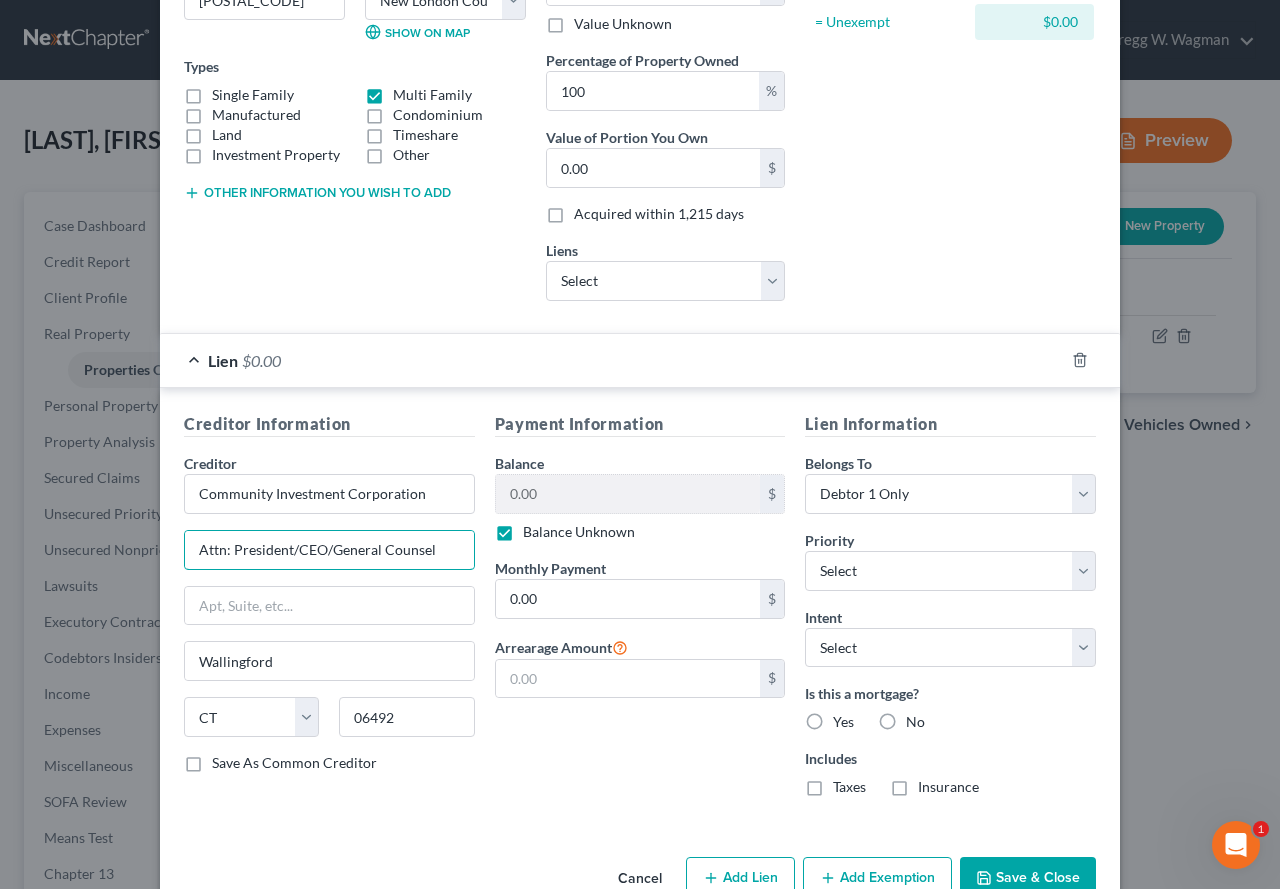 type on "Attn: President/CEO/General Counsel" 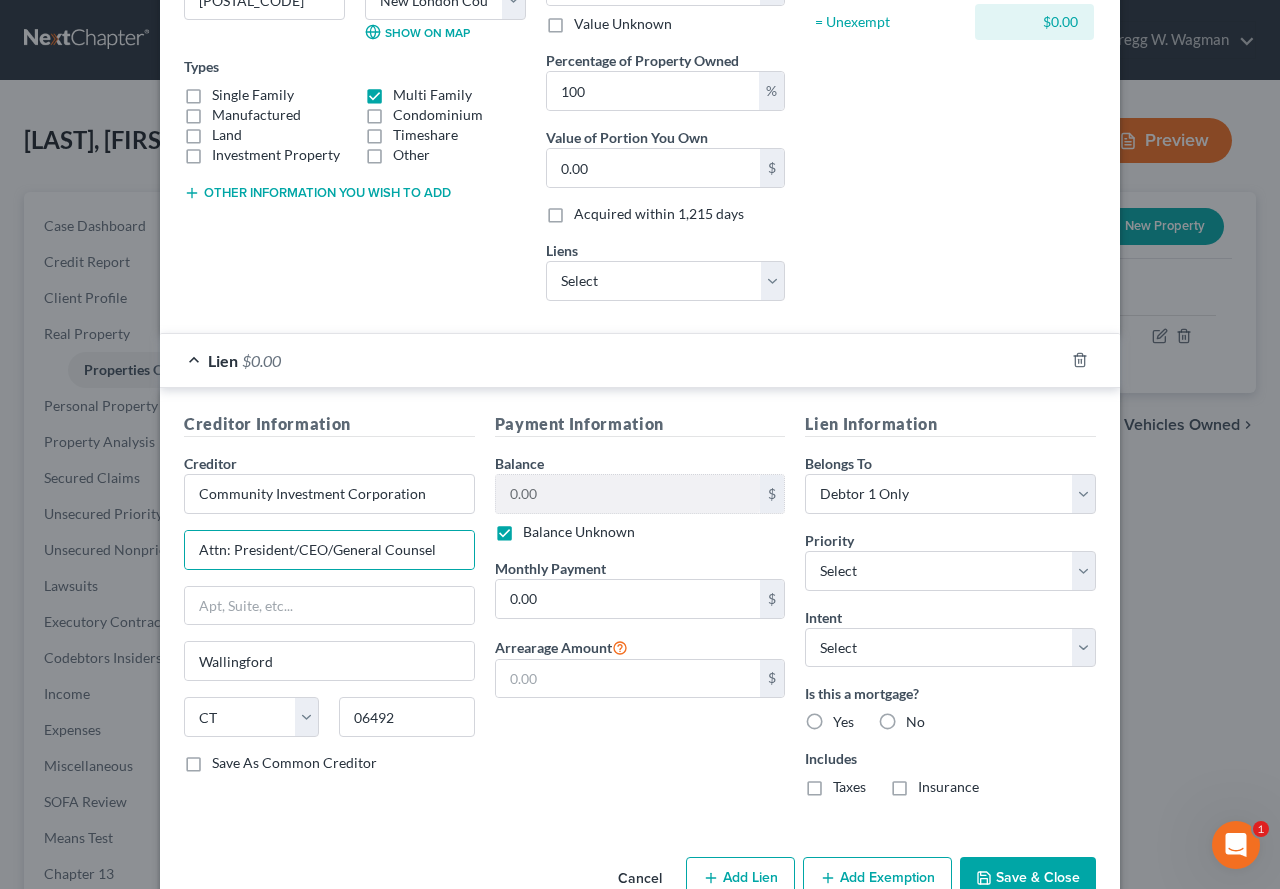 click on "Asset Calculator Value $0.00 - Liens $0.00 = Net Equity $0.00 - Exemptions $0.00 = Unexempt $0.00" at bounding box center [950, 54] 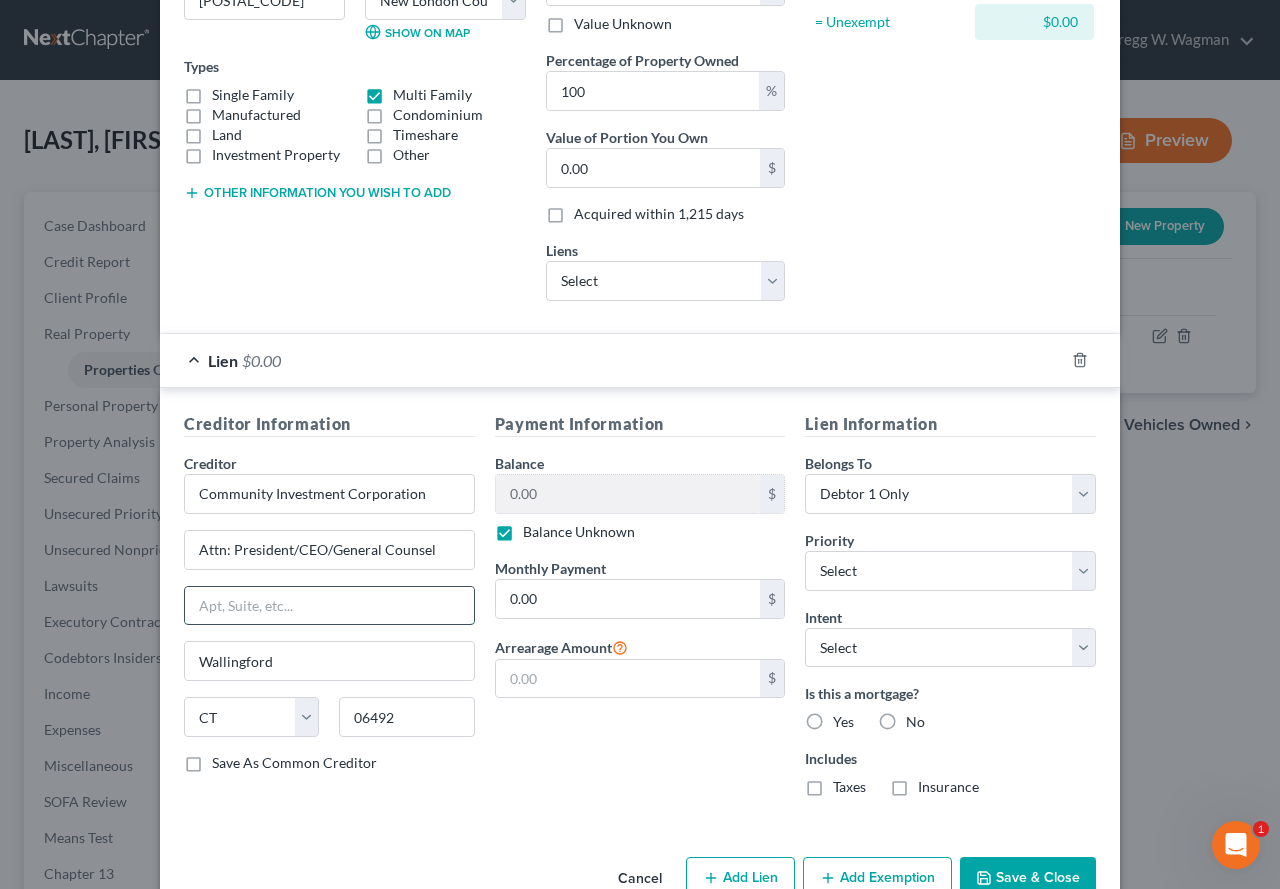click at bounding box center [329, 606] 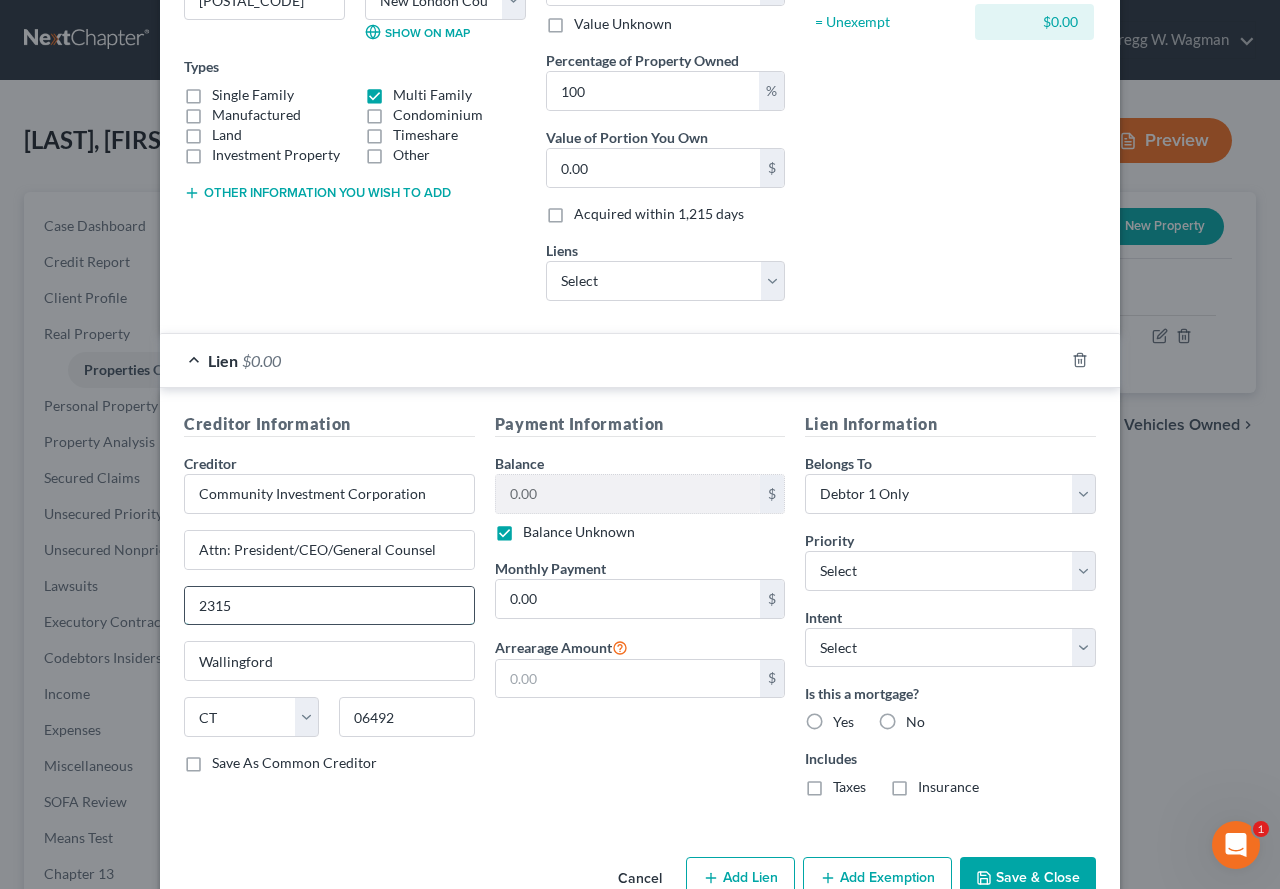 type on "2315 Whitney Ave, Ste 2B" 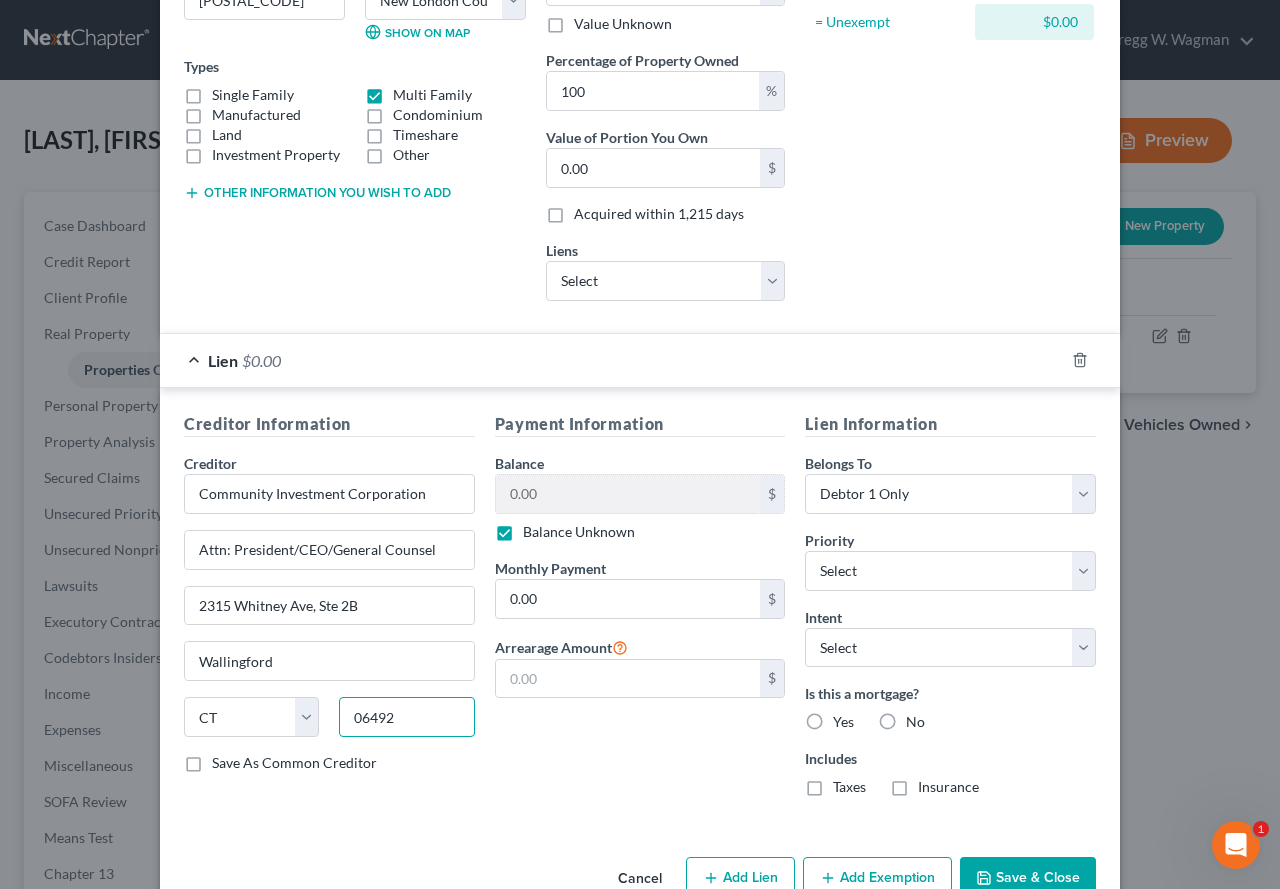 drag, startPoint x: 389, startPoint y: 719, endPoint x: 326, endPoint y: 719, distance: 63 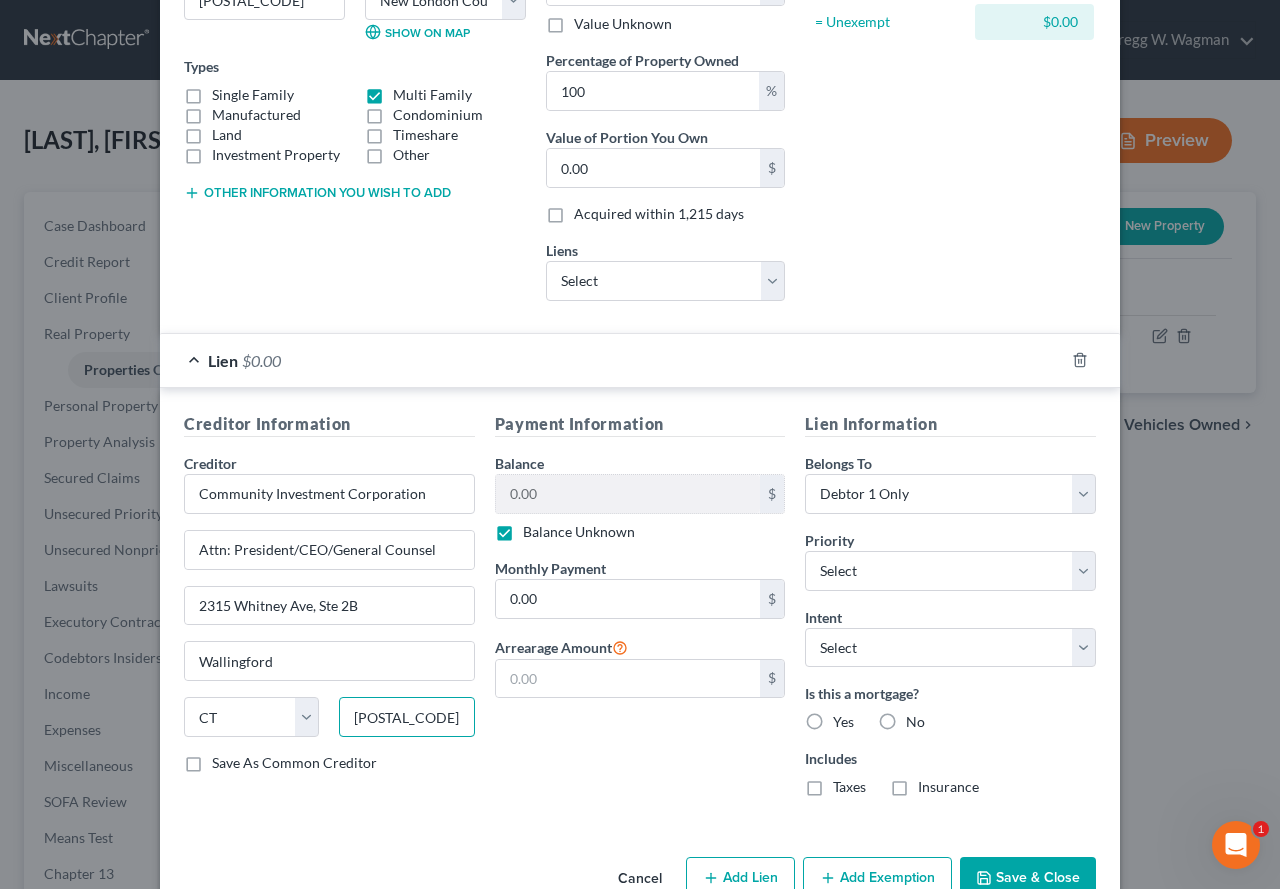 type on "[POSTAL_CODE]" 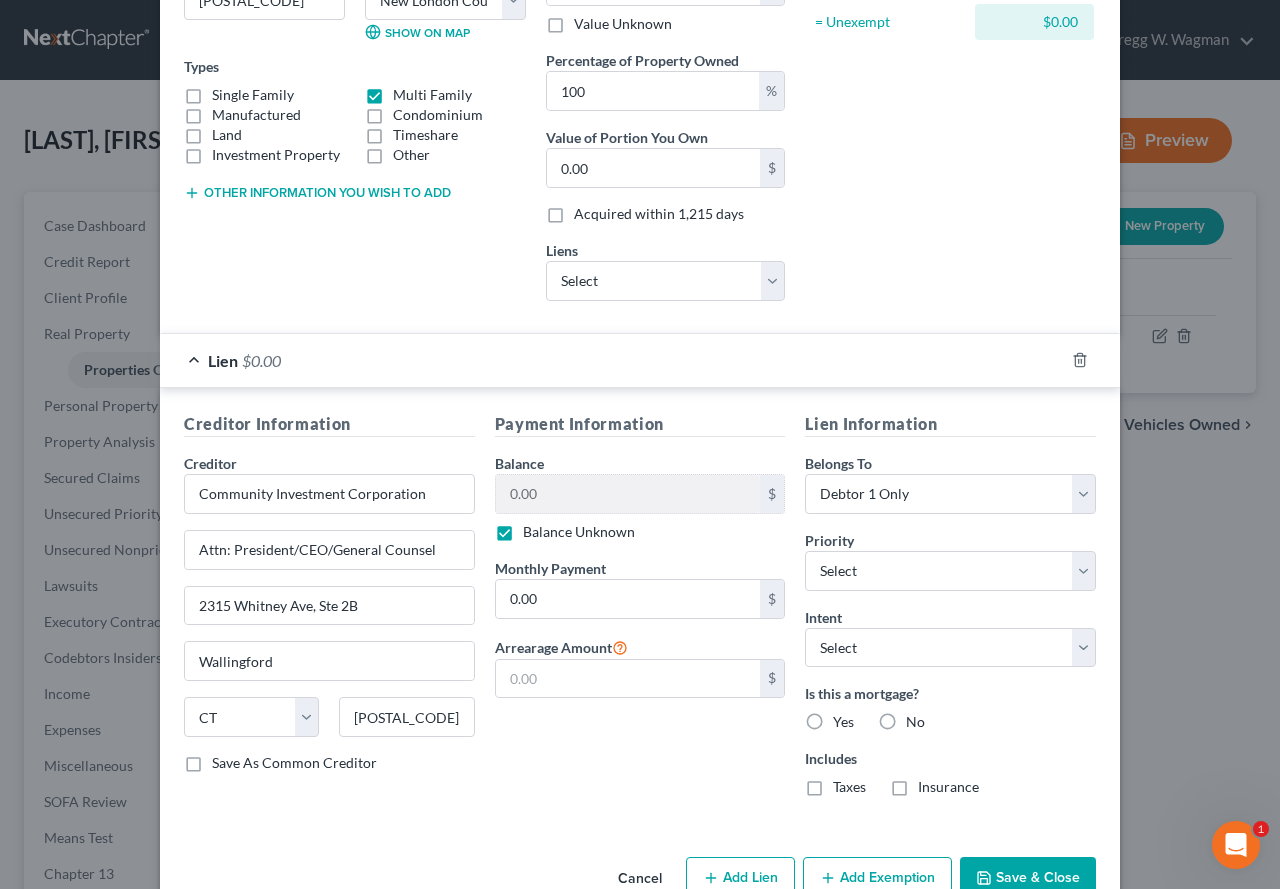 type on "[CITY]" 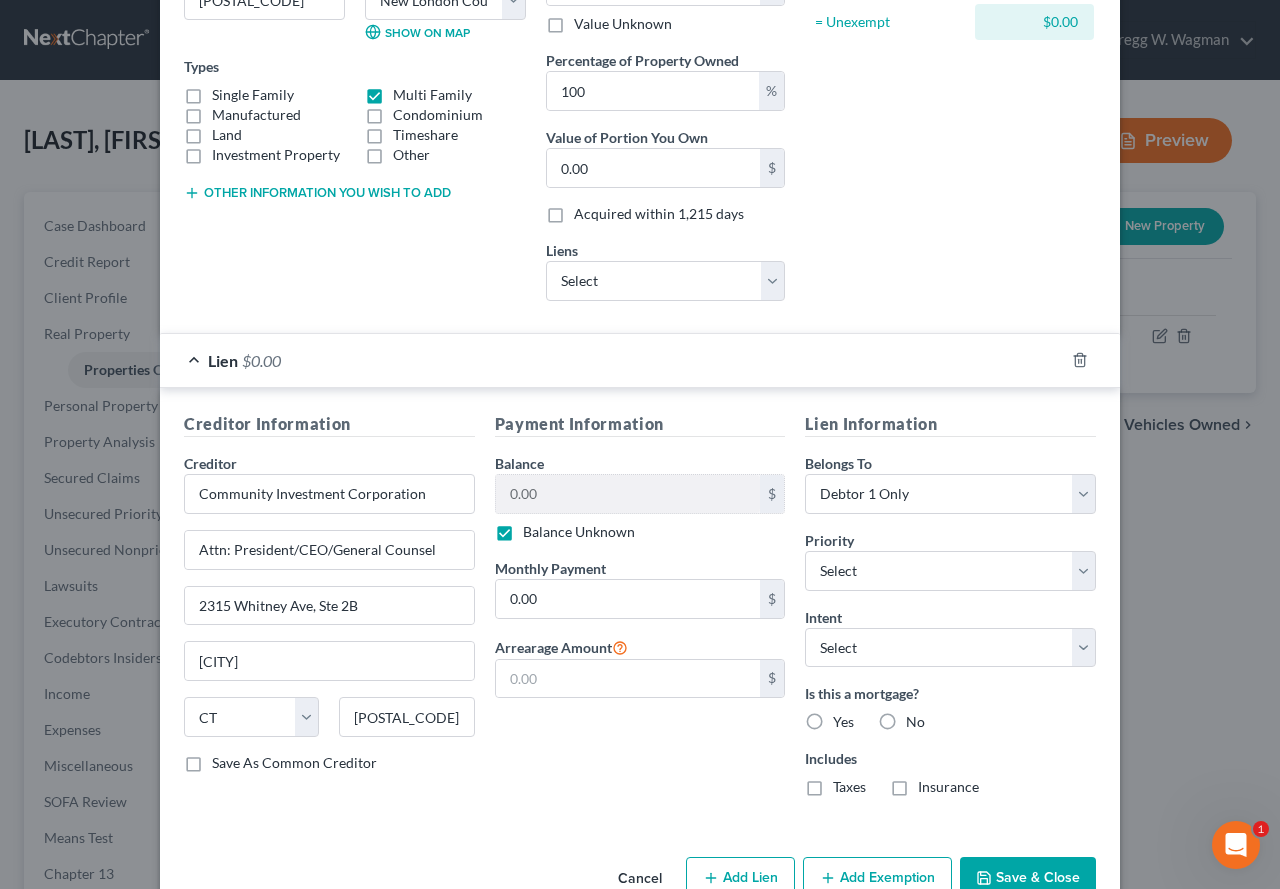 click on "Payment Information Balance
0.00 $
Balance Unknown
Balance Undetermined
0.00 $
Balance Unknown
Monthly Payment 0.00 $ Arrearage Amount  $" at bounding box center [640, 612] 